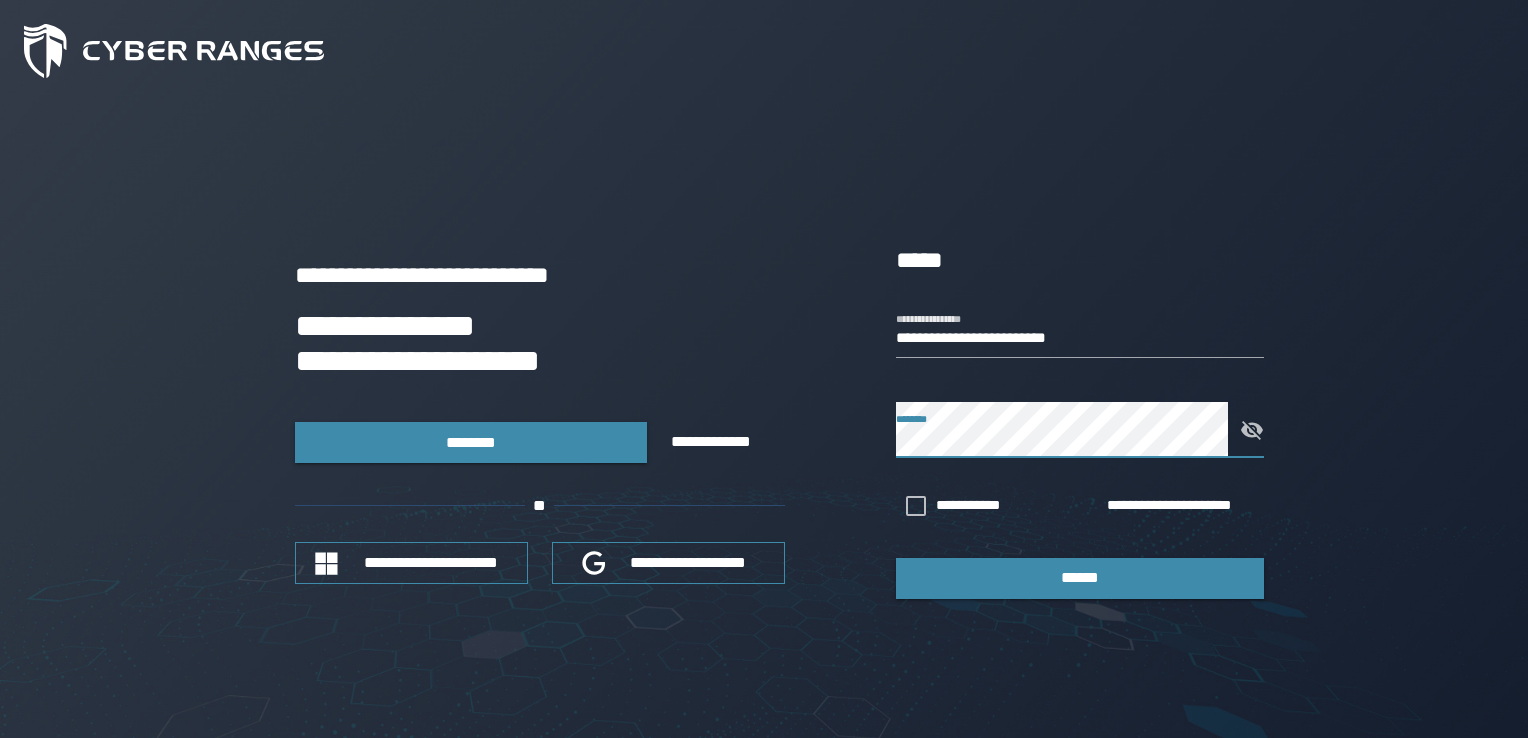 scroll, scrollTop: 0, scrollLeft: 0, axis: both 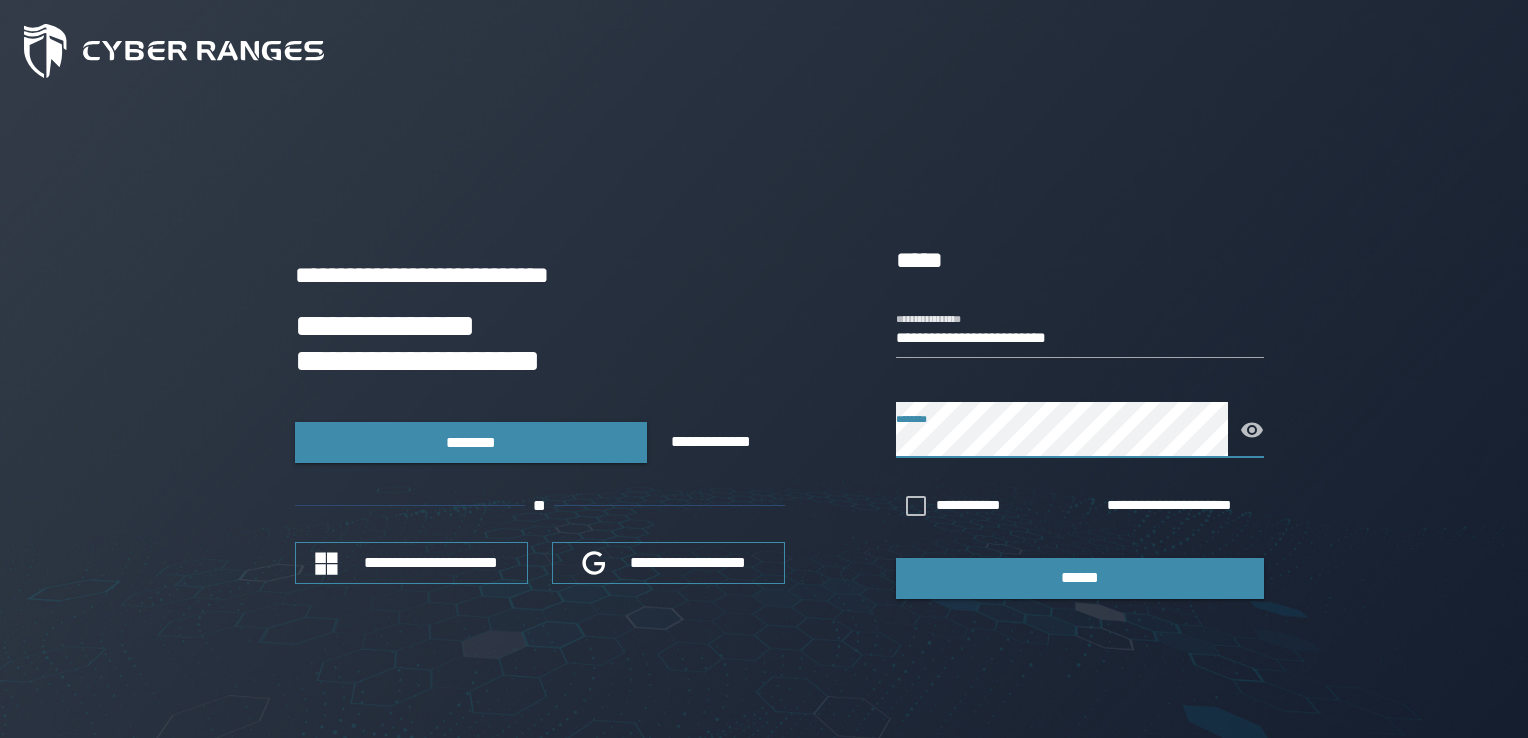 click 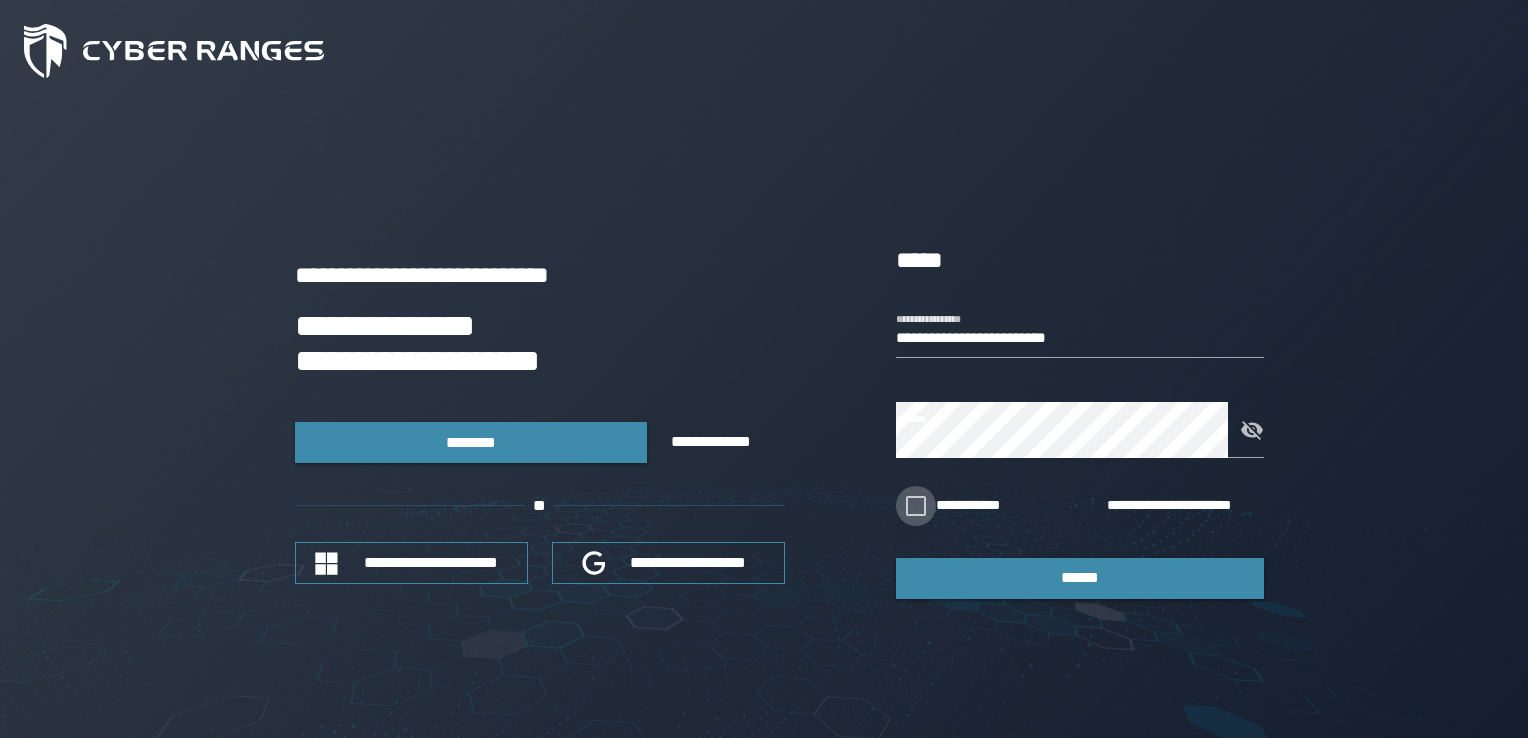 click 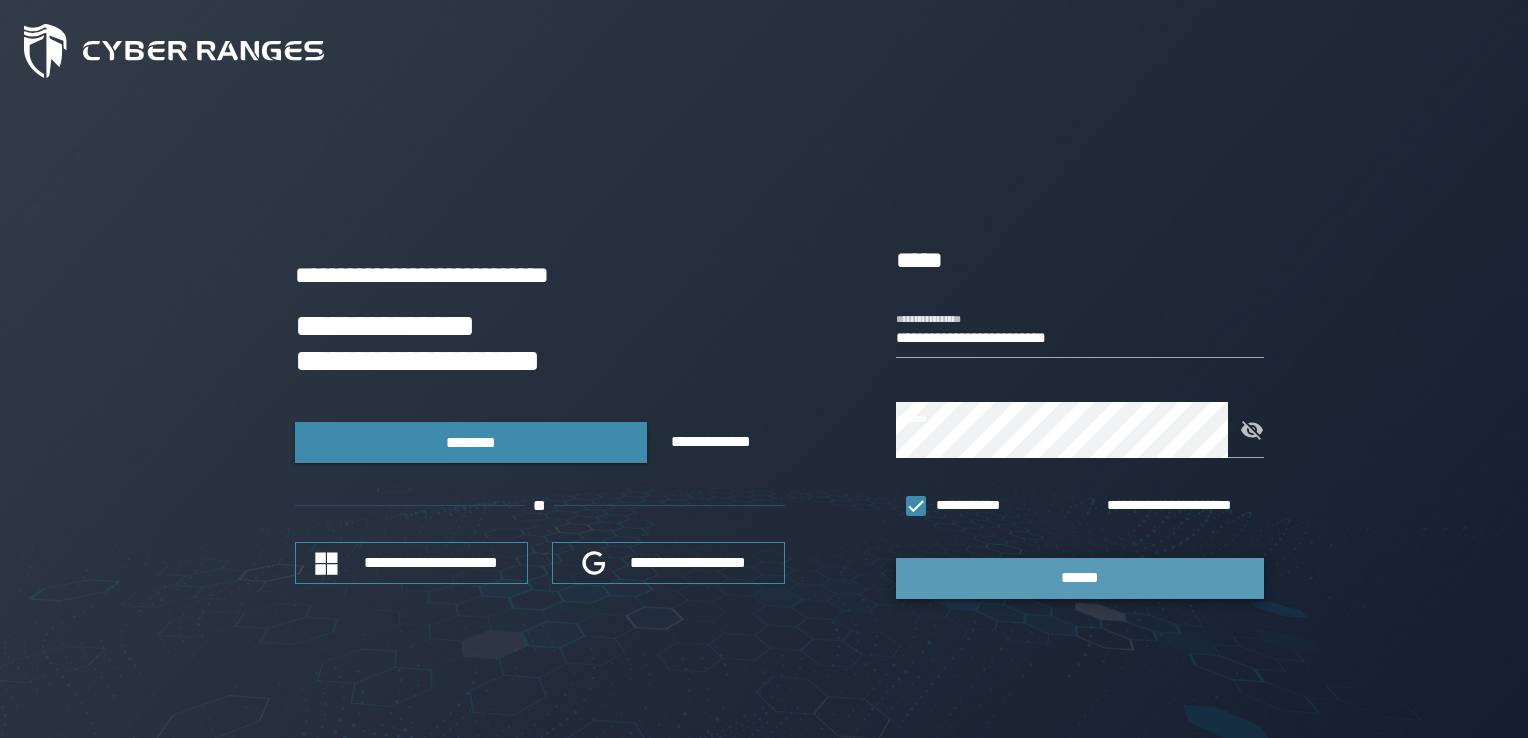 click on "******" at bounding box center (1080, 578) 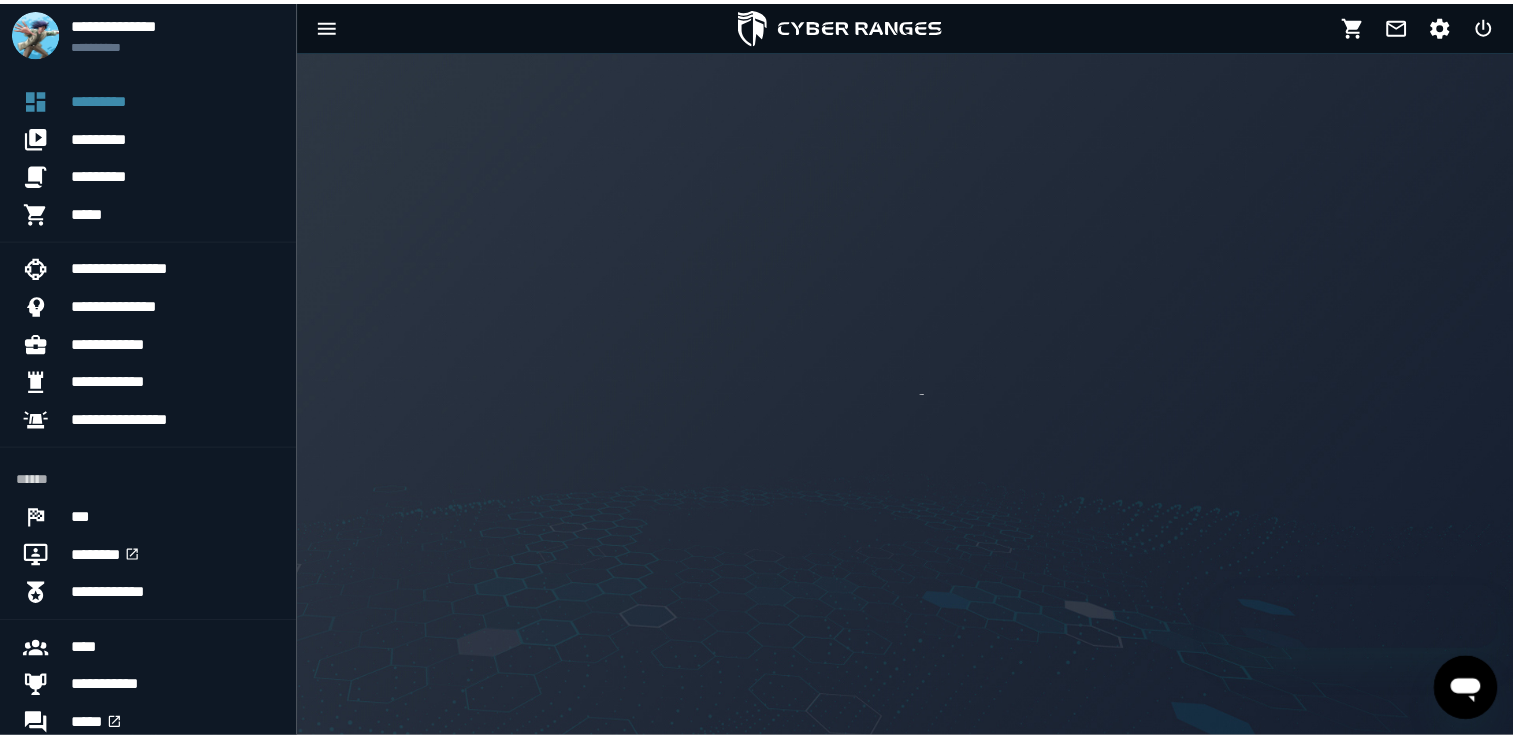 scroll, scrollTop: 0, scrollLeft: 0, axis: both 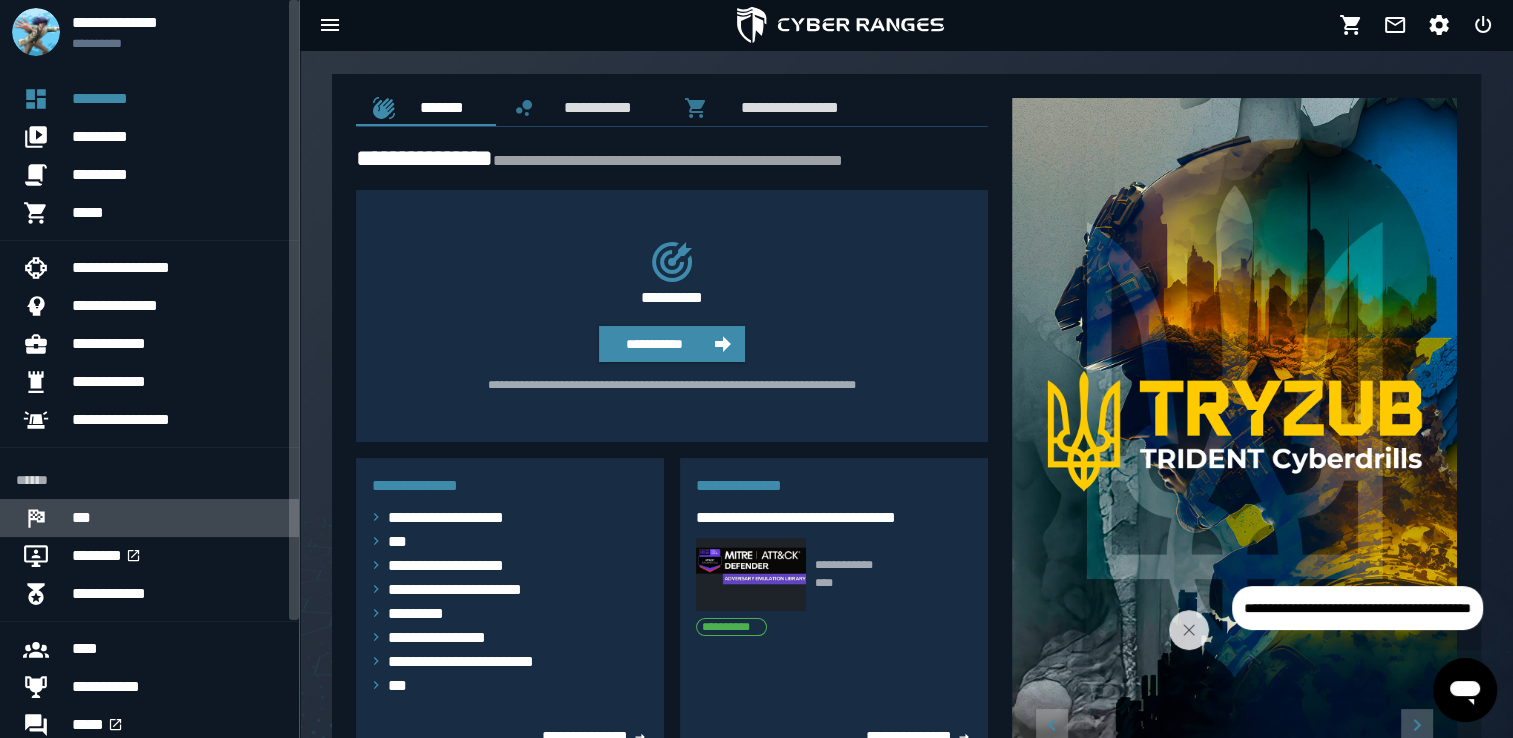 click on "***" at bounding box center (177, 518) 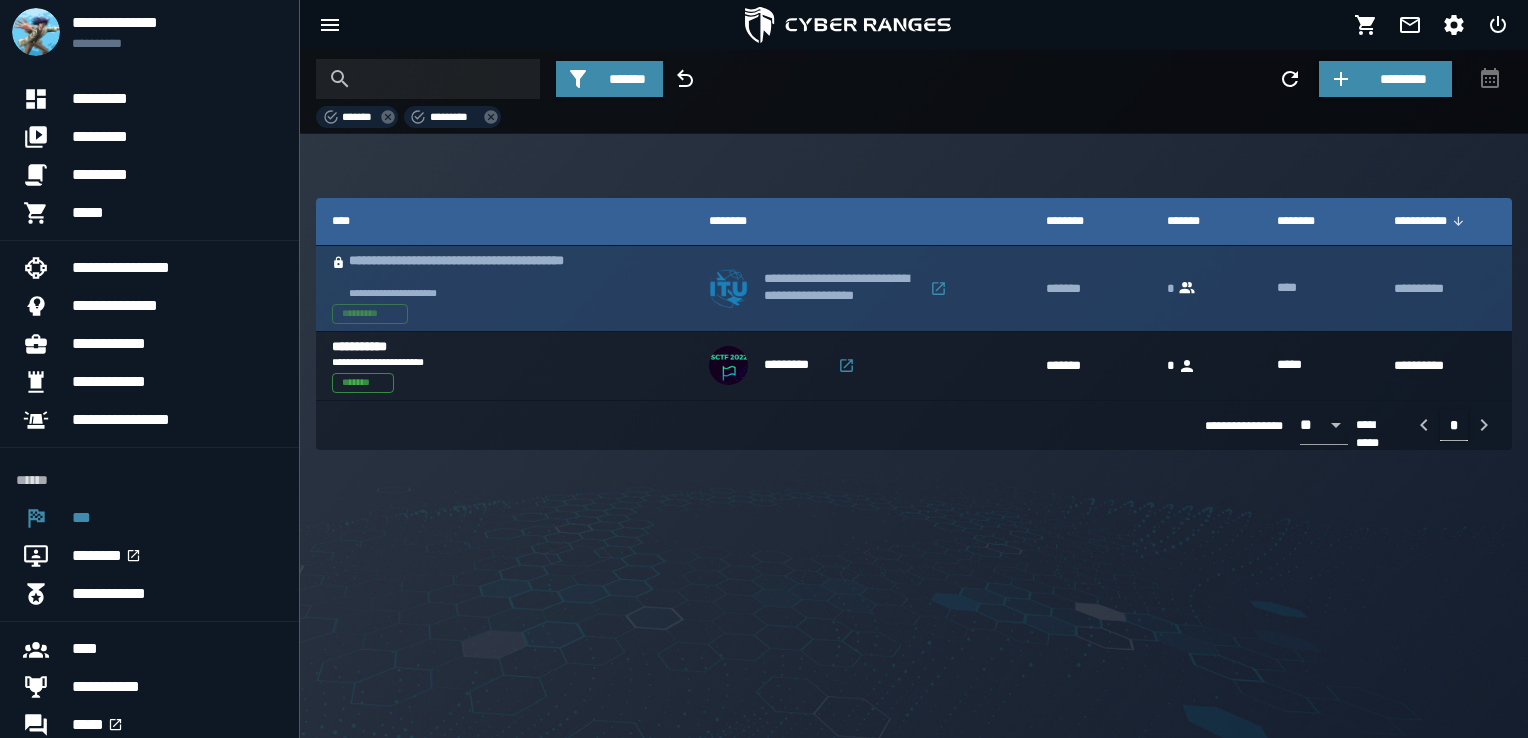 click on "**********" at bounding box center (841, 288) 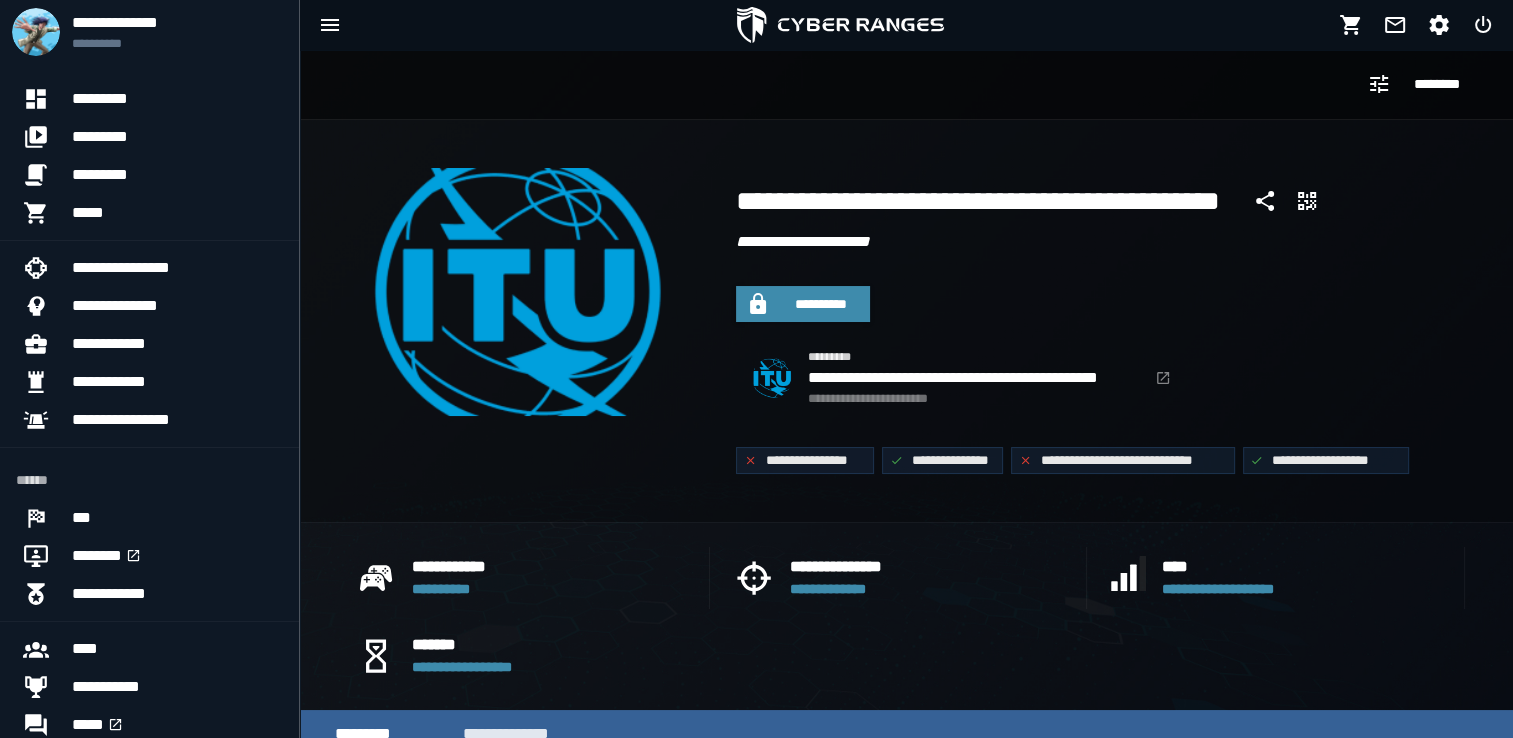 click on "********" 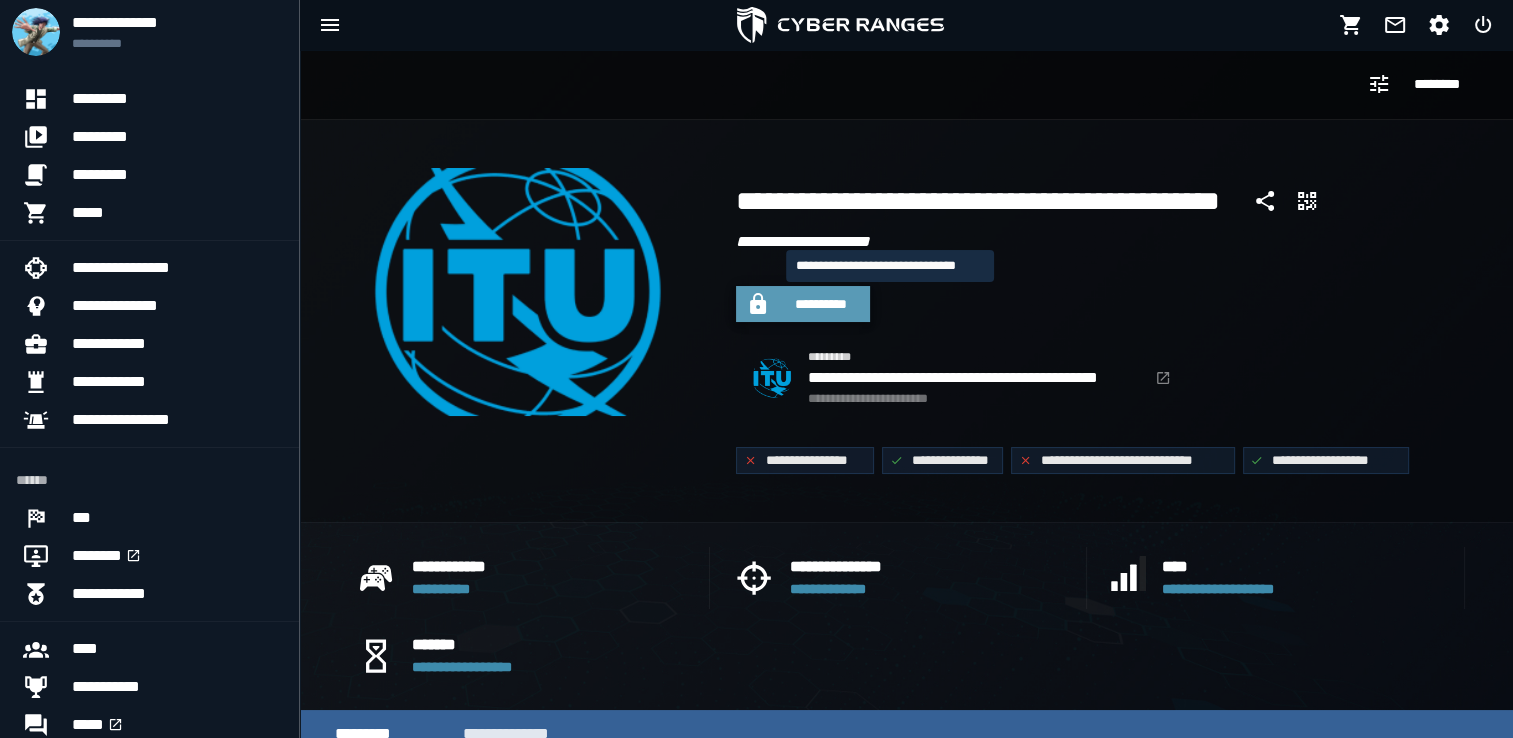click on "**********" at bounding box center [821, 304] 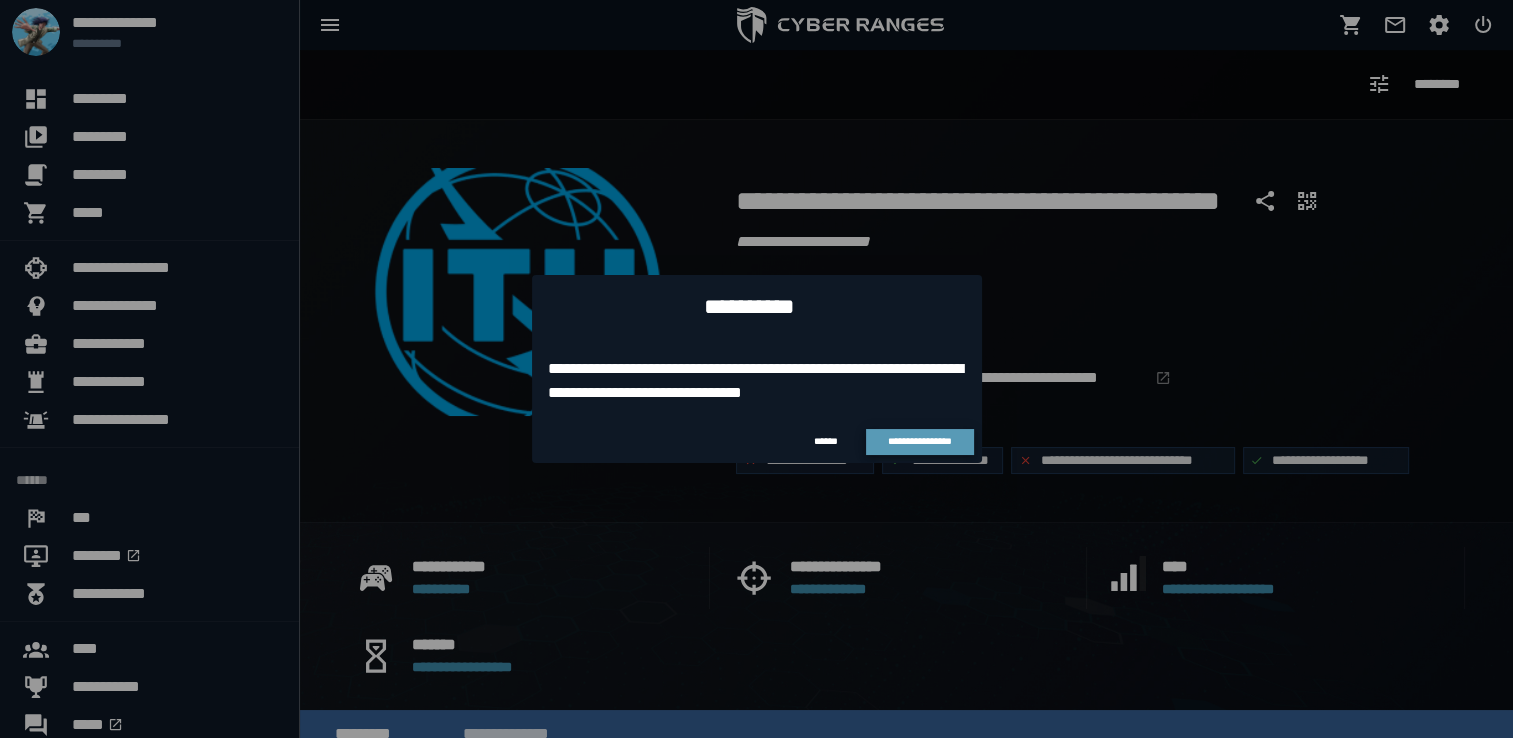 click on "**********" at bounding box center [919, 441] 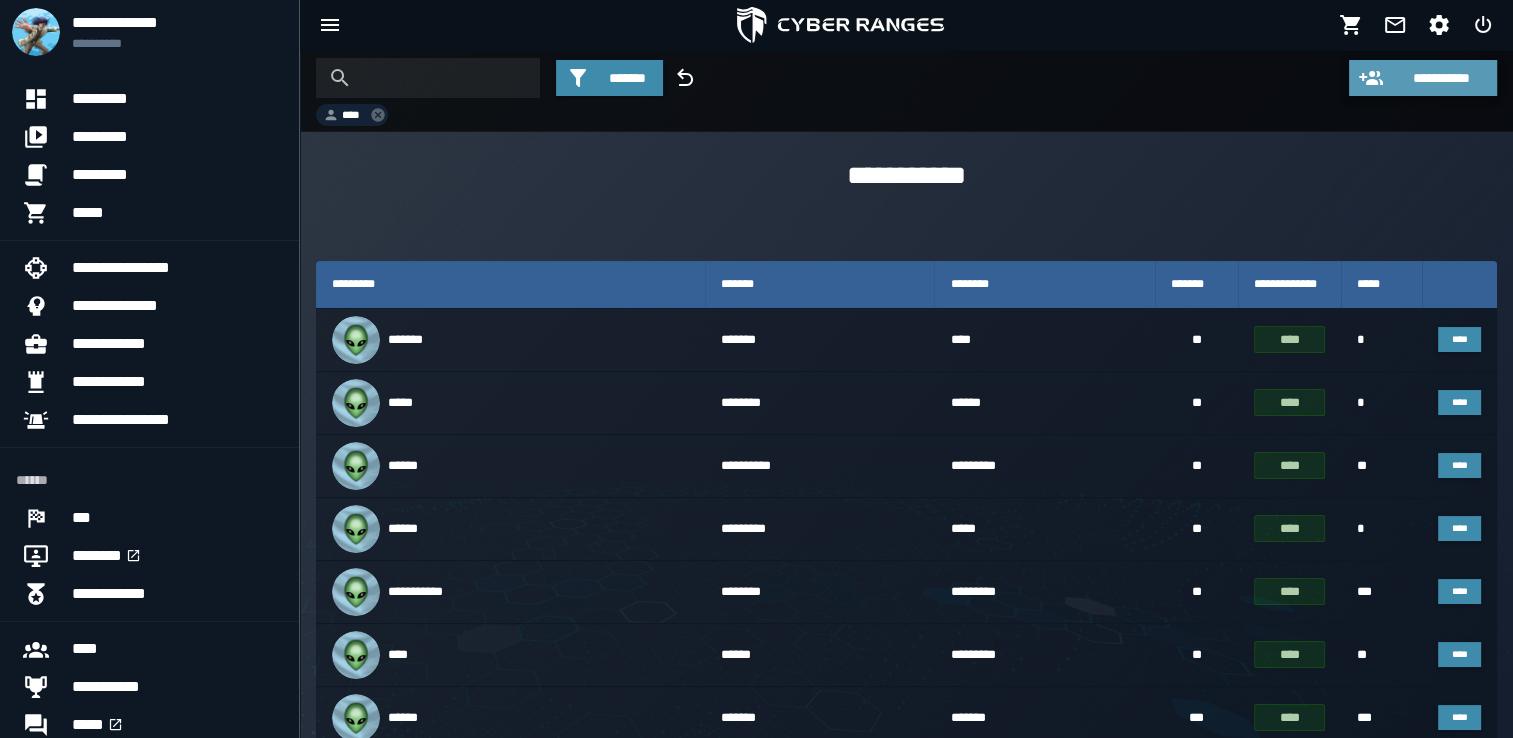 click on "**********" at bounding box center (1441, 78) 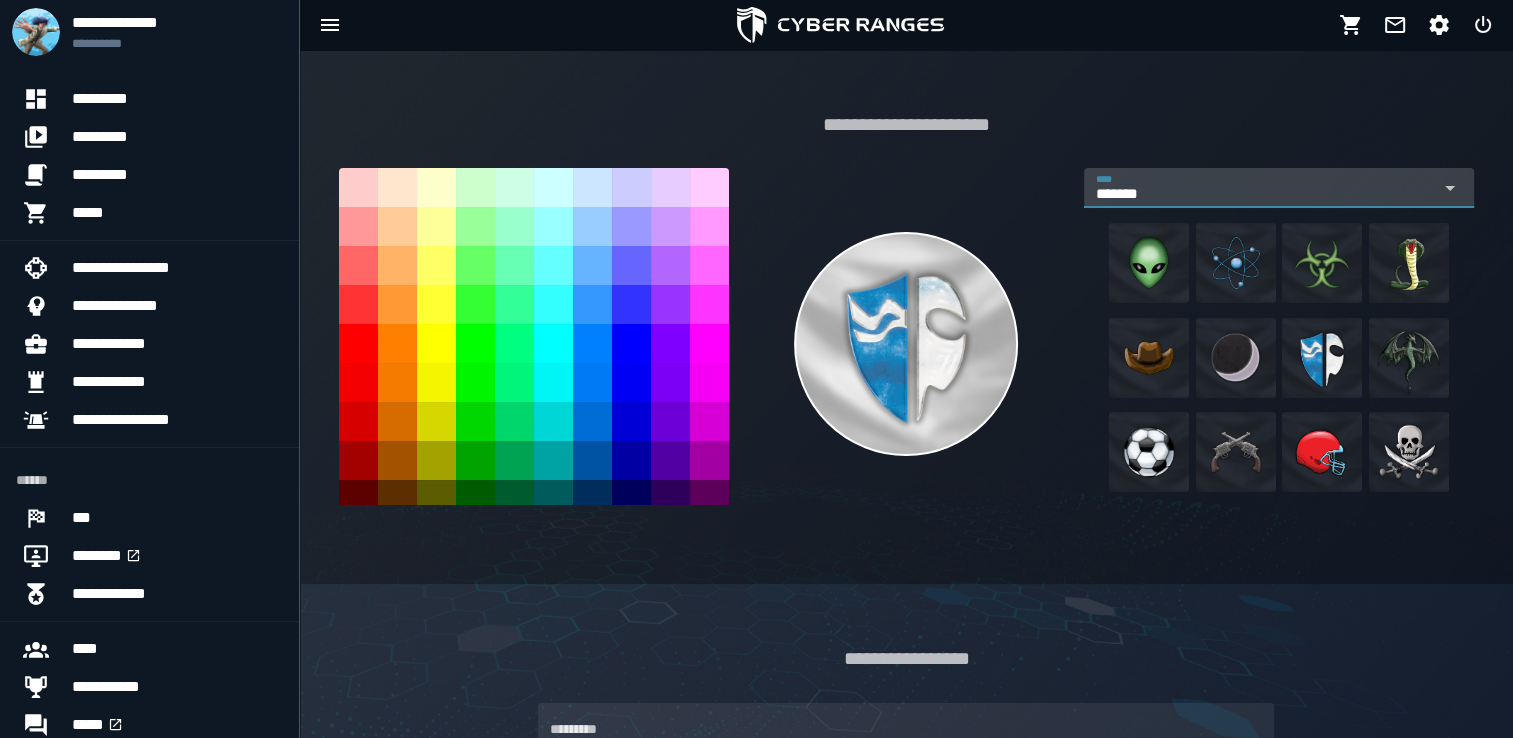 click 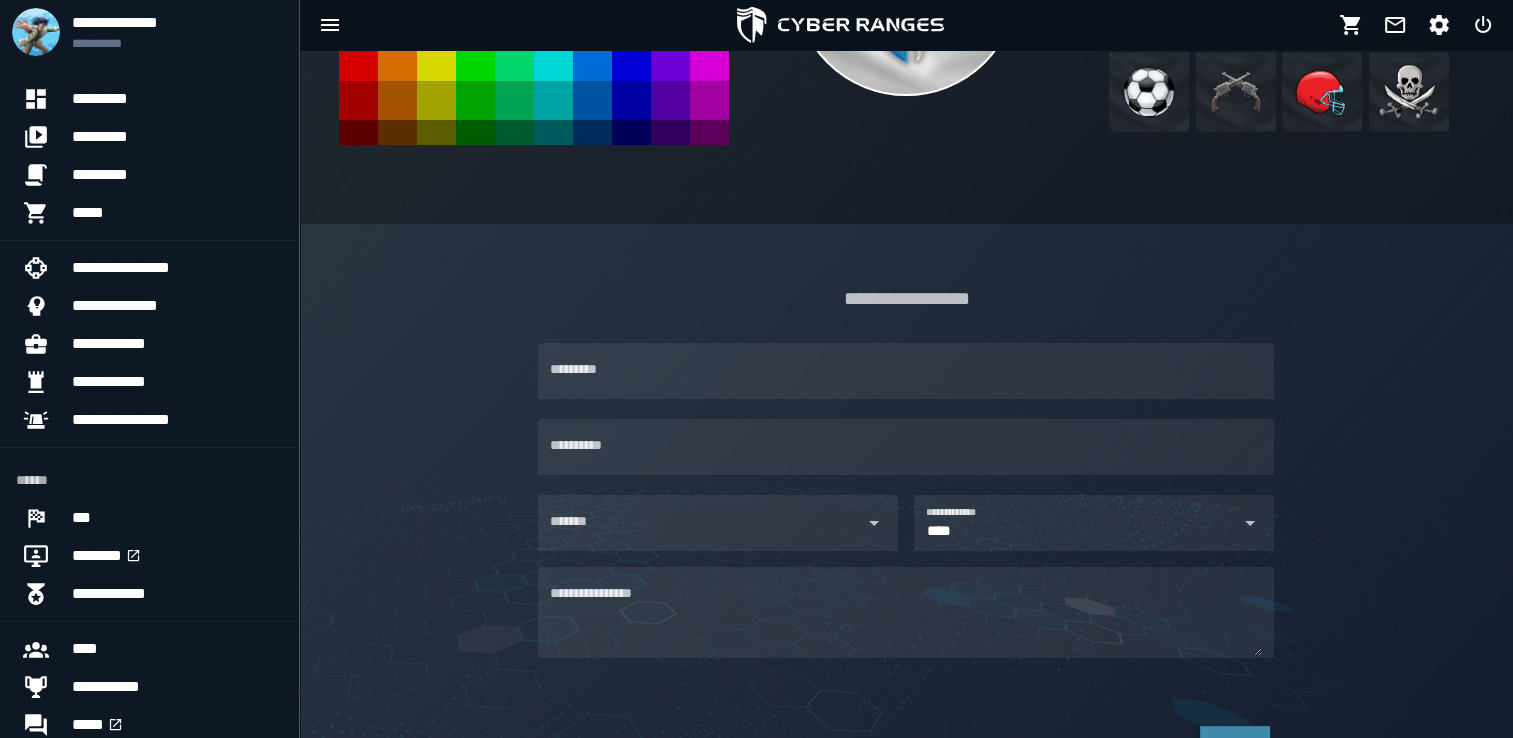 scroll, scrollTop: 370, scrollLeft: 0, axis: vertical 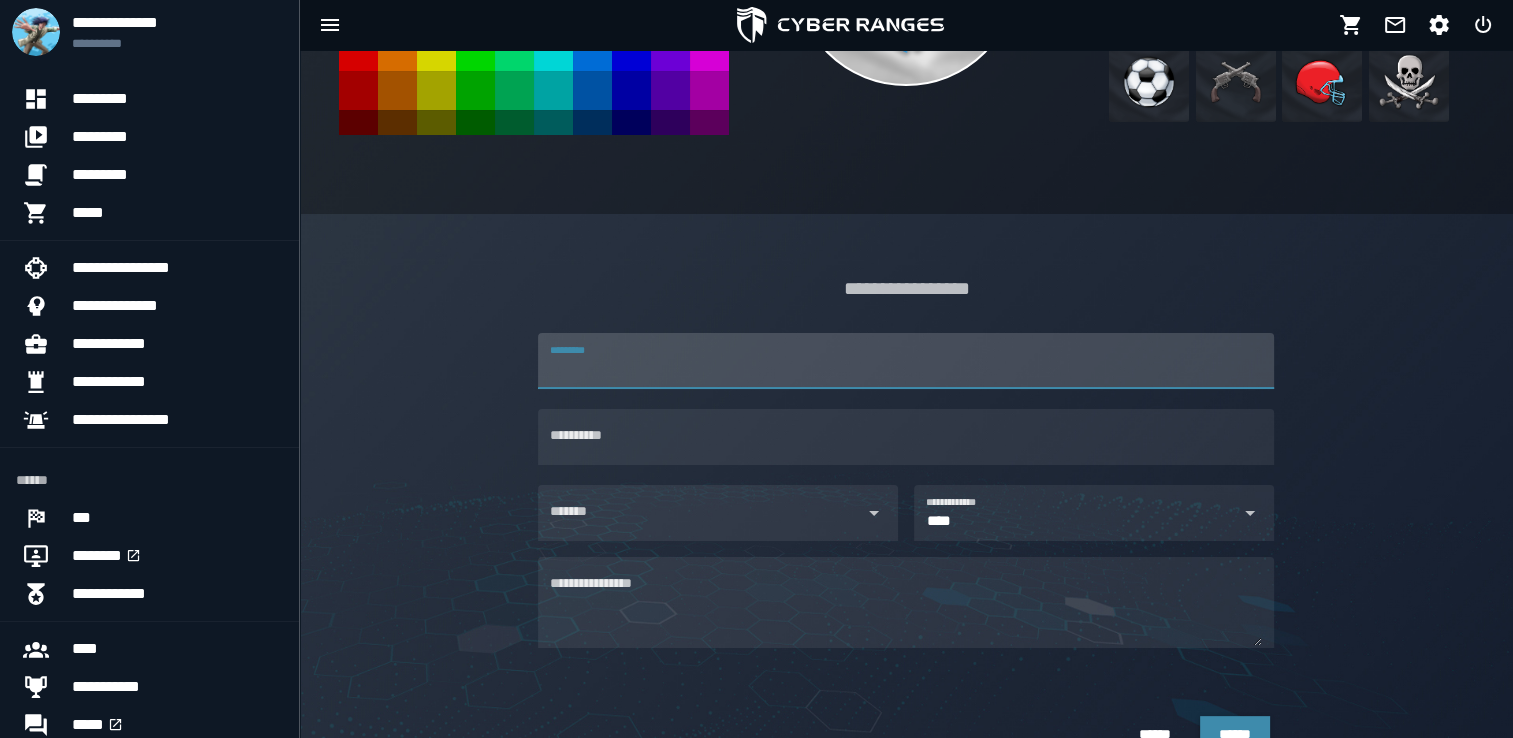 click on "*********" at bounding box center [906, 361] 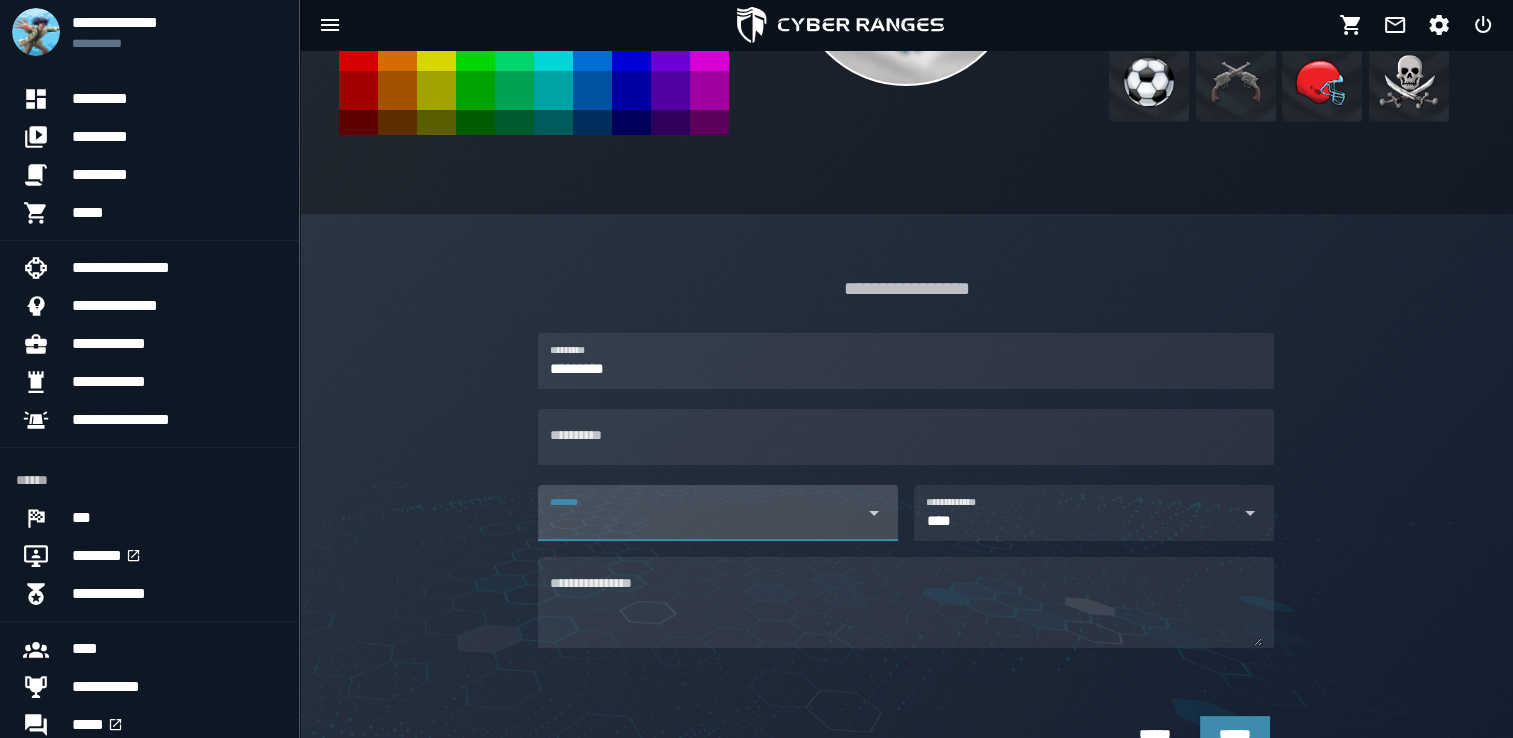 click 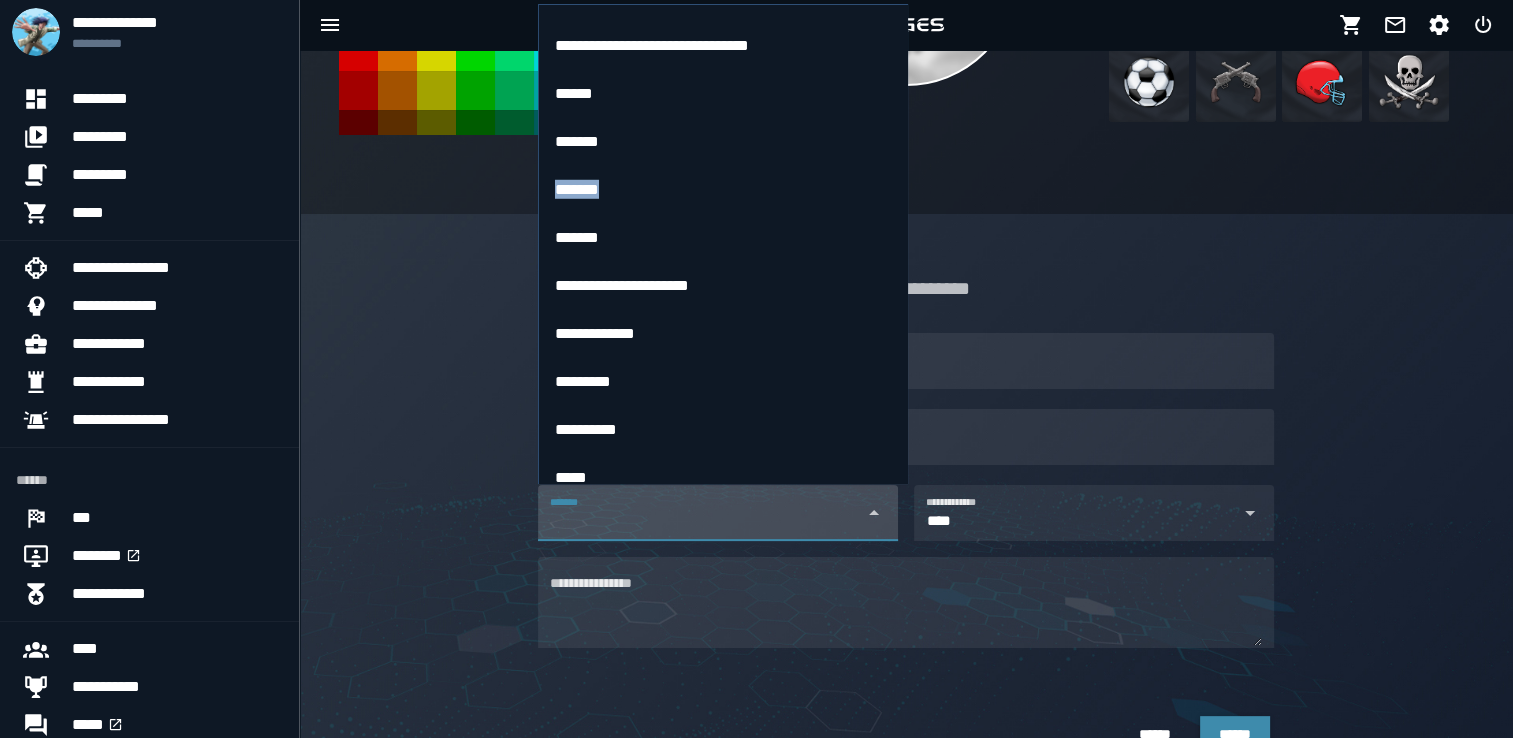 click on "**********" at bounding box center (722, 22) 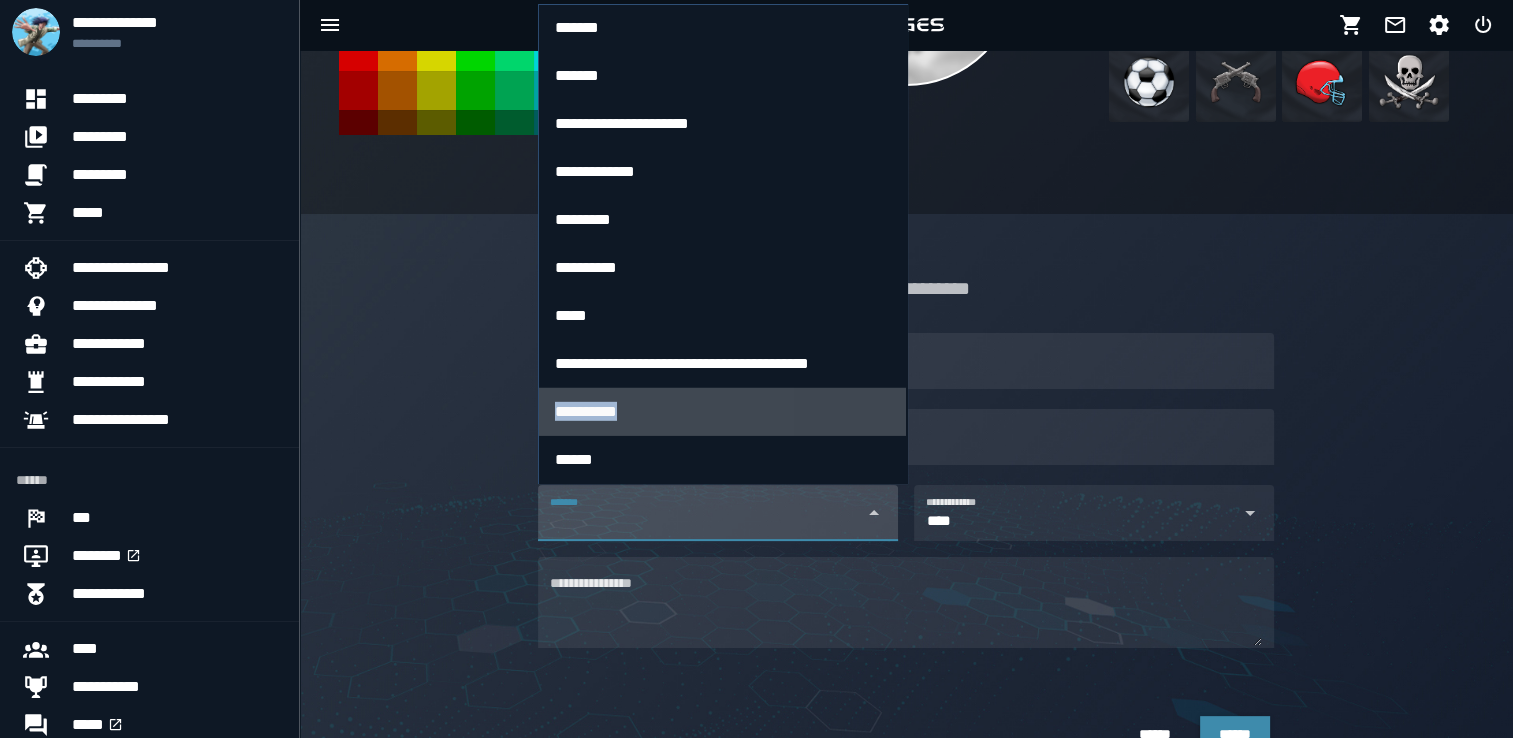 click on "**********" at bounding box center [722, 412] 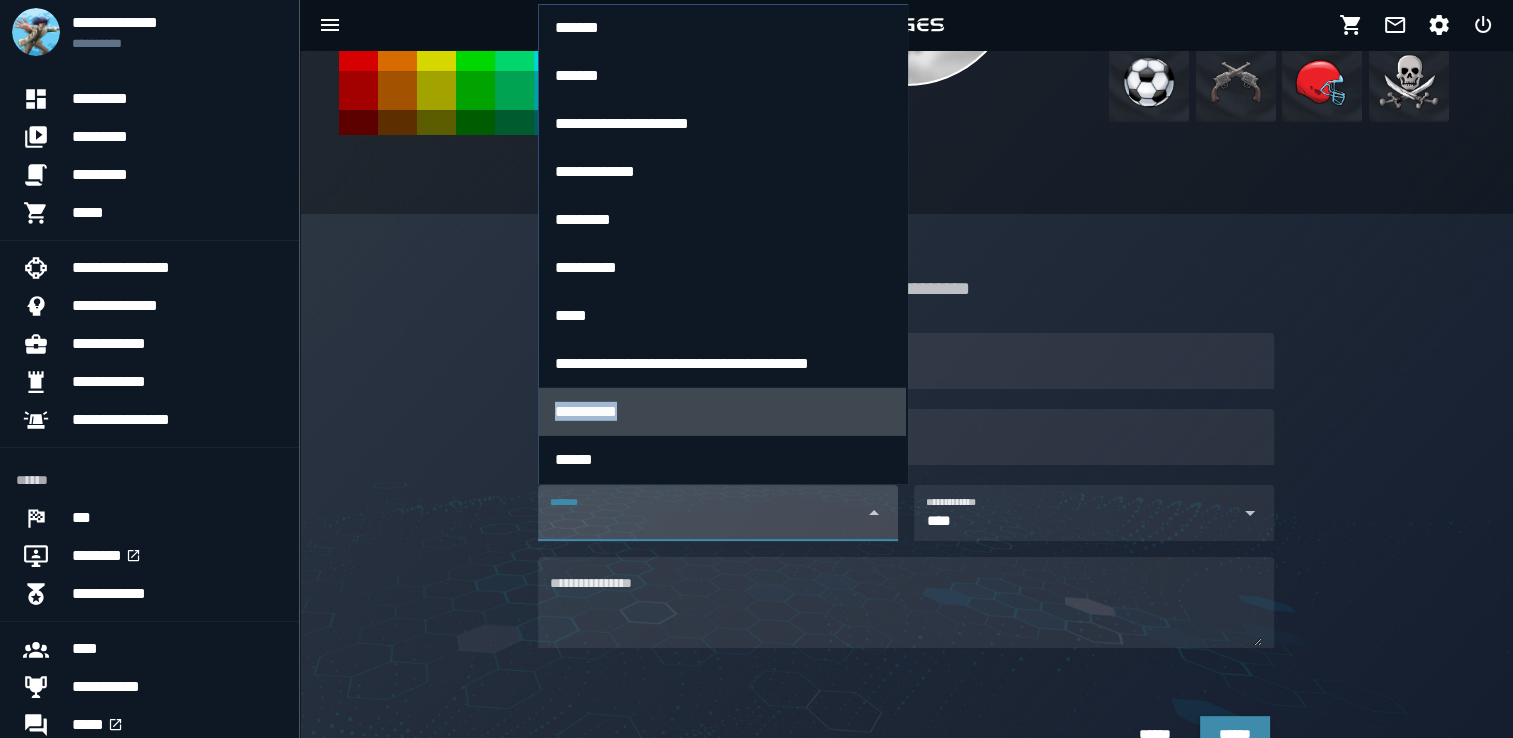 click on "**********" at bounding box center (722, 412) 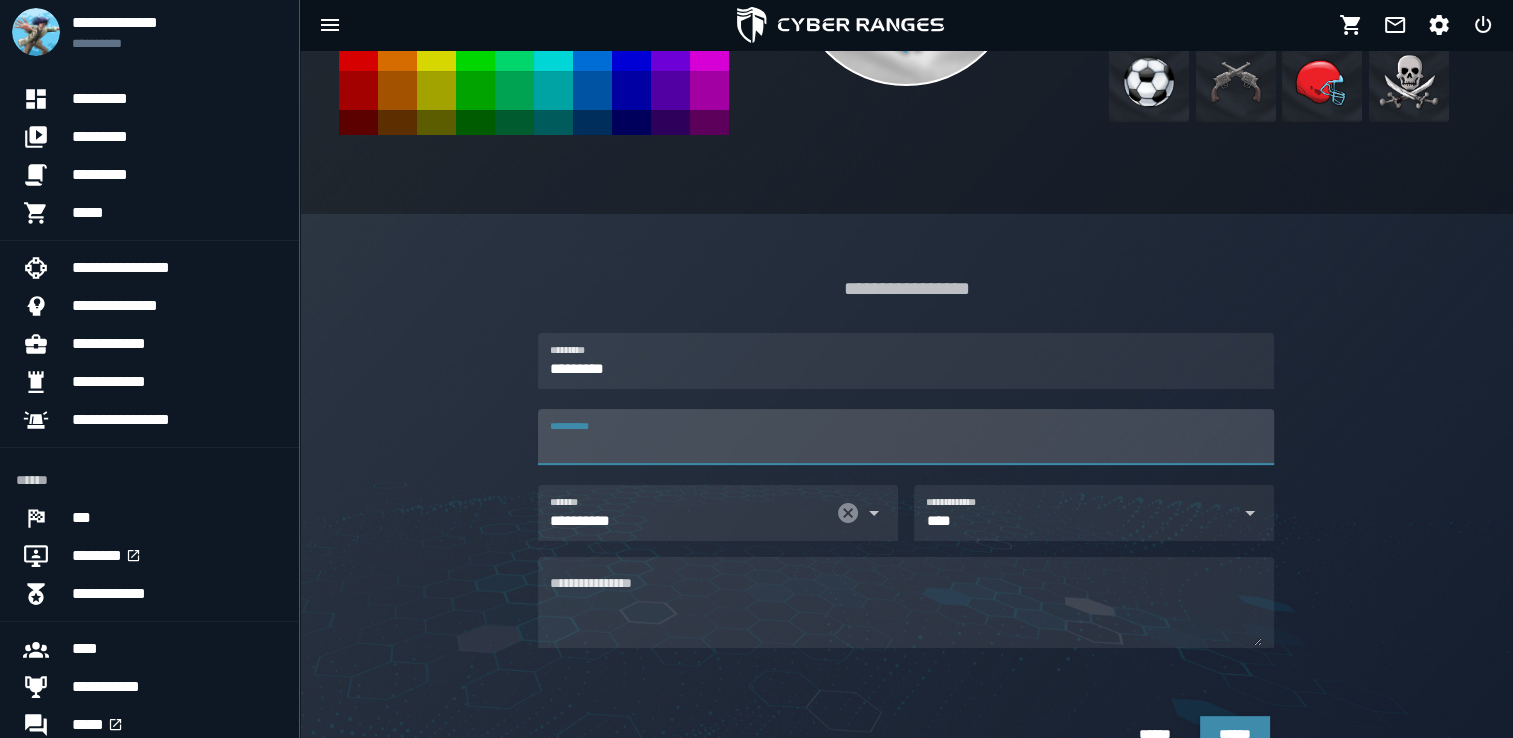 click on "**********" at bounding box center (906, 437) 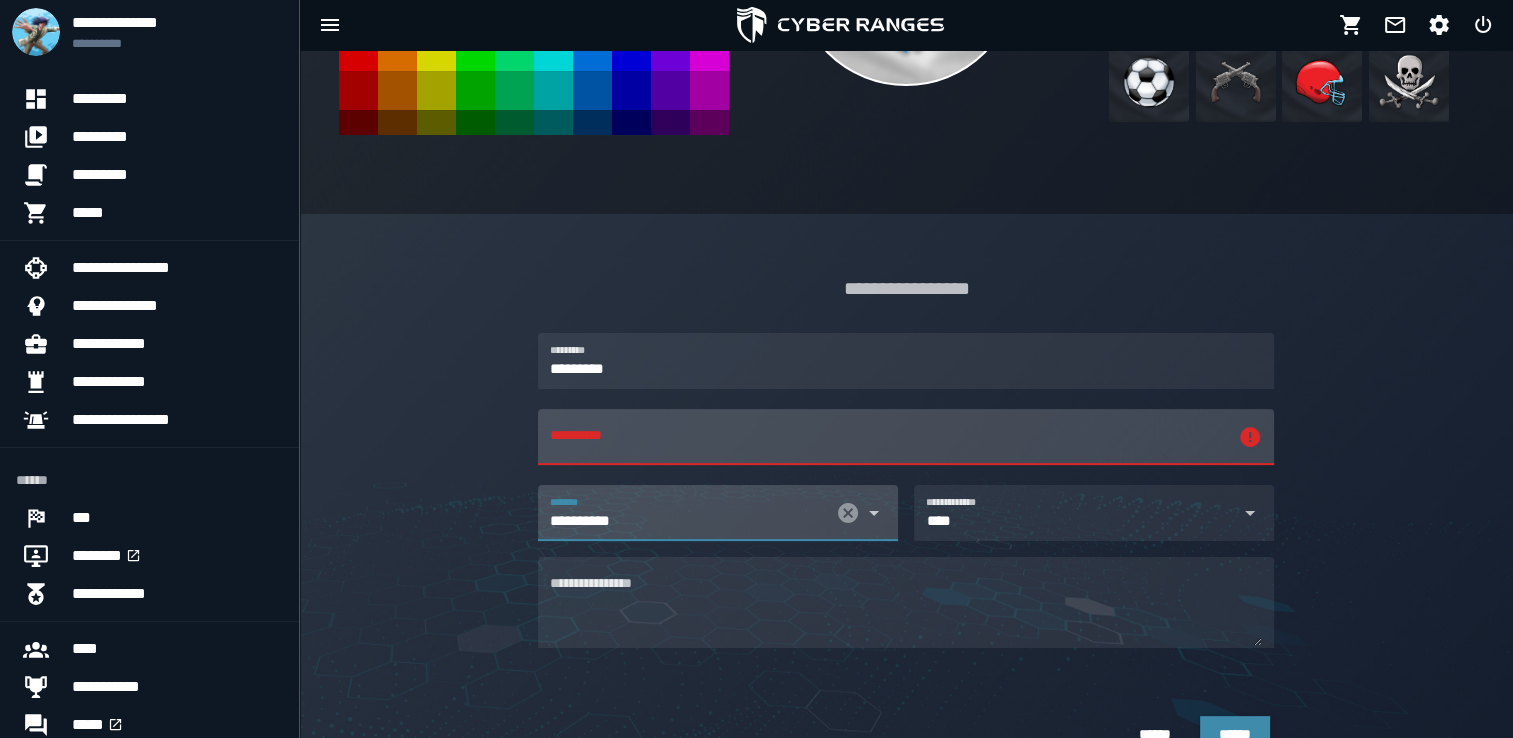 click 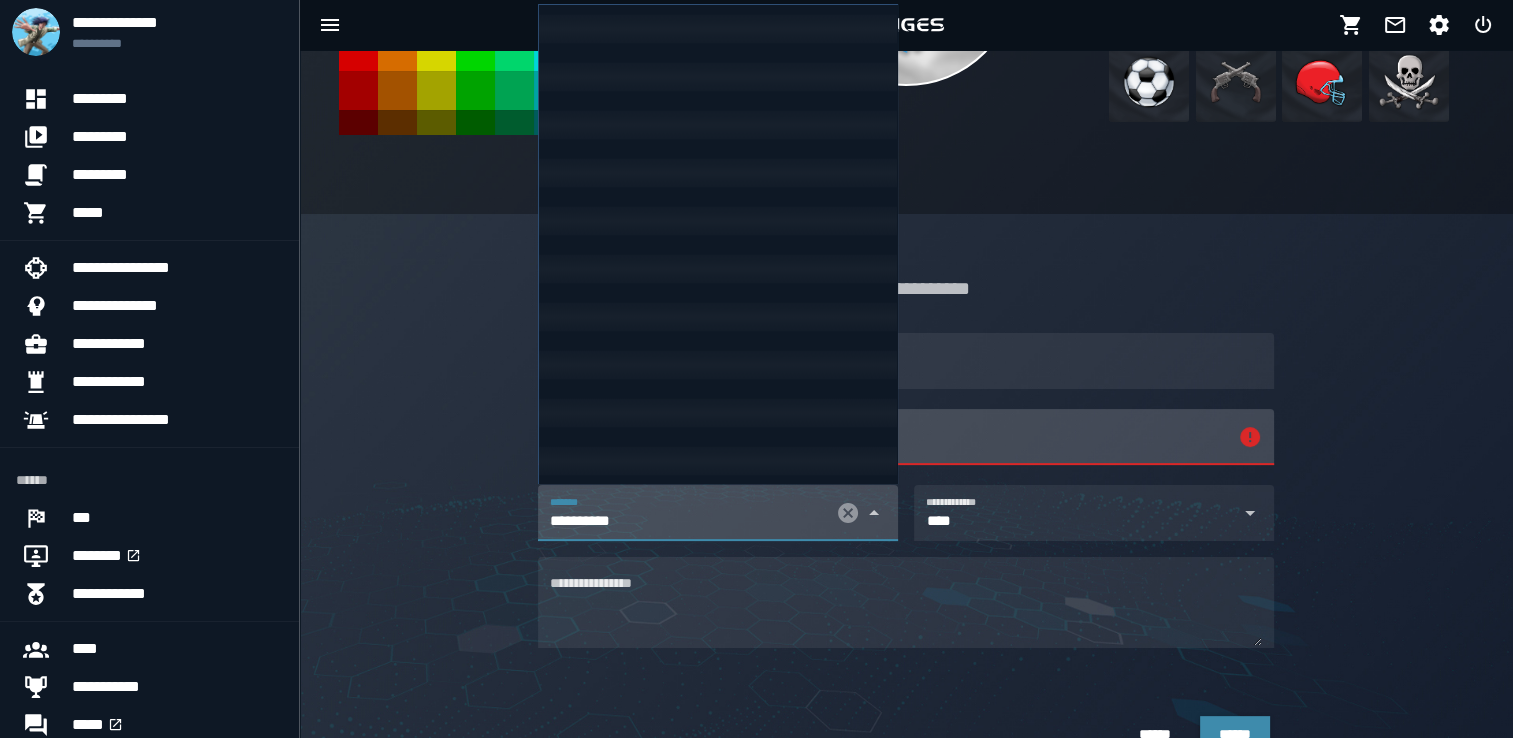 scroll, scrollTop: 6240, scrollLeft: 0, axis: vertical 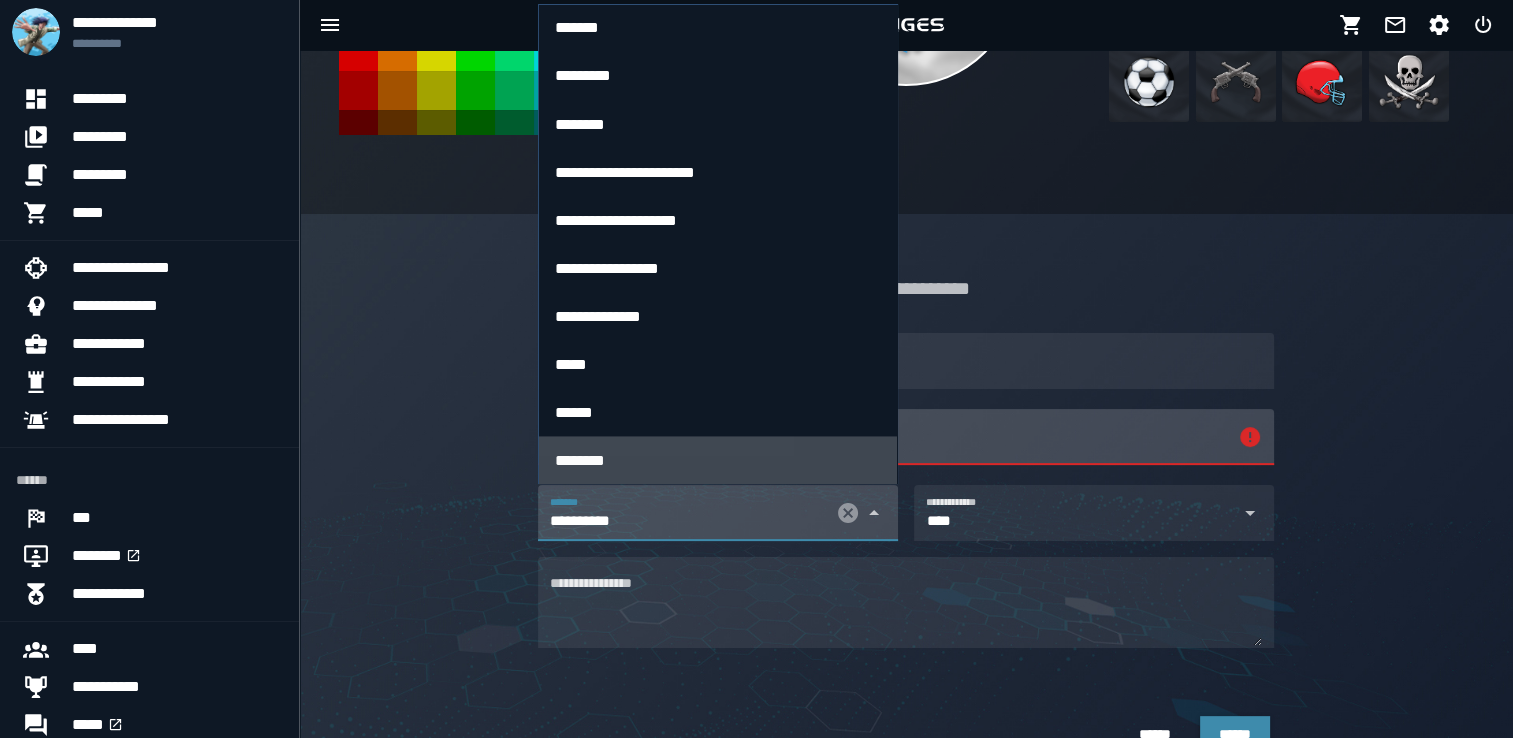 click on "********" at bounding box center [718, 460] 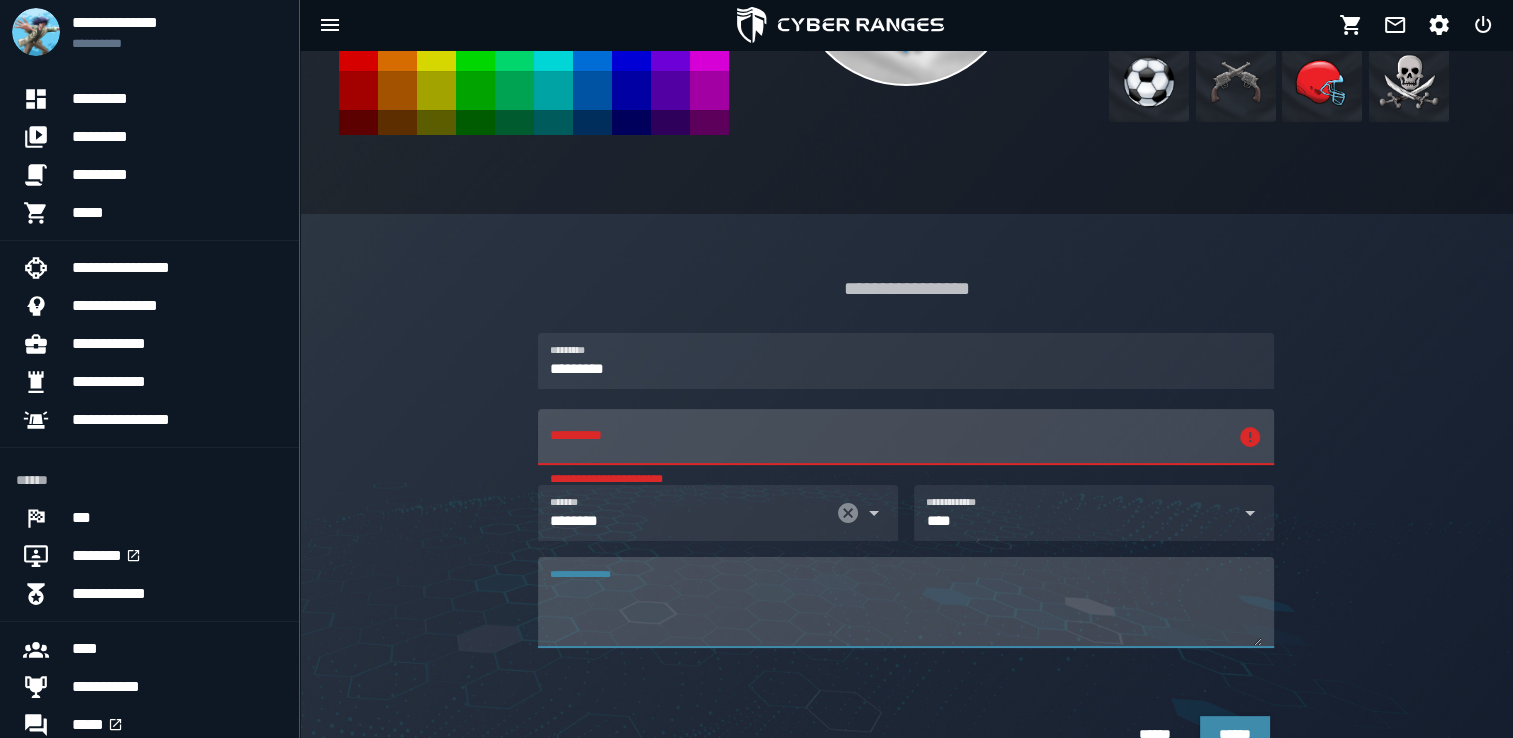 click on "**********" at bounding box center (906, 614) 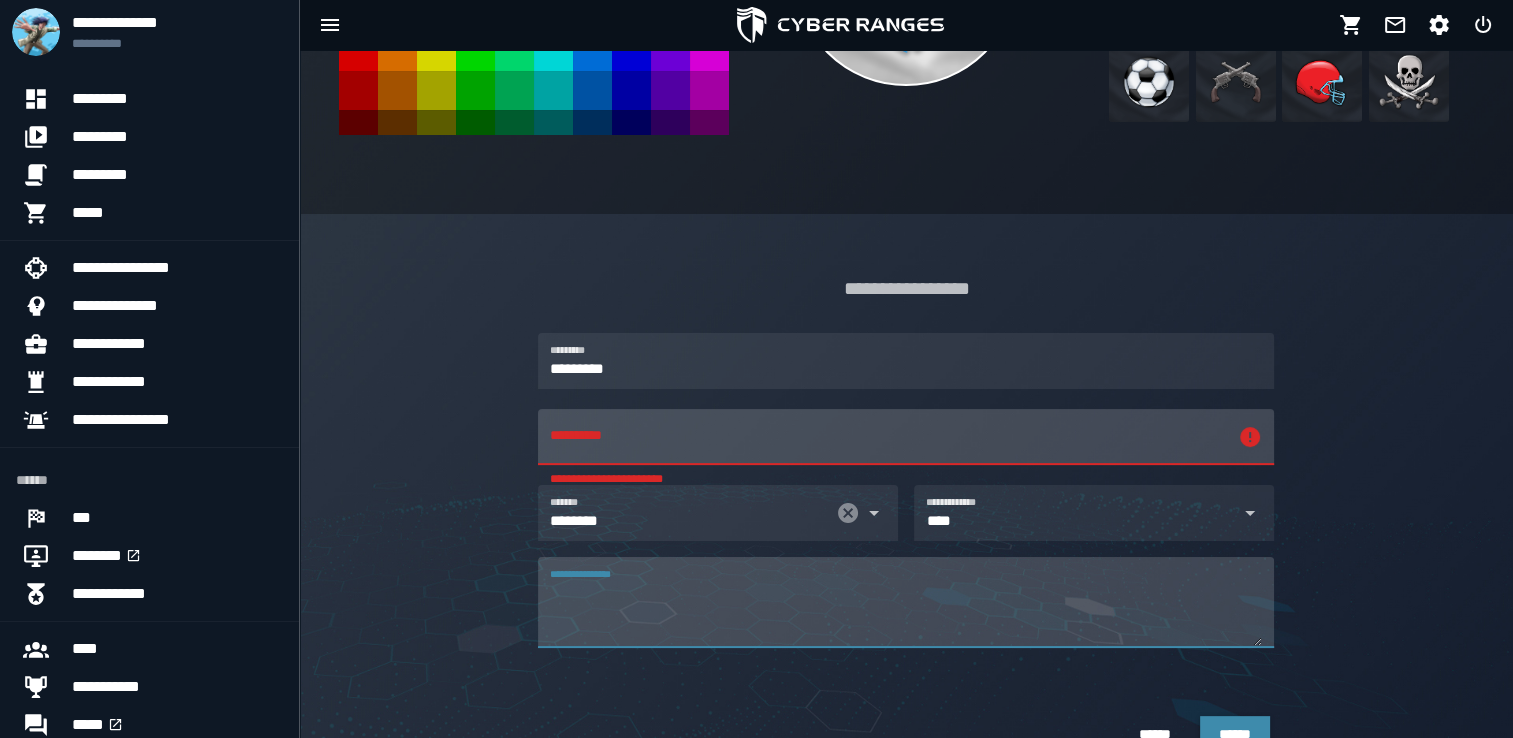scroll, scrollTop: 463, scrollLeft: 0, axis: vertical 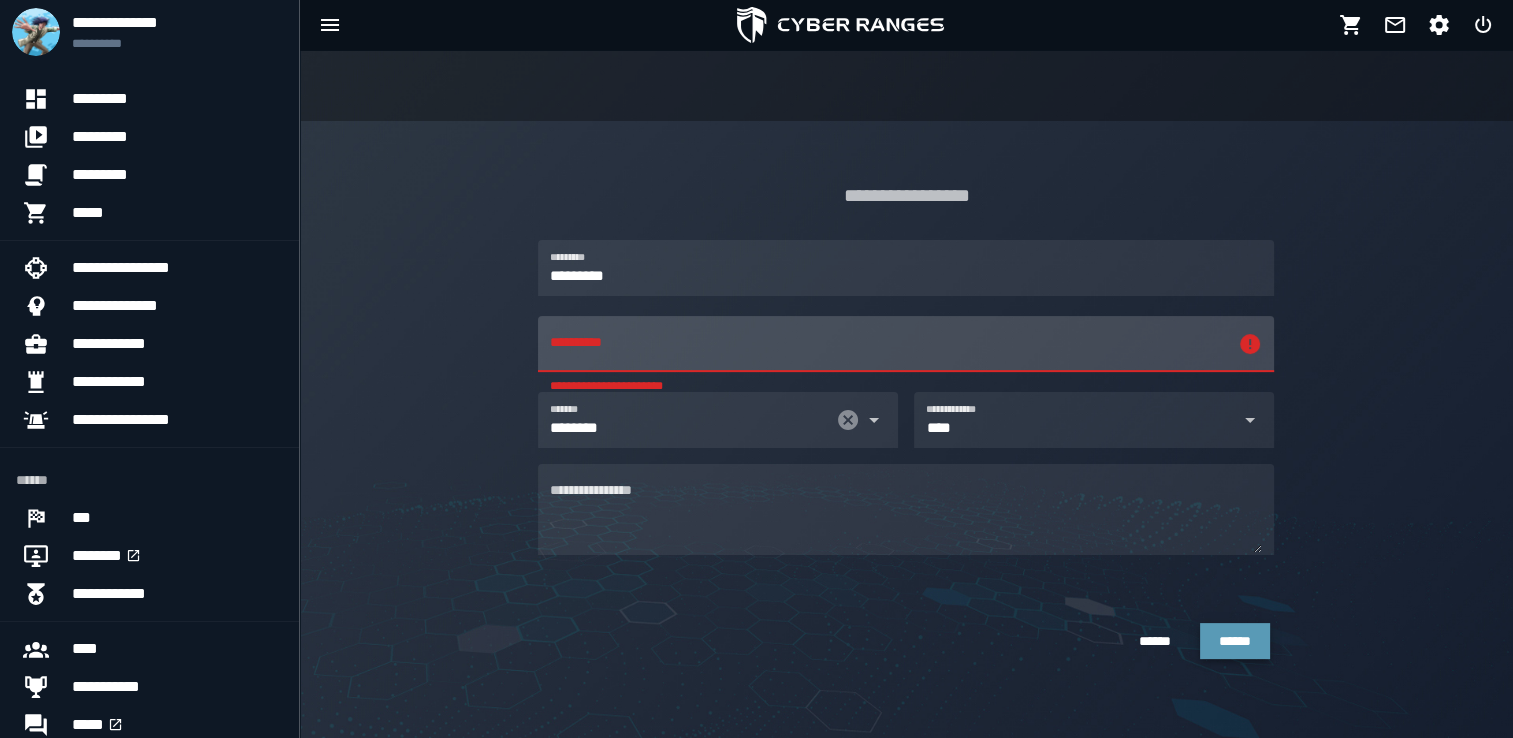 click on "******" at bounding box center (1235, 641) 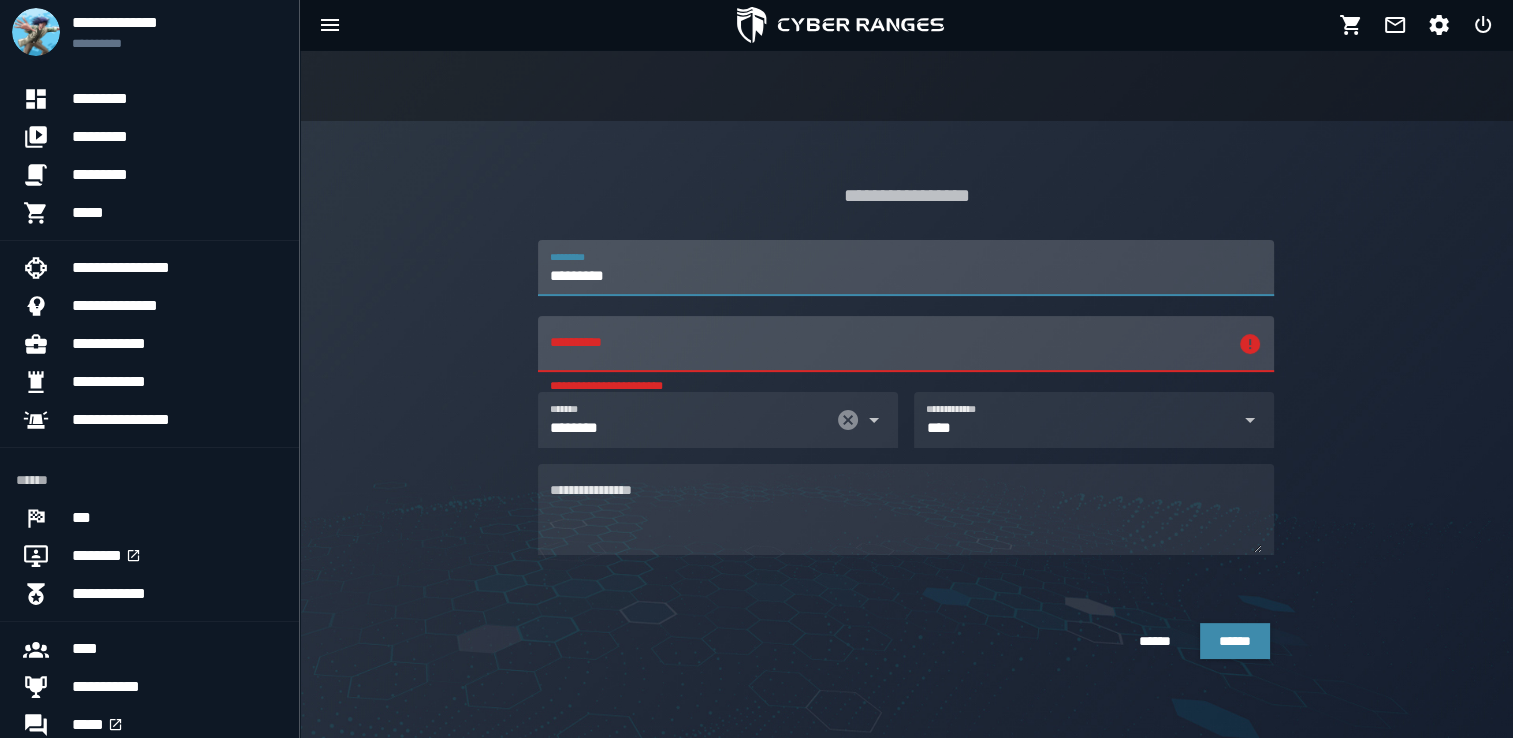 click on "*********" at bounding box center (906, 268) 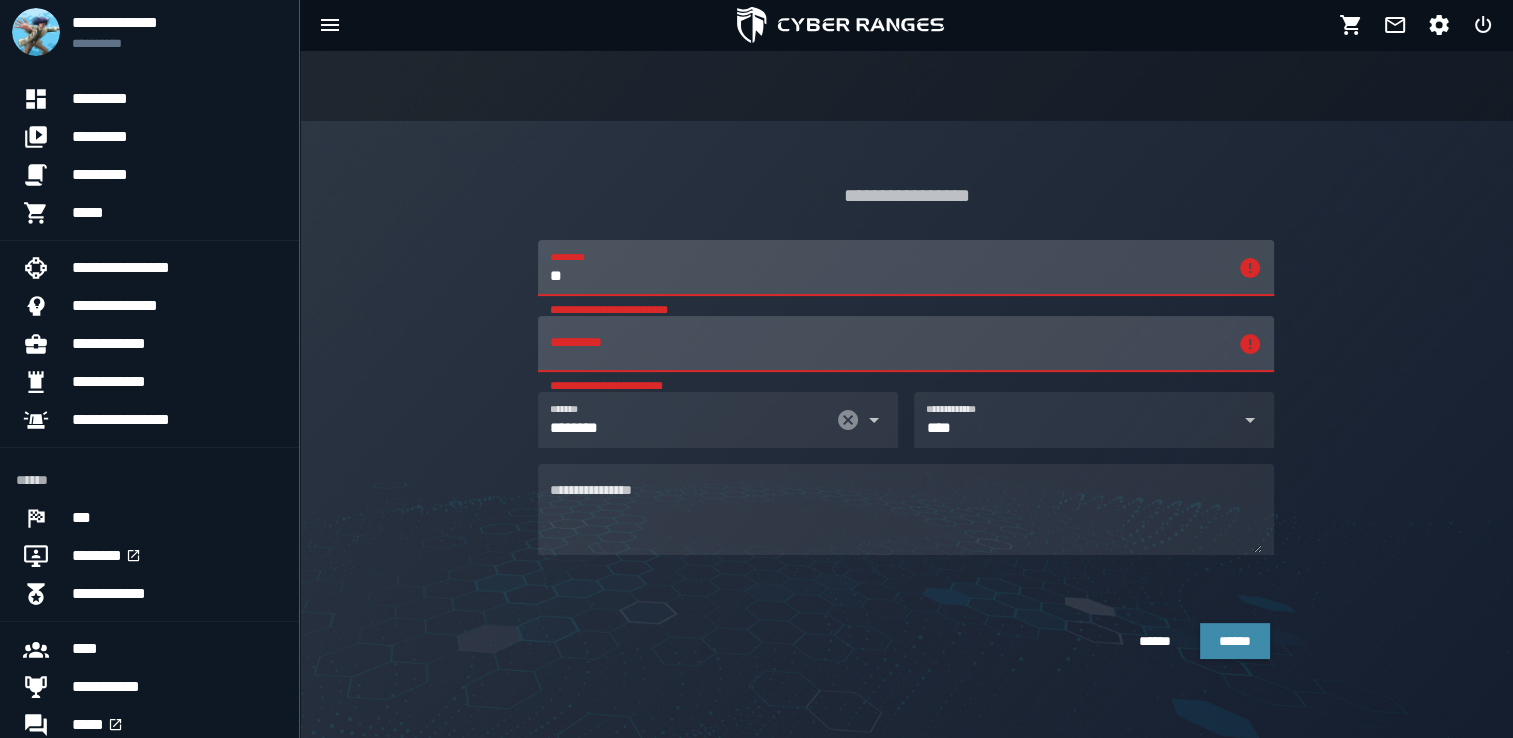 type on "*" 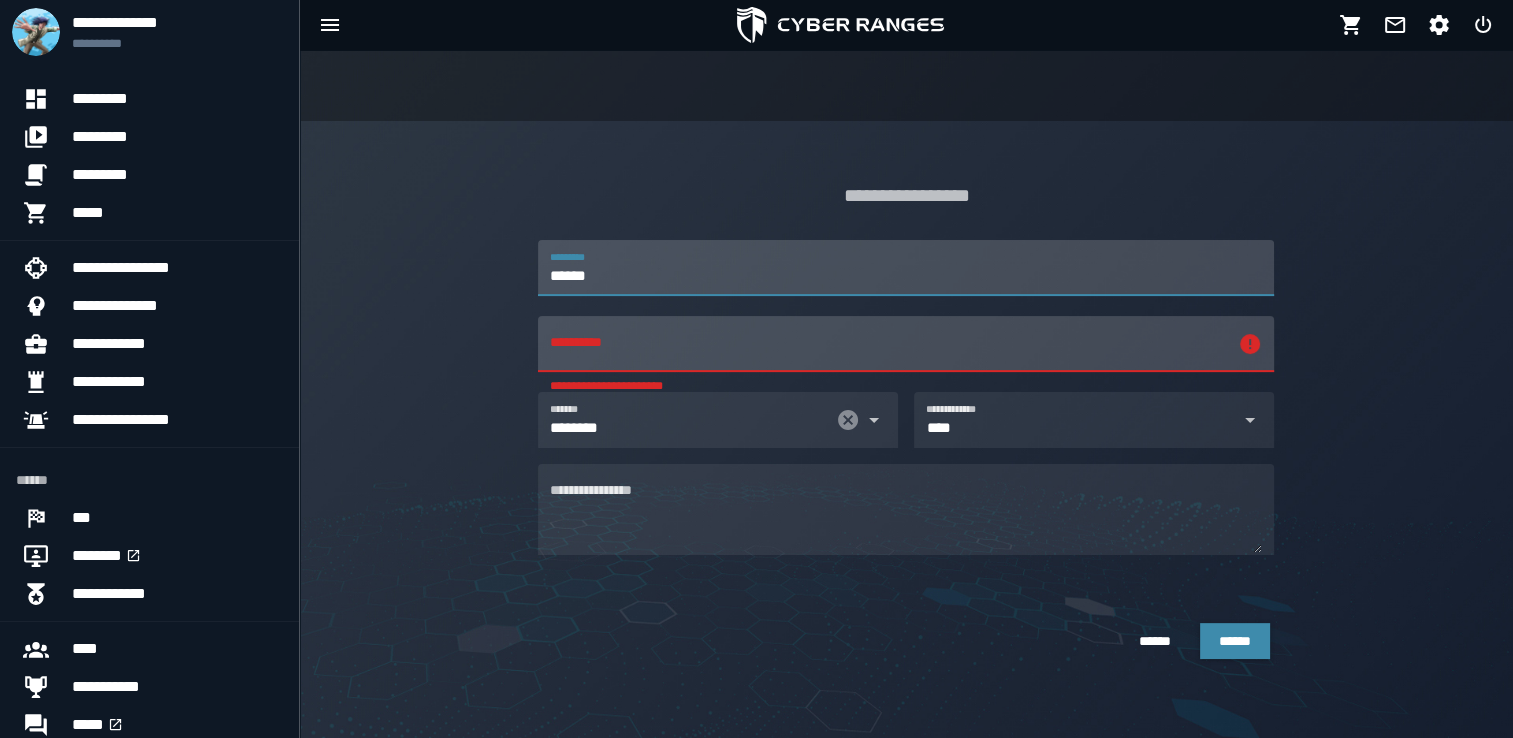 type on "******" 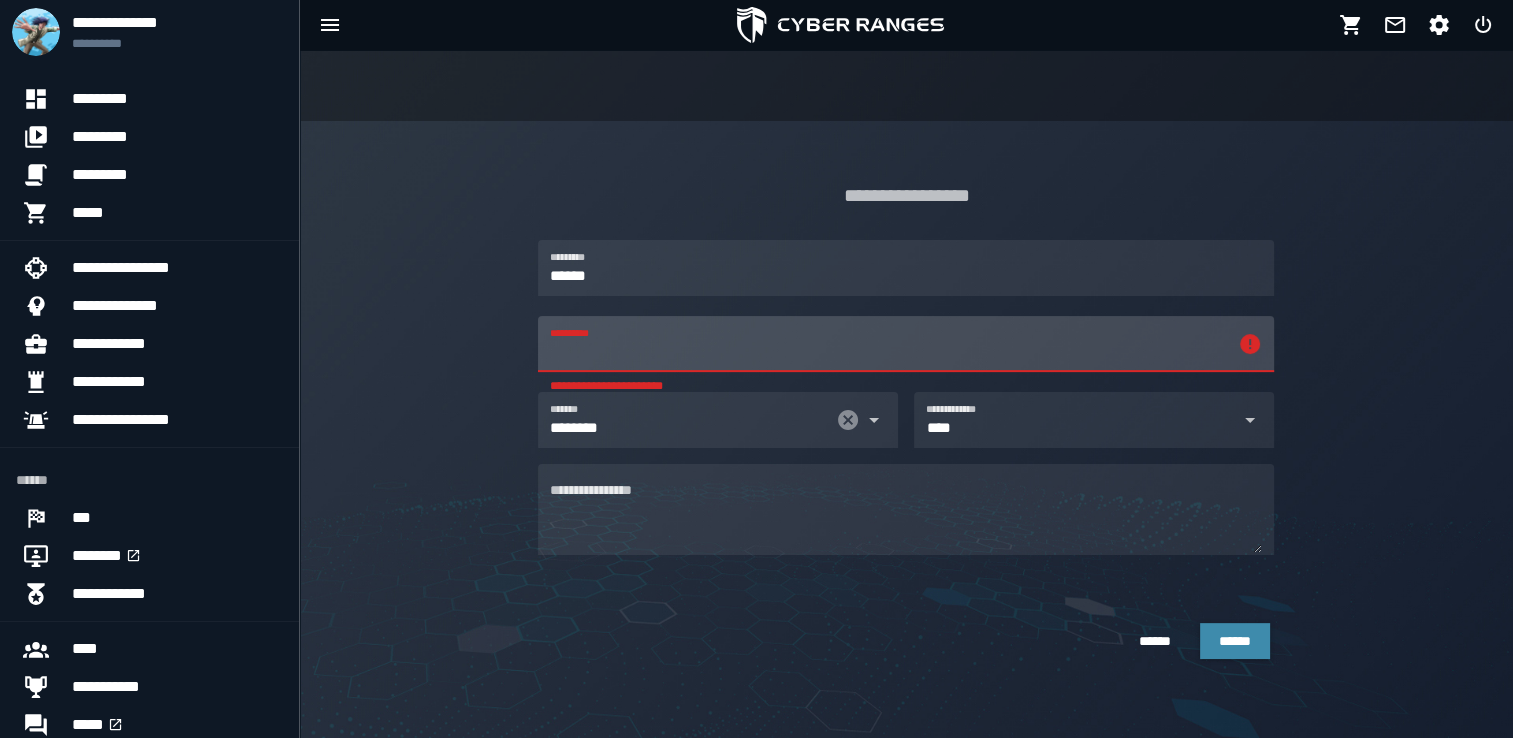 click on "**********" at bounding box center [888, 344] 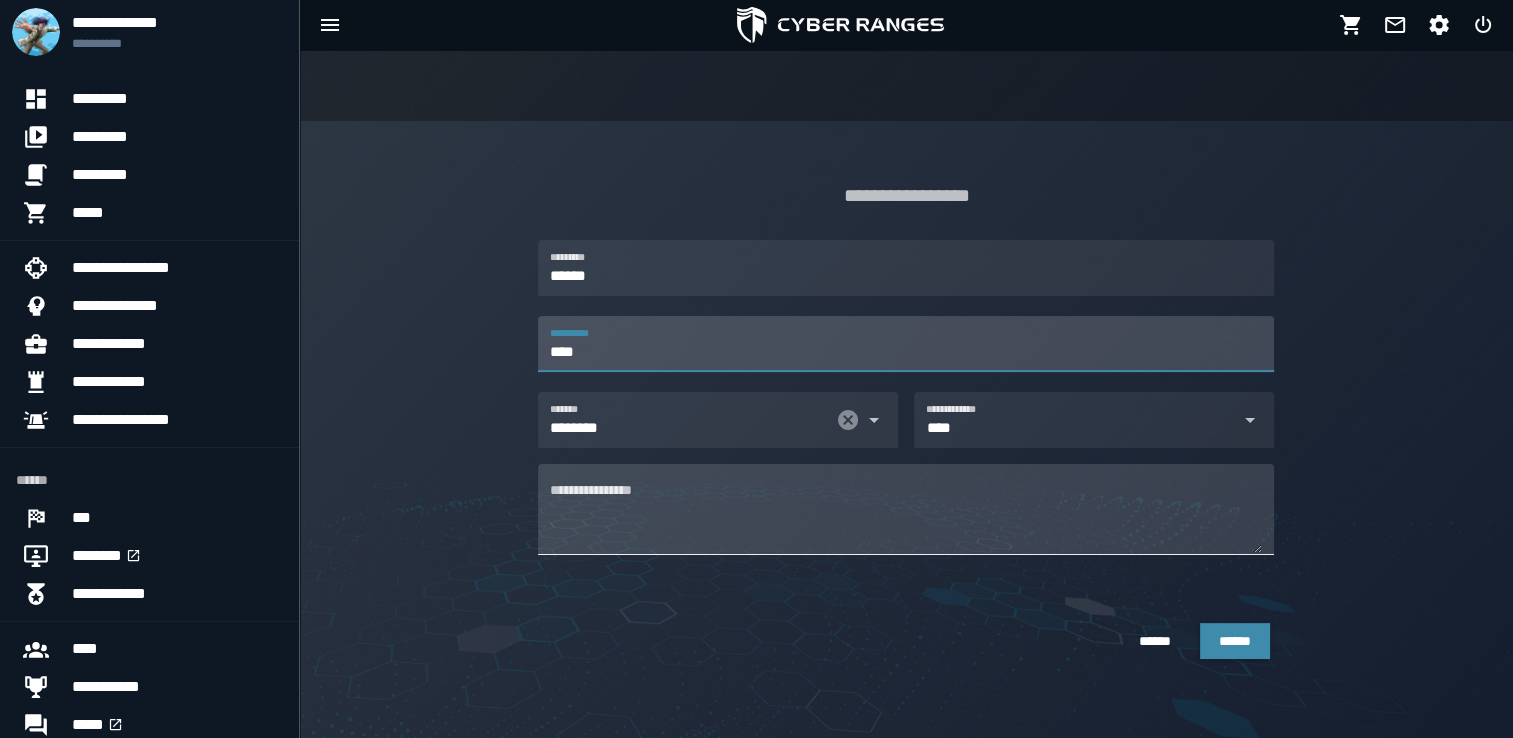 type on "****" 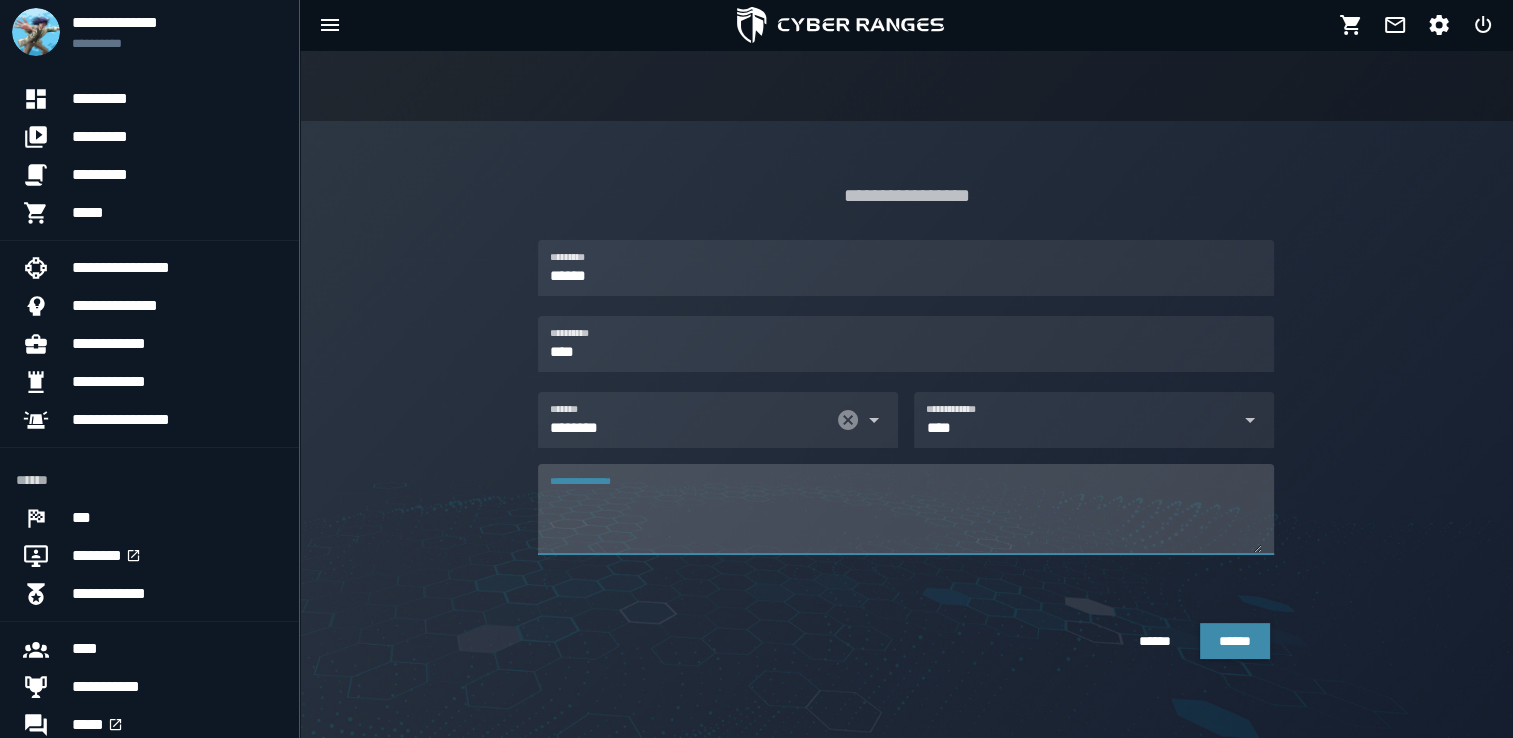 click on "**********" at bounding box center (906, 521) 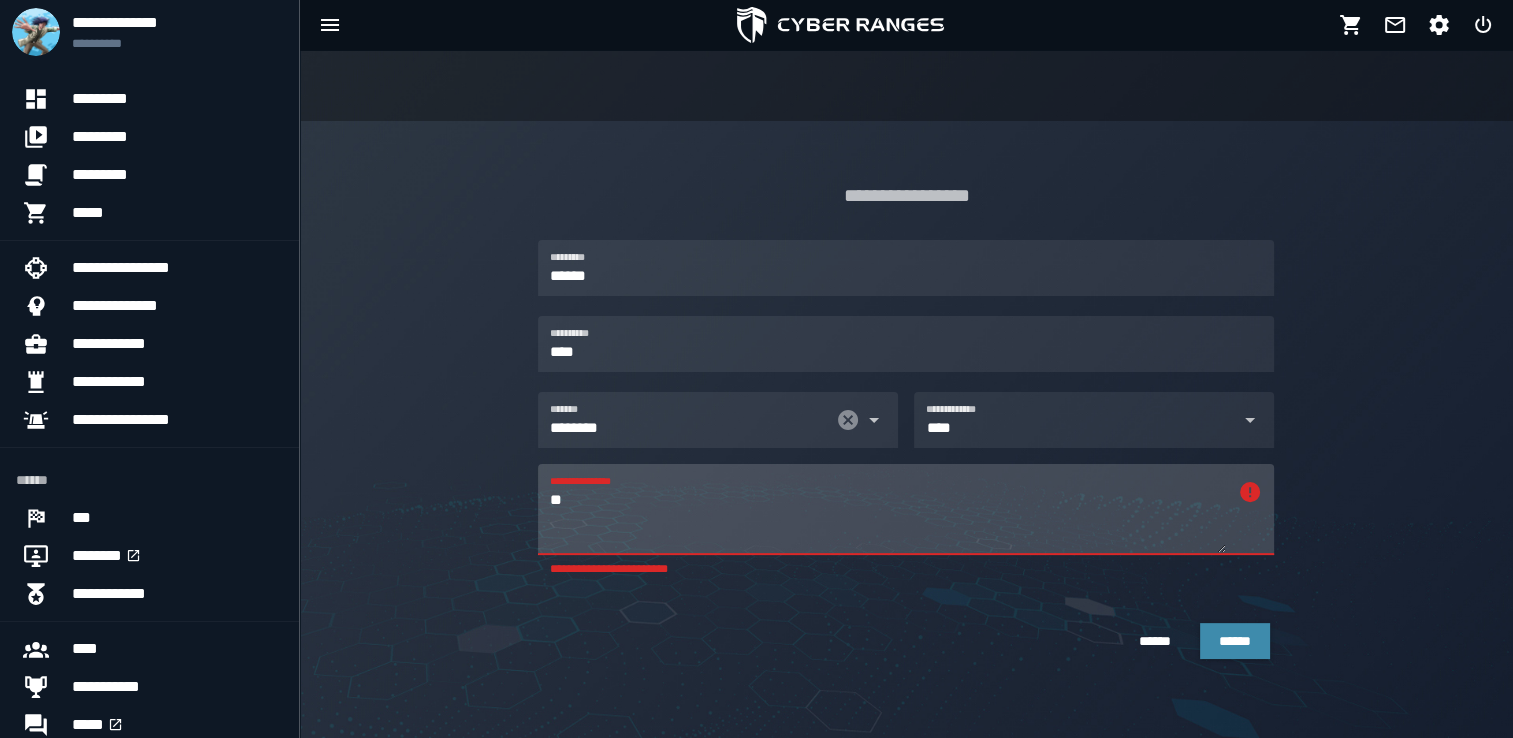 type on "*" 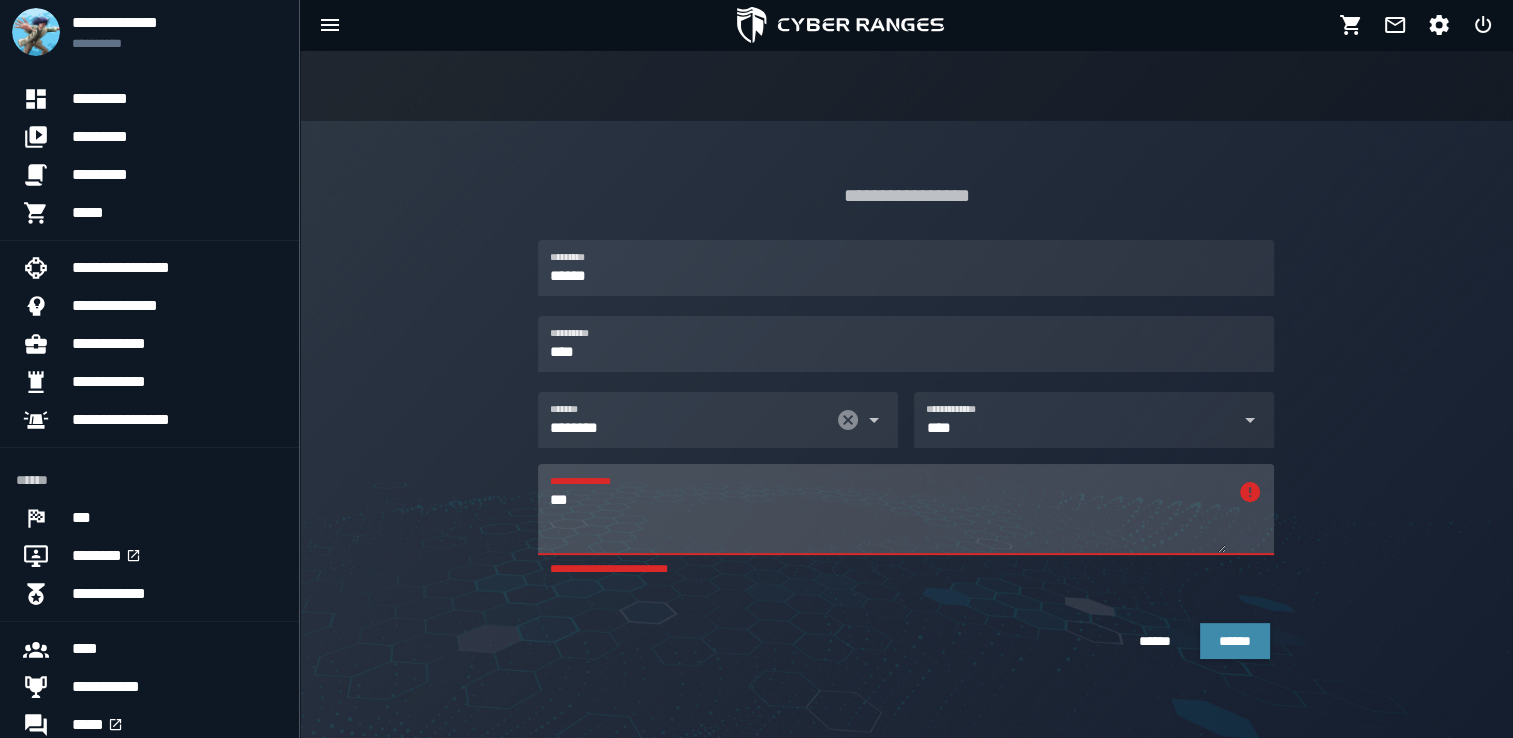 click on "**********" 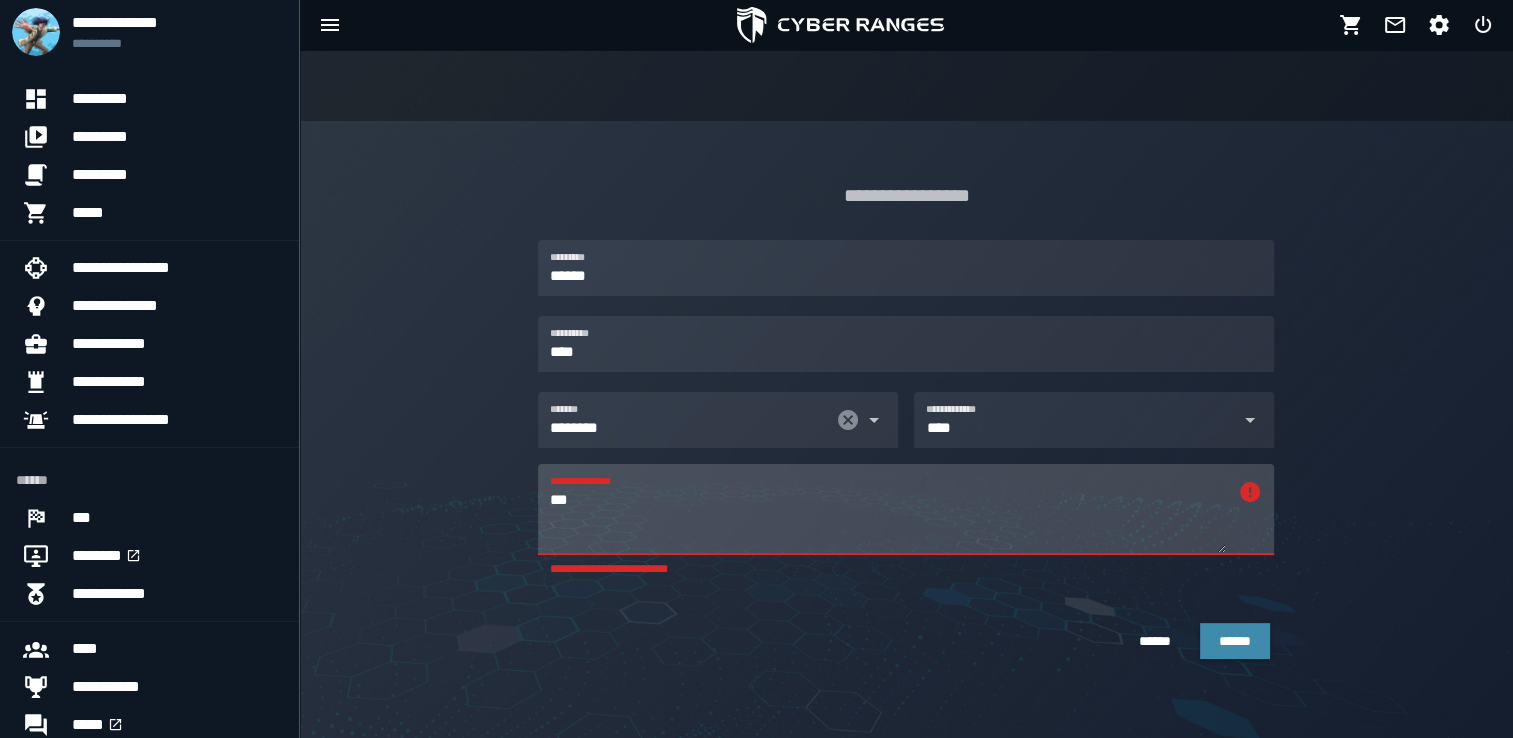 click on "**********" at bounding box center [888, 509] 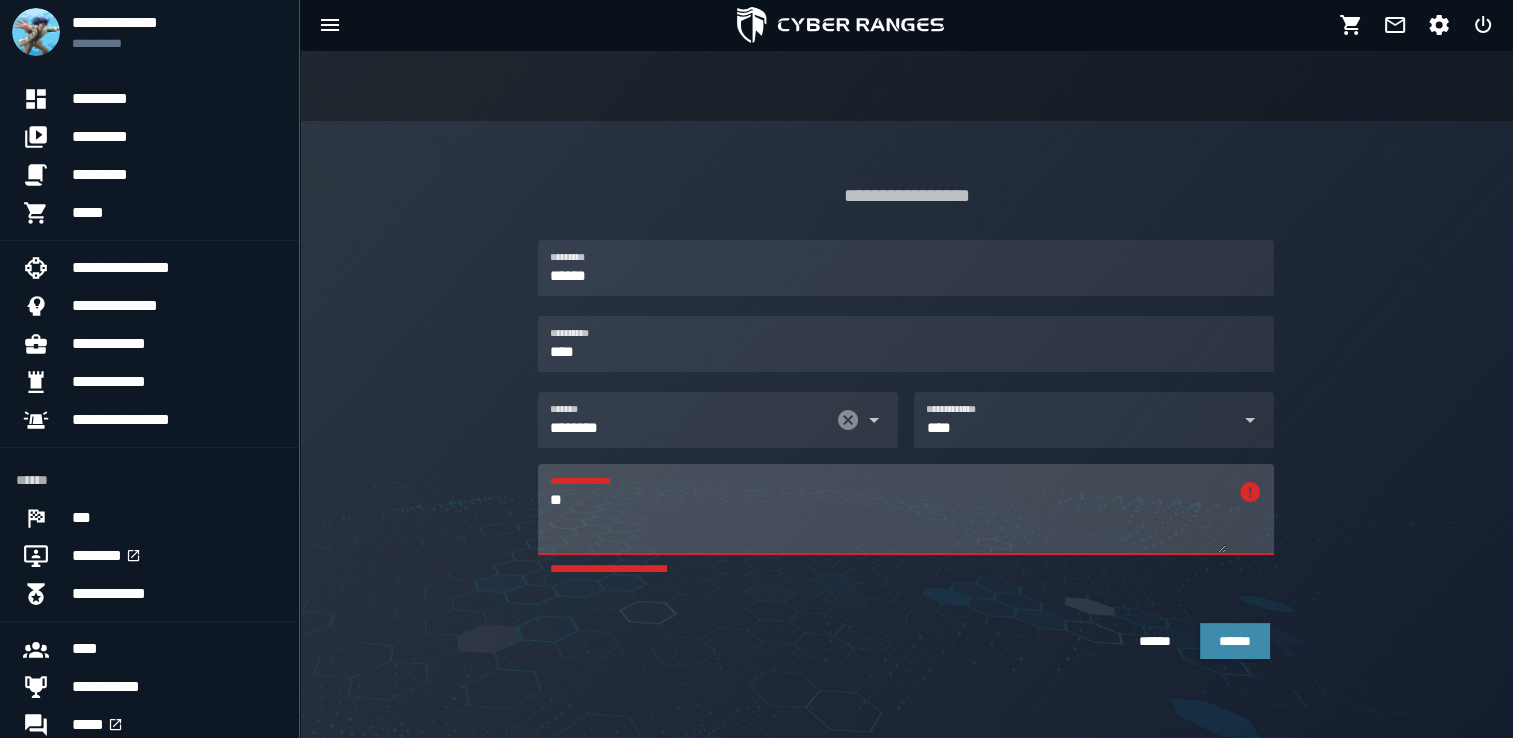 type on "*" 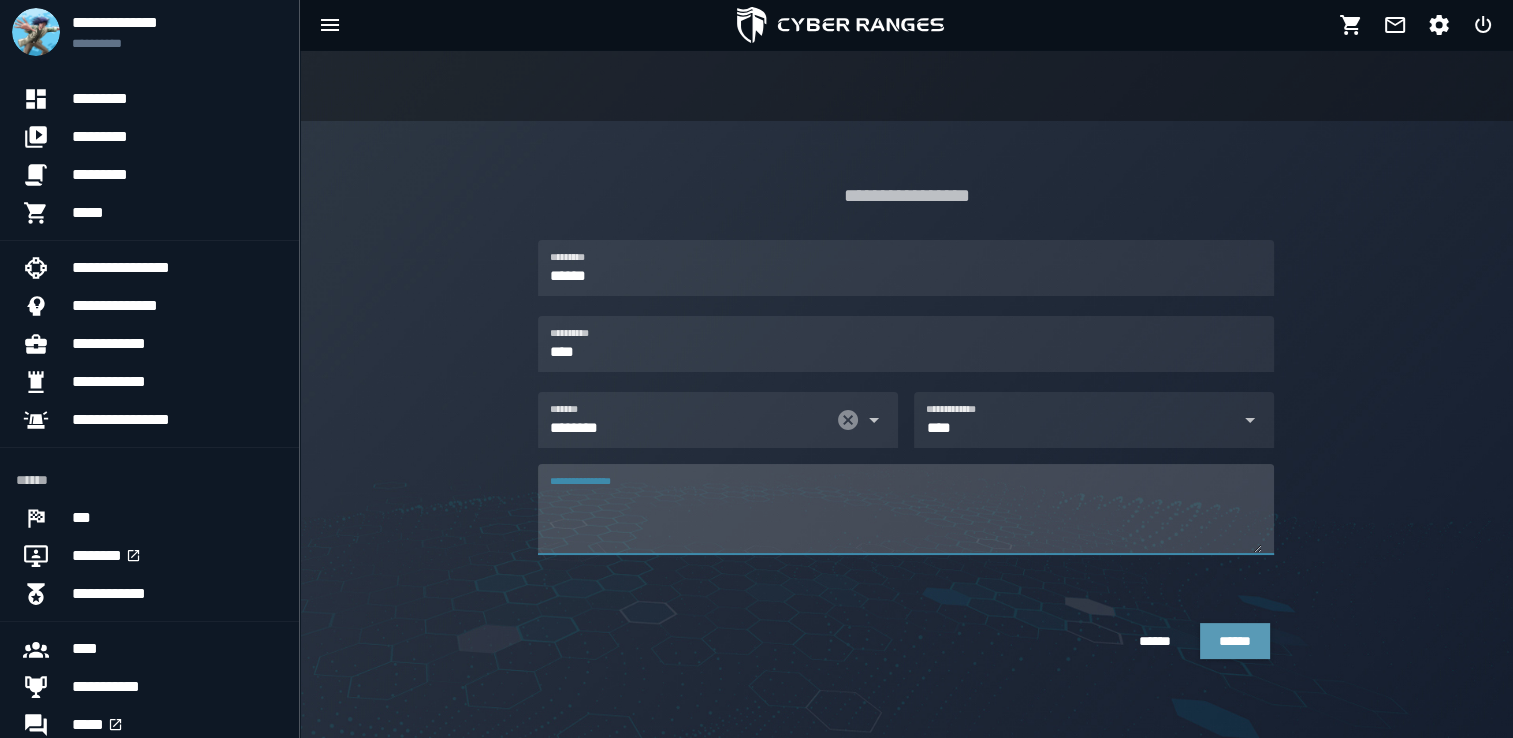 type 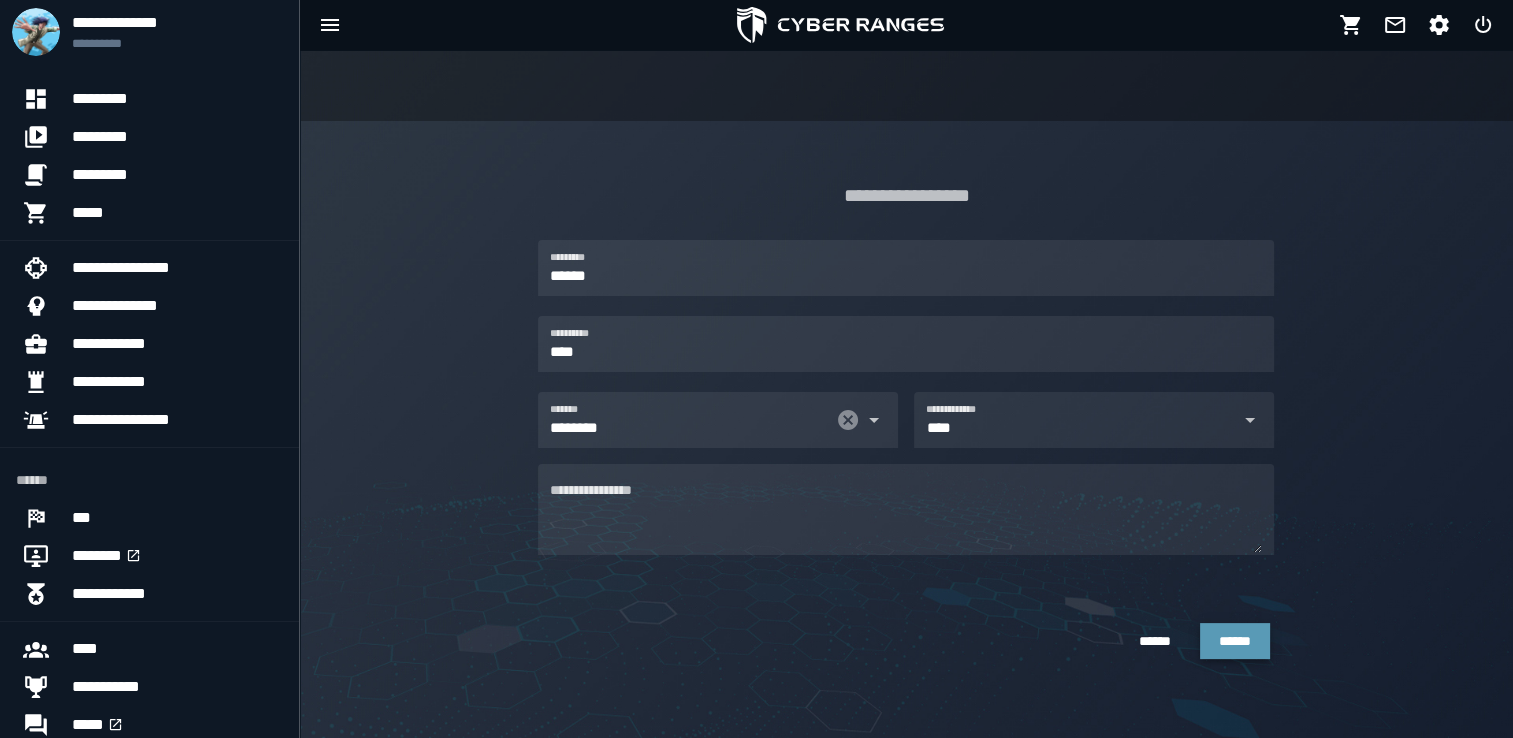 click on "******" at bounding box center [1235, 641] 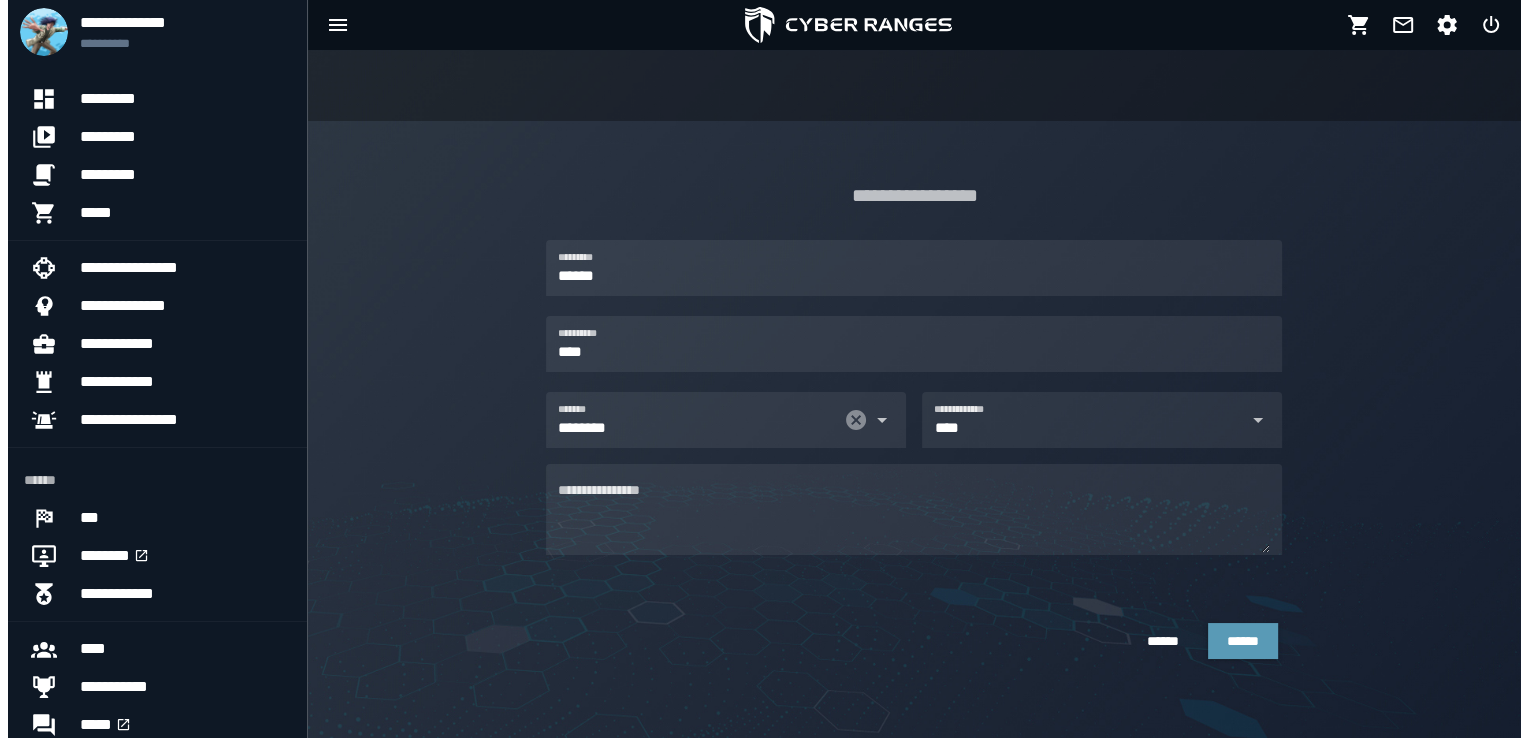 scroll, scrollTop: 0, scrollLeft: 0, axis: both 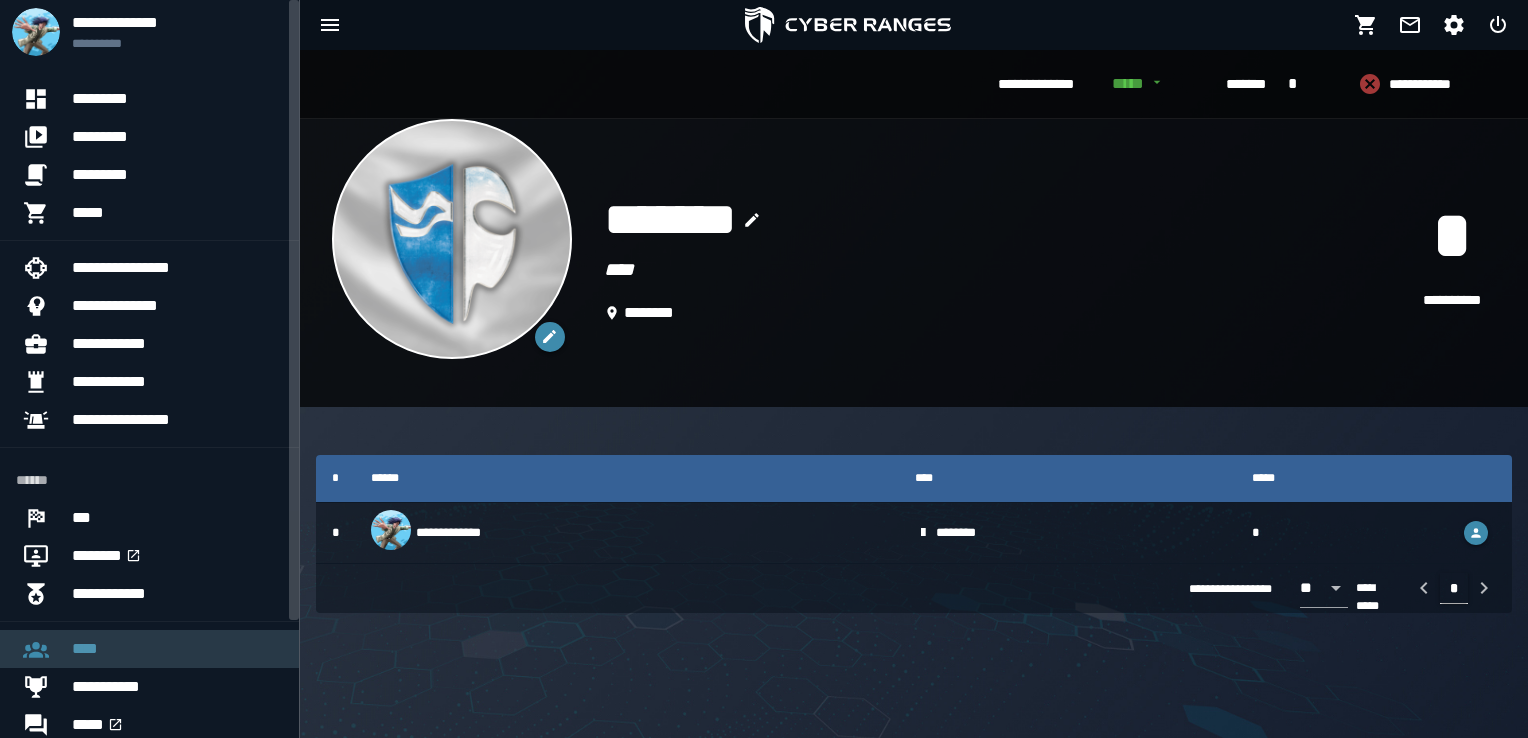 click on "****" at bounding box center (177, 649) 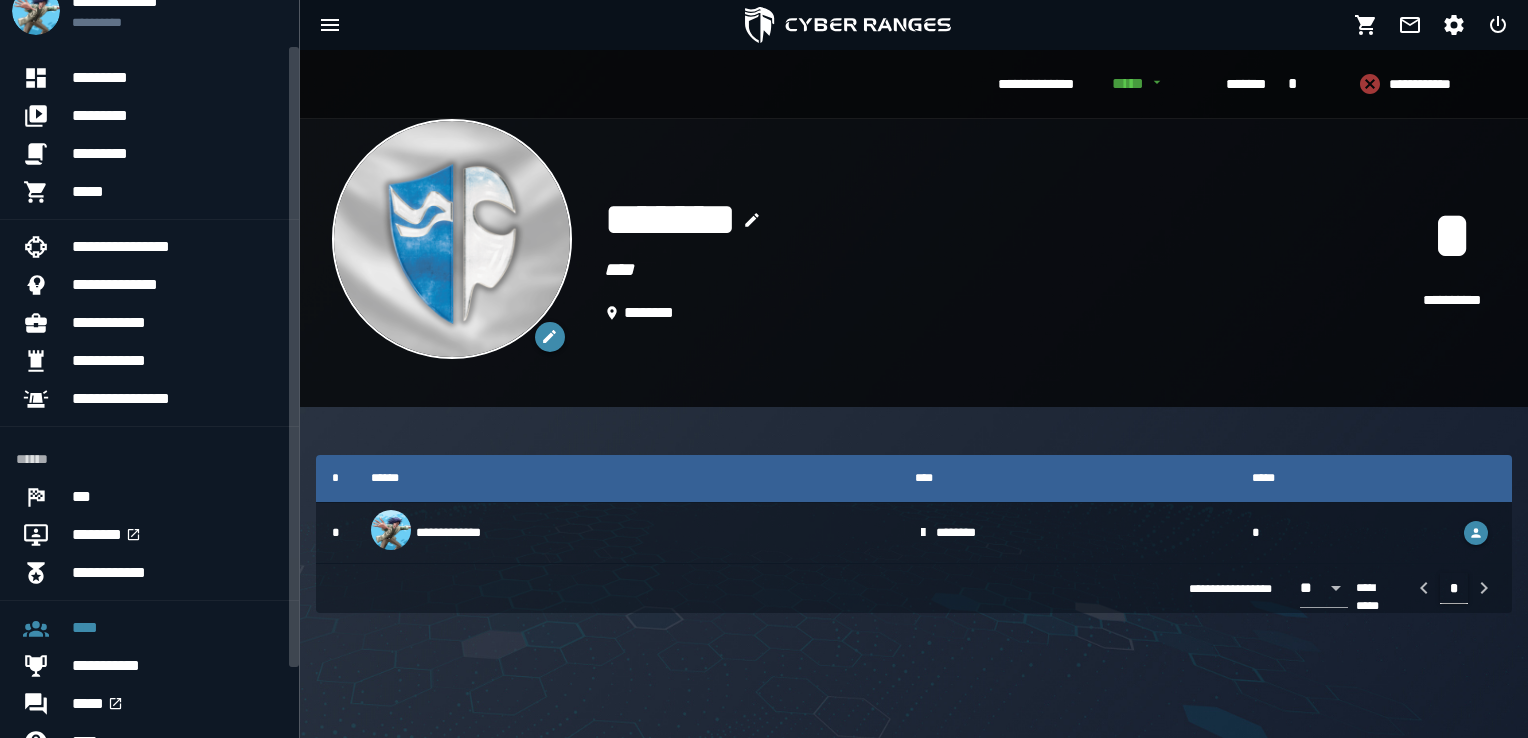 scroll, scrollTop: 0, scrollLeft: 0, axis: both 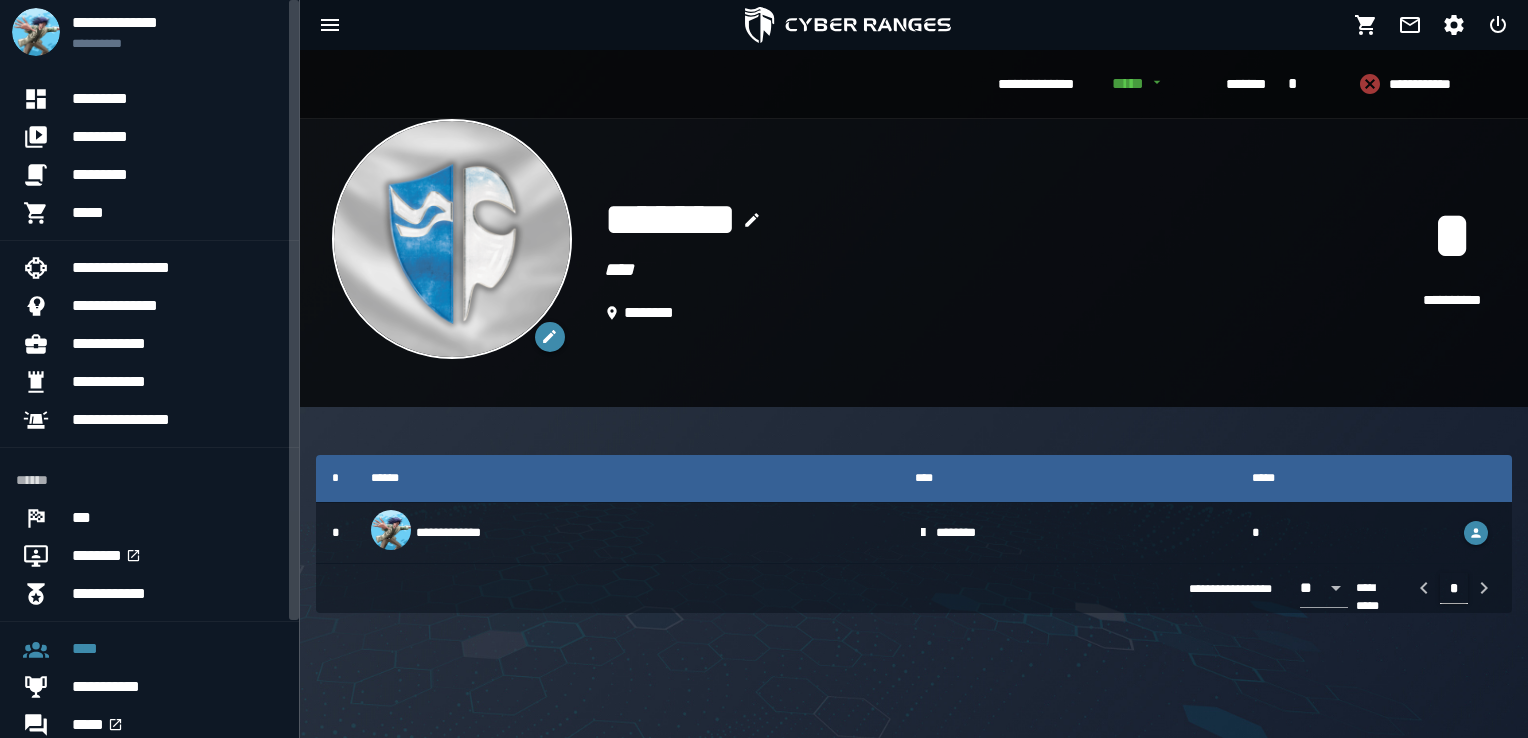 drag, startPoint x: 295, startPoint y: 522, endPoint x: 312, endPoint y: 448, distance: 75.9276 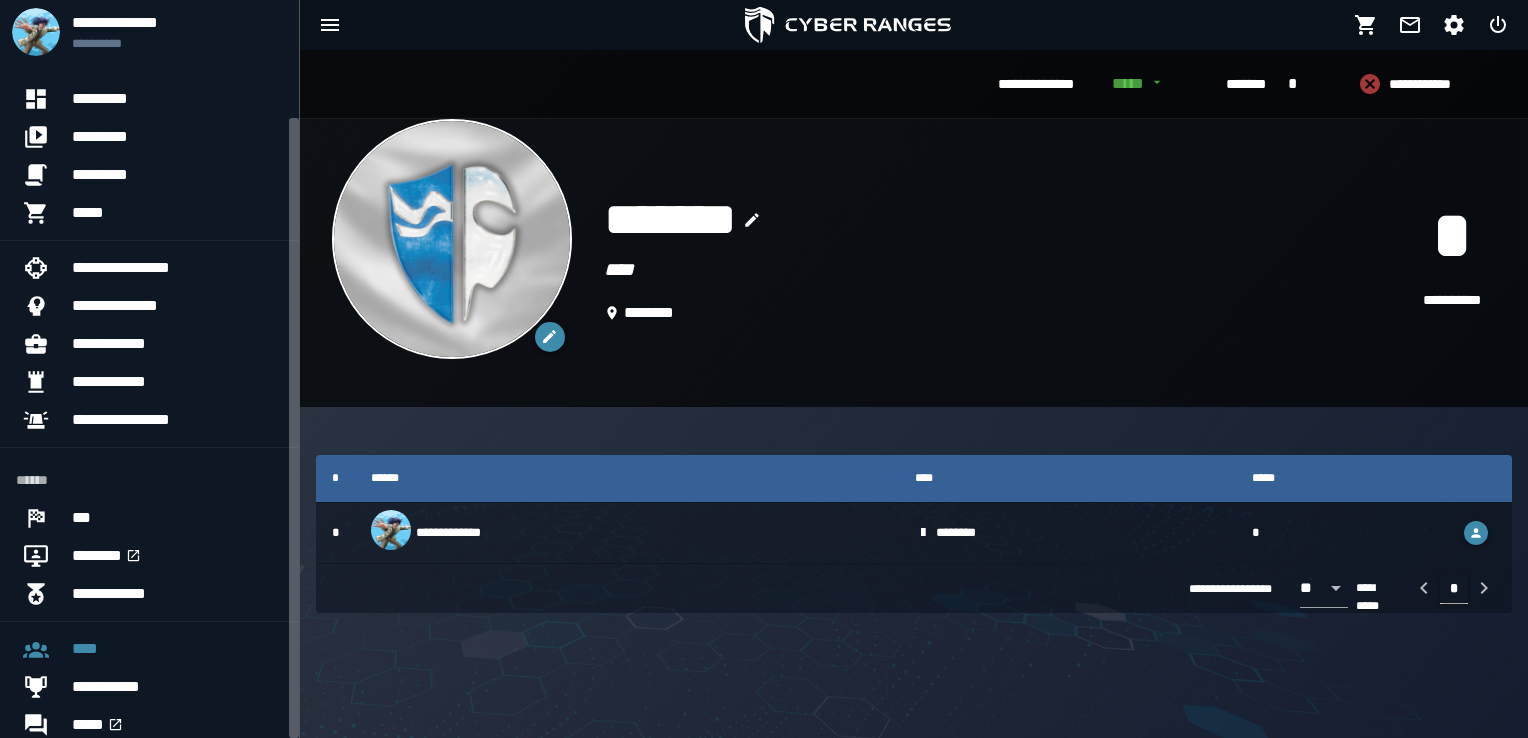 scroll, scrollTop: 140, scrollLeft: 0, axis: vertical 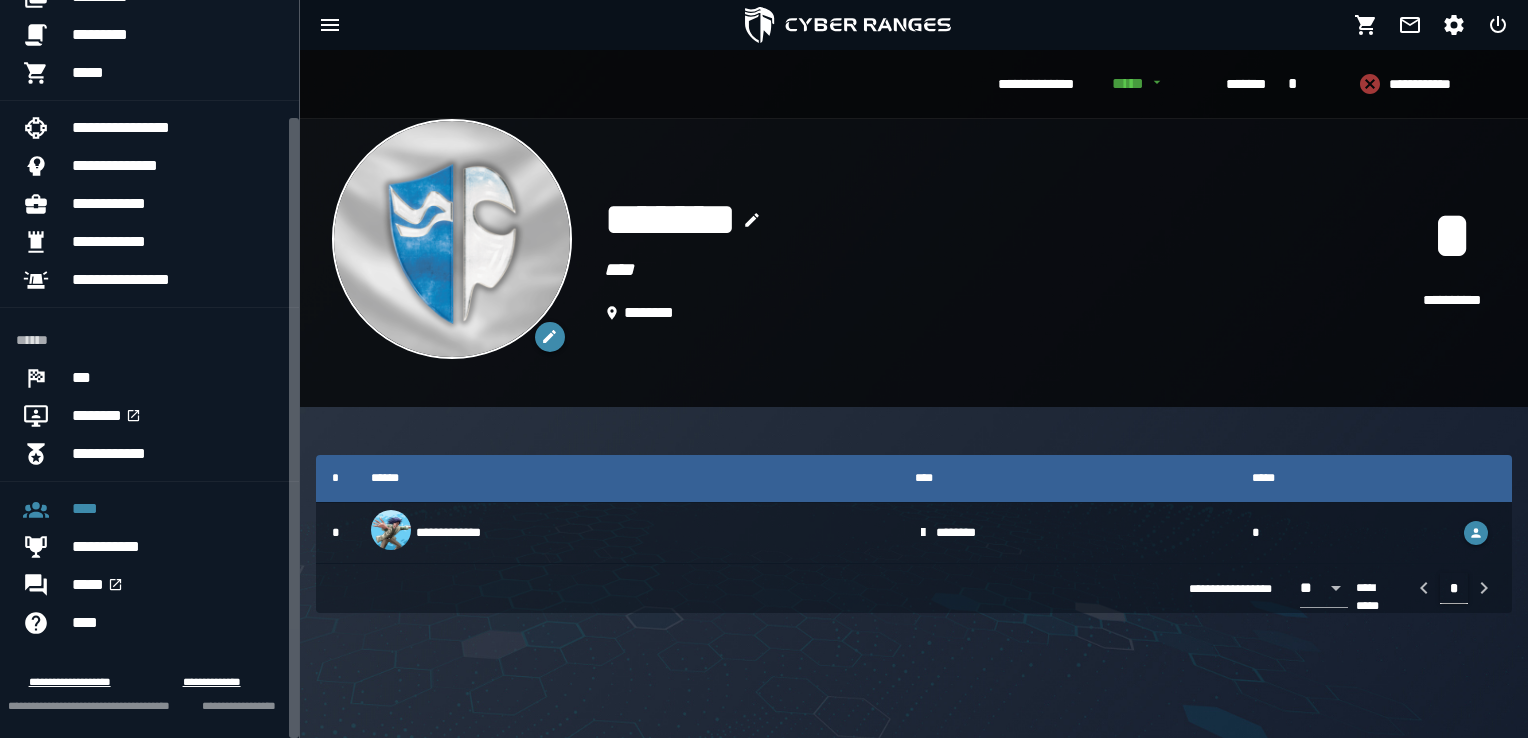 click on "**********" 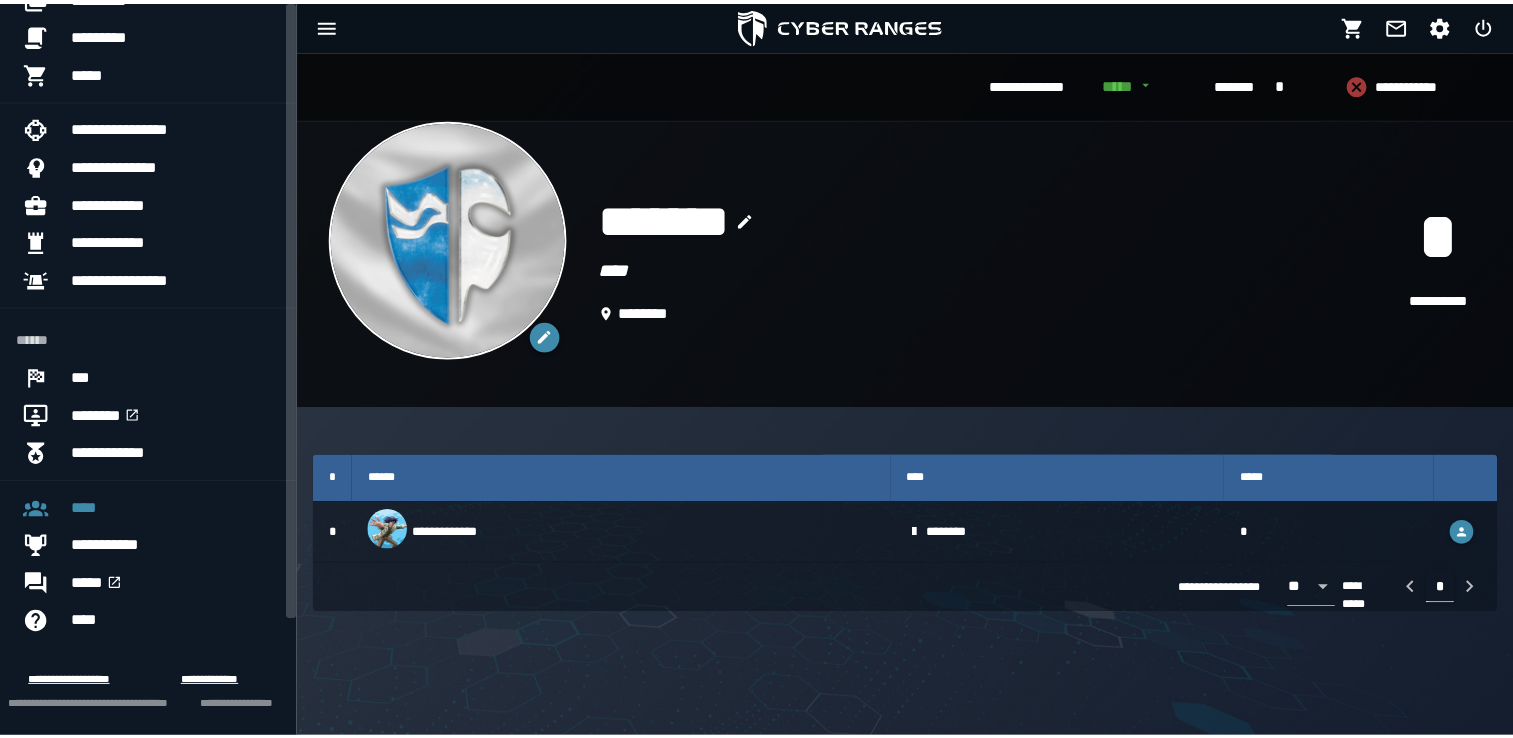 scroll, scrollTop: 0, scrollLeft: 0, axis: both 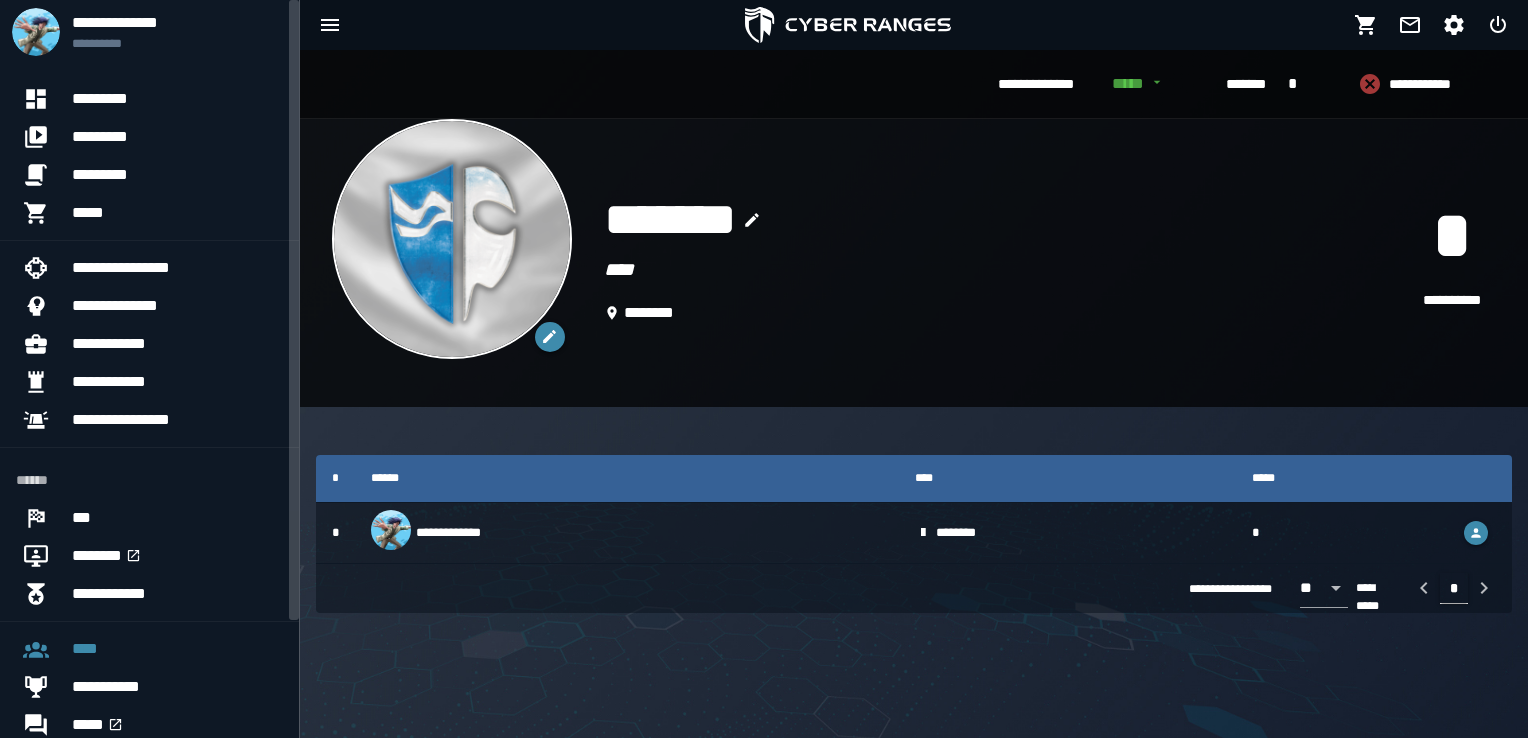 click on "**********" 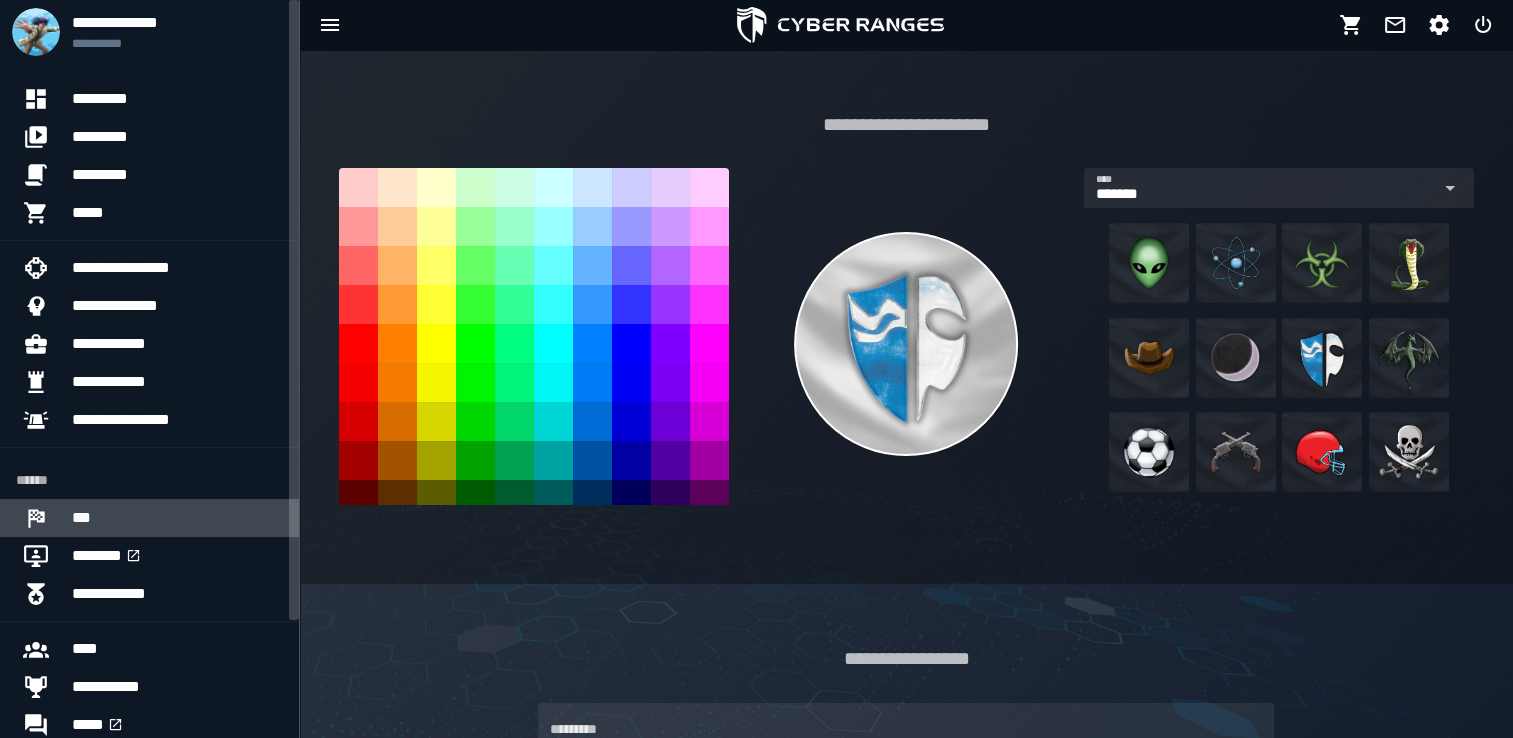 click on "***" at bounding box center (177, 518) 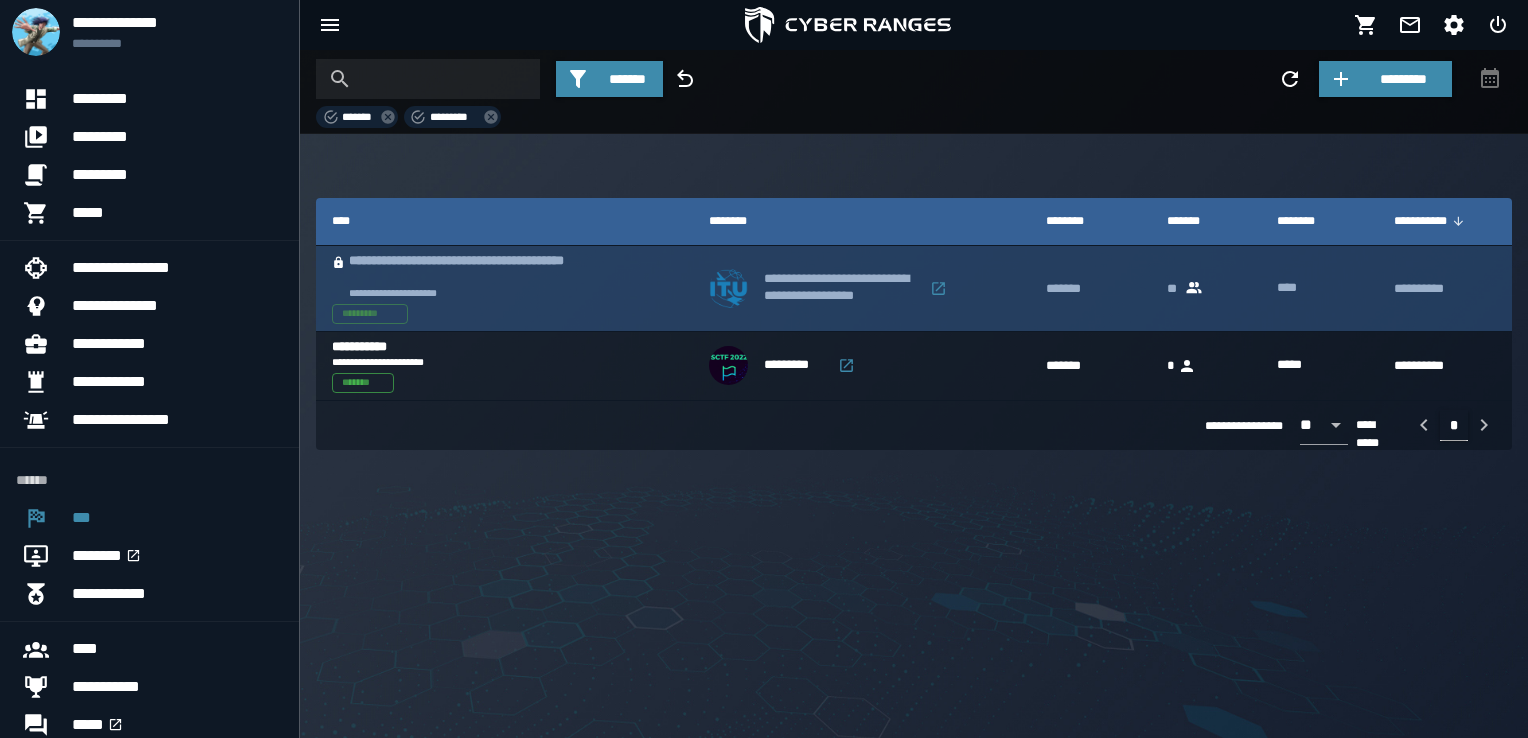 click on "**********" at bounding box center [823, 288] 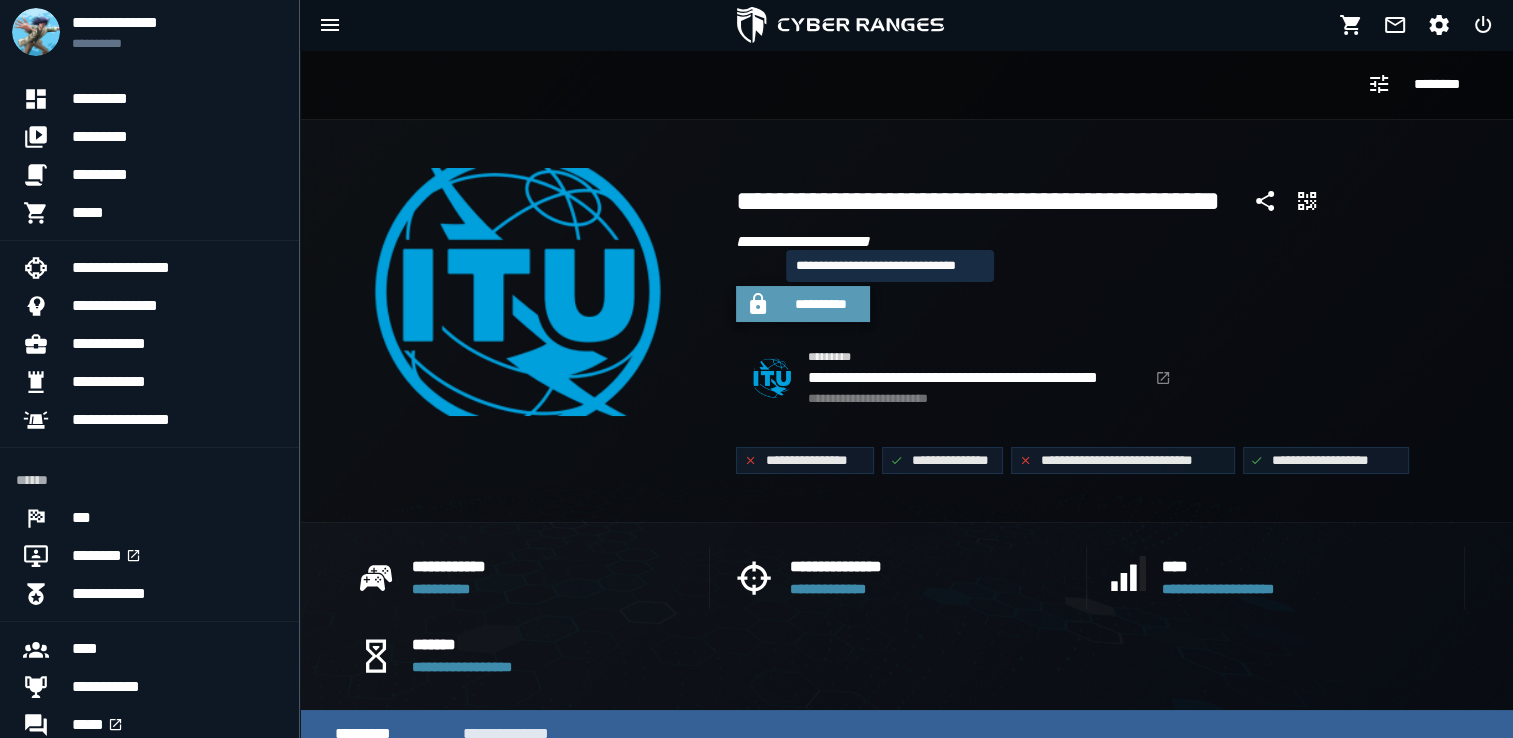 click on "**********" at bounding box center (821, 304) 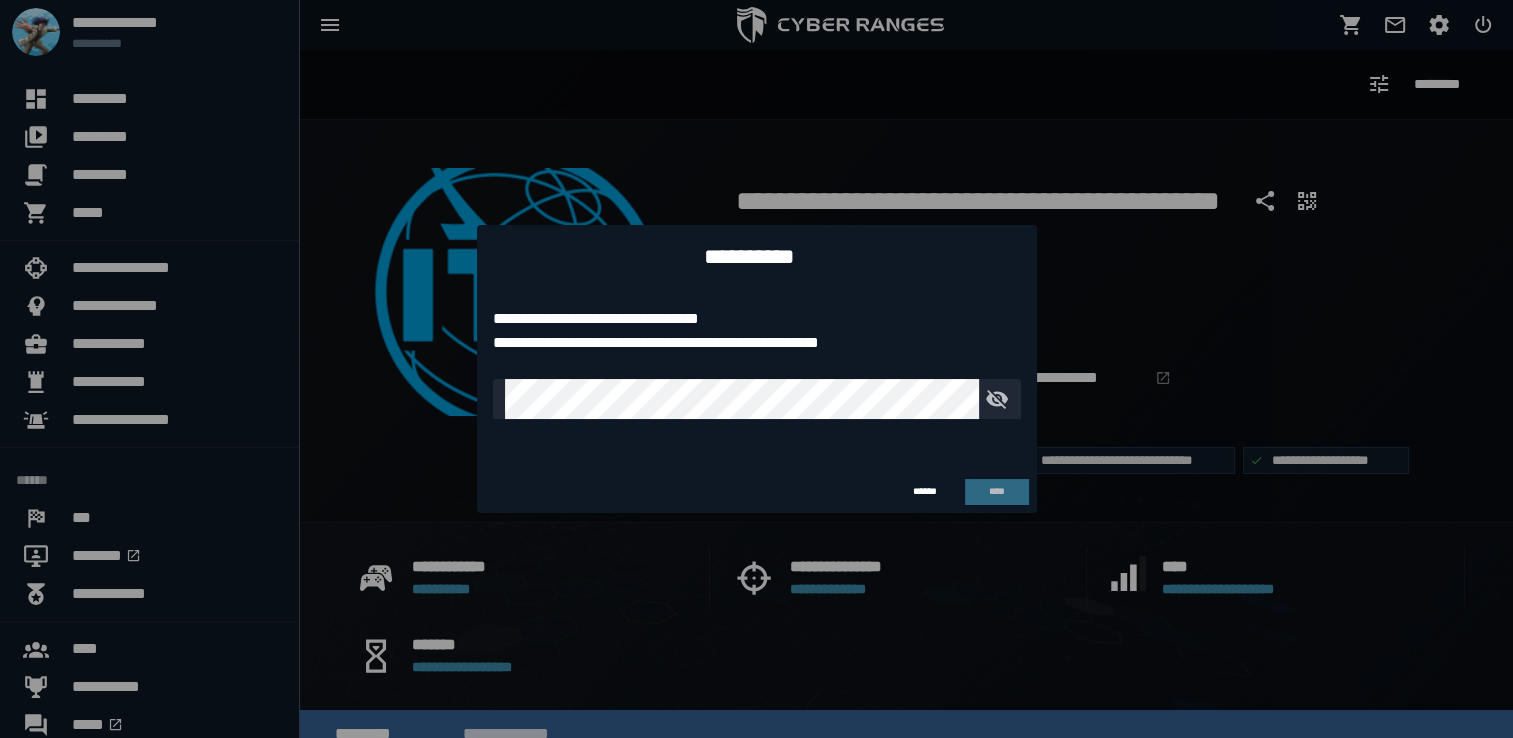 type on "**********" 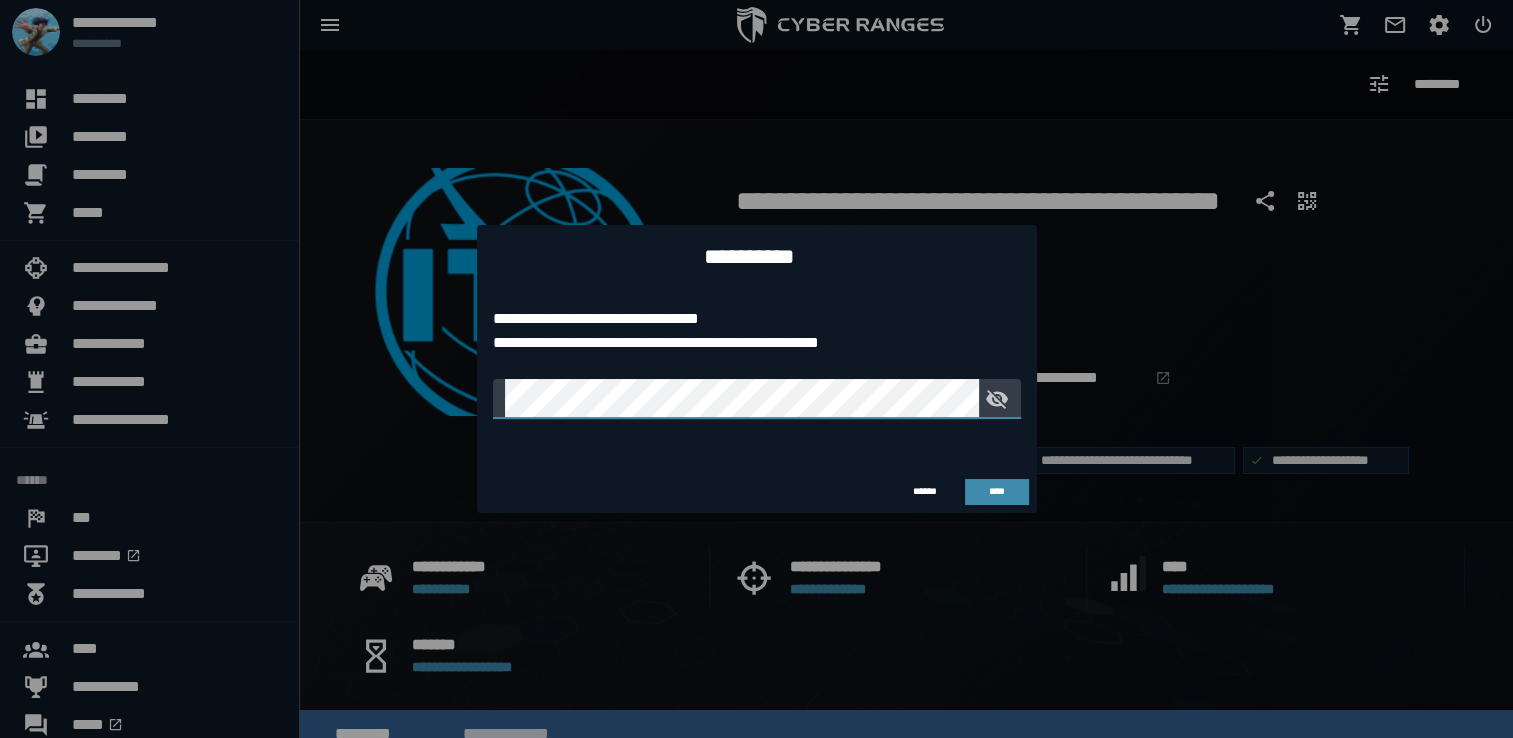 type 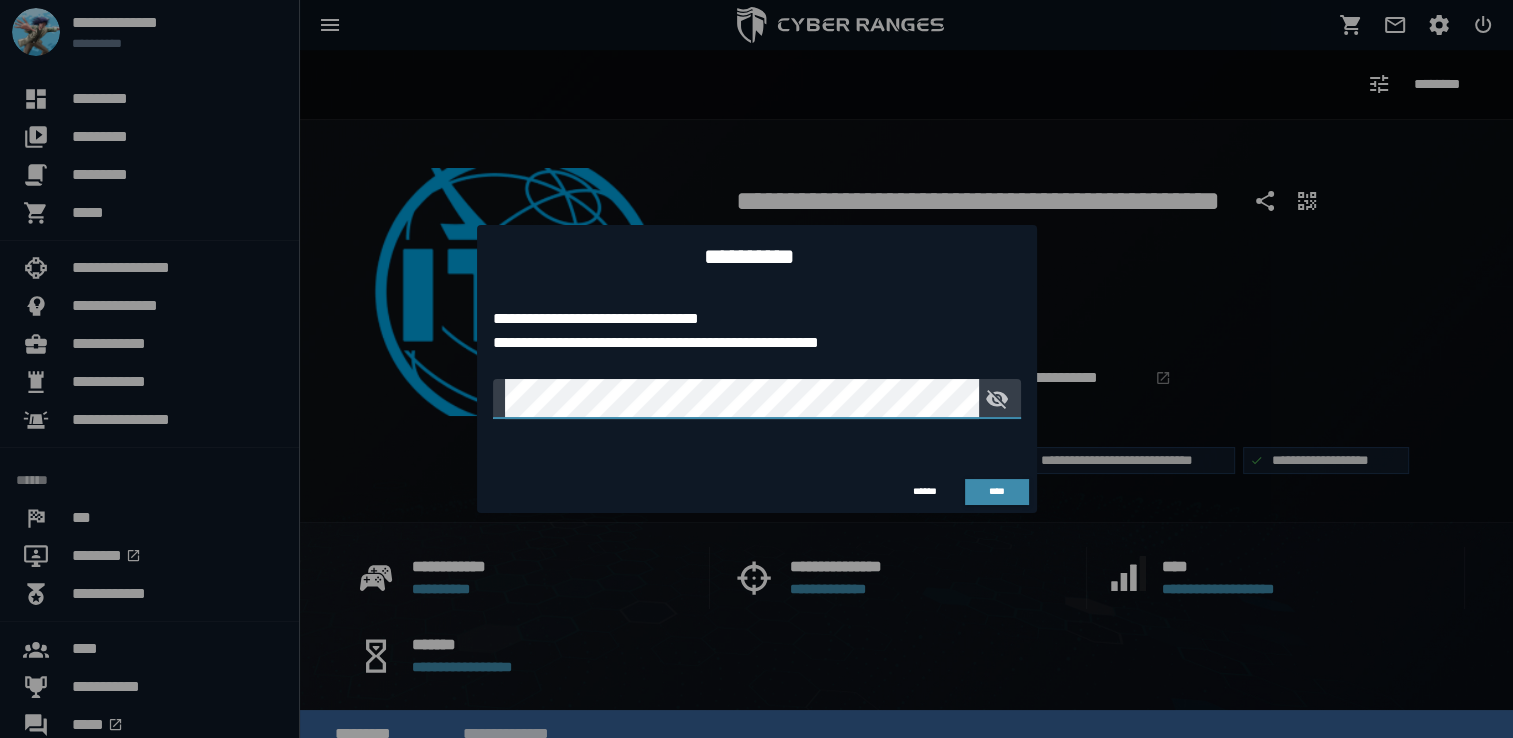 click 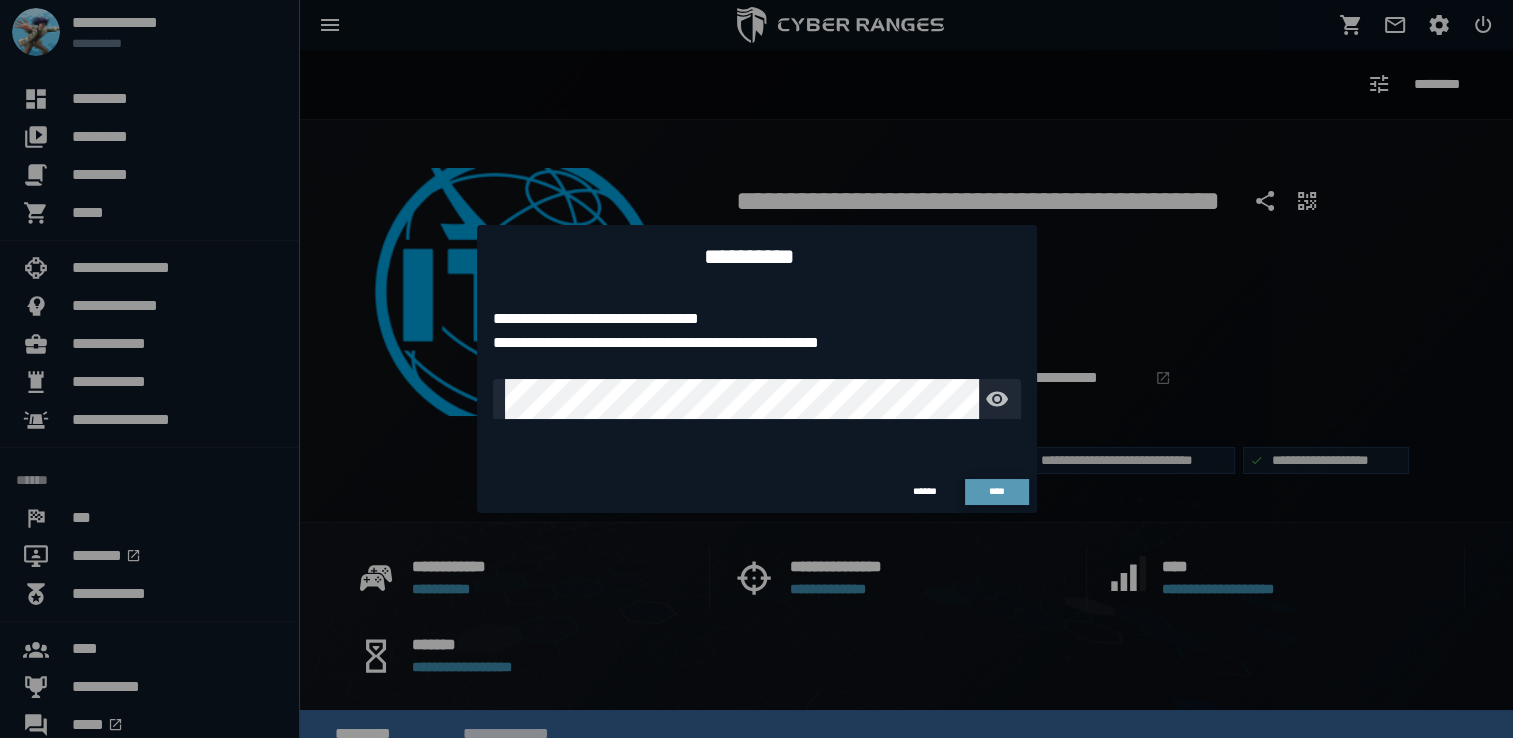 click on "****" at bounding box center [996, 491] 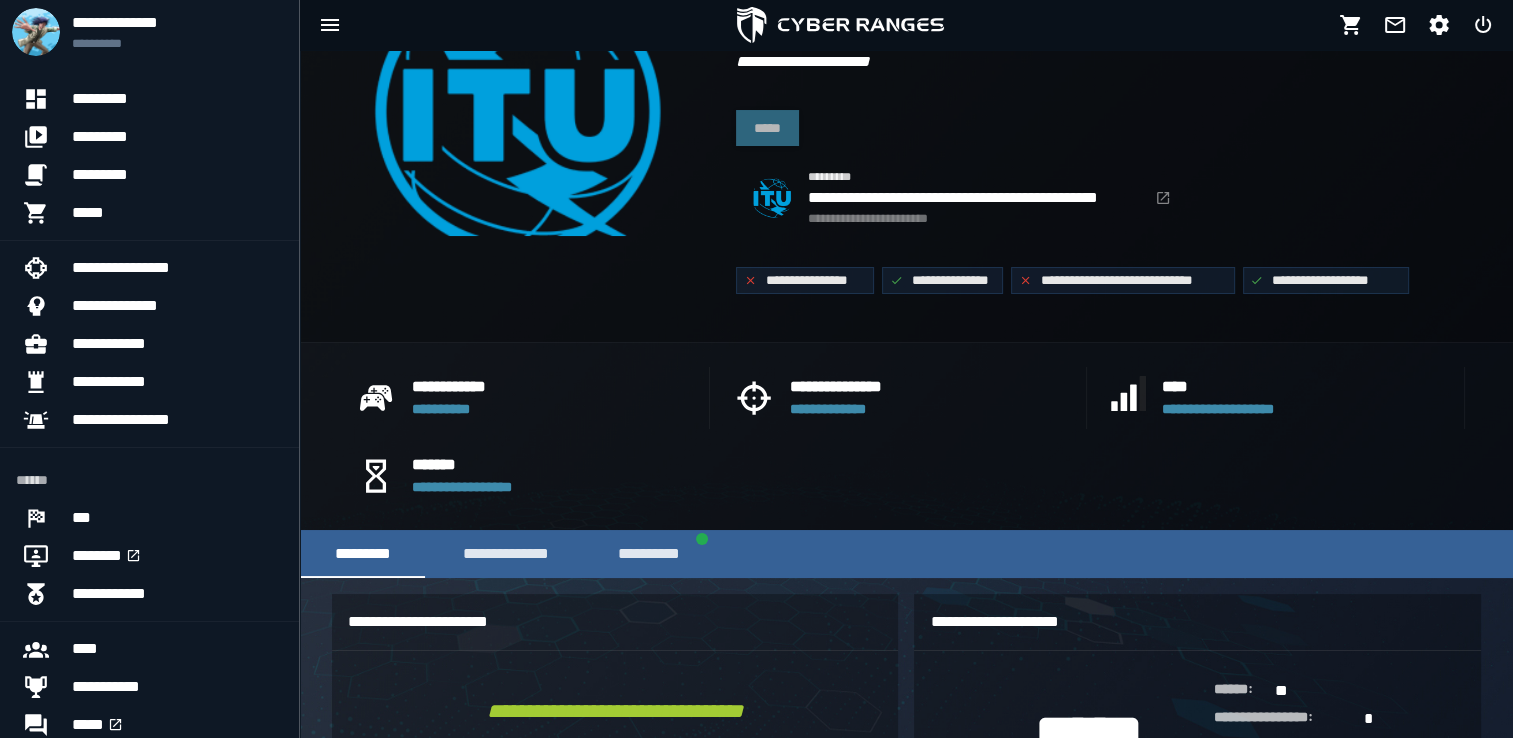 scroll, scrollTop: 183, scrollLeft: 0, axis: vertical 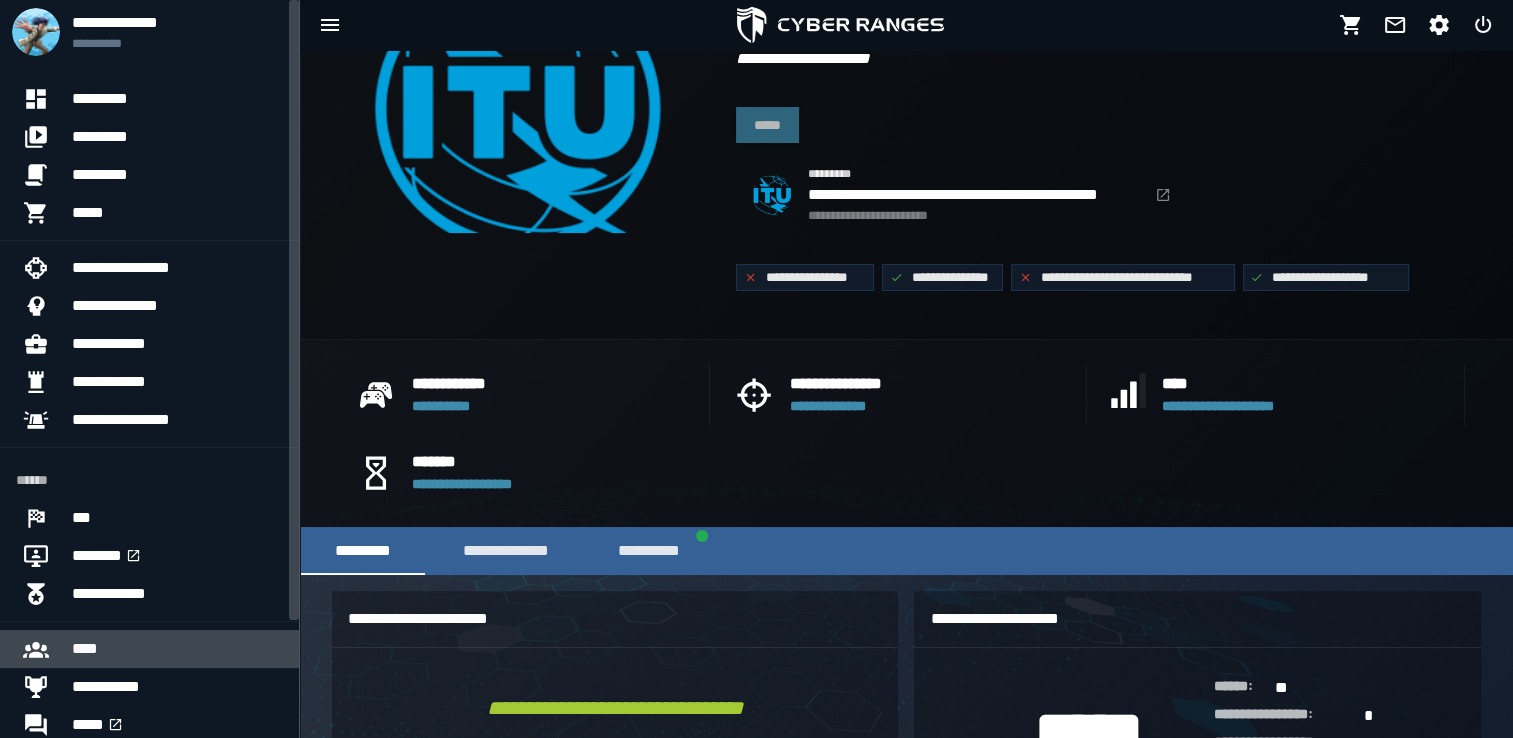 click on "****" at bounding box center [177, 649] 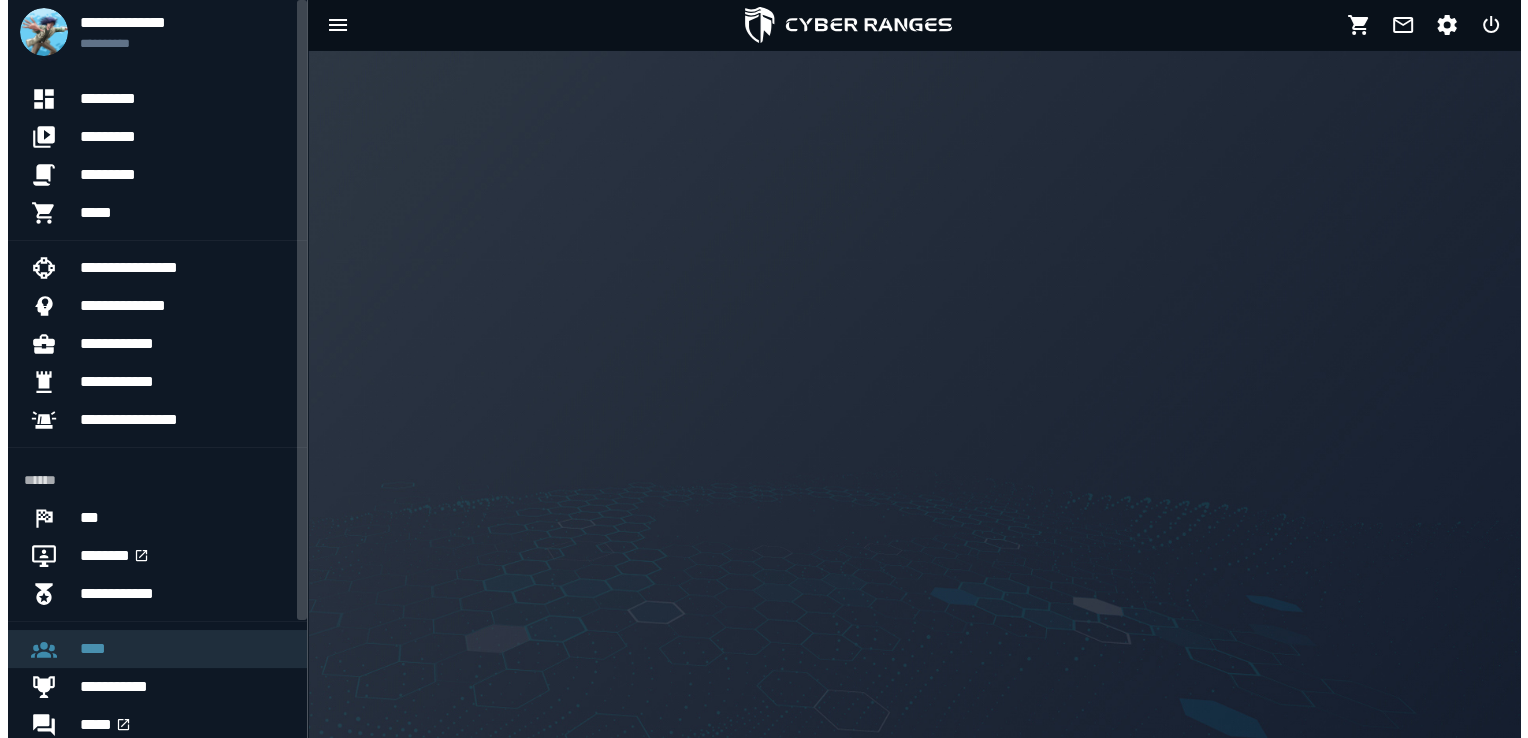 scroll, scrollTop: 0, scrollLeft: 0, axis: both 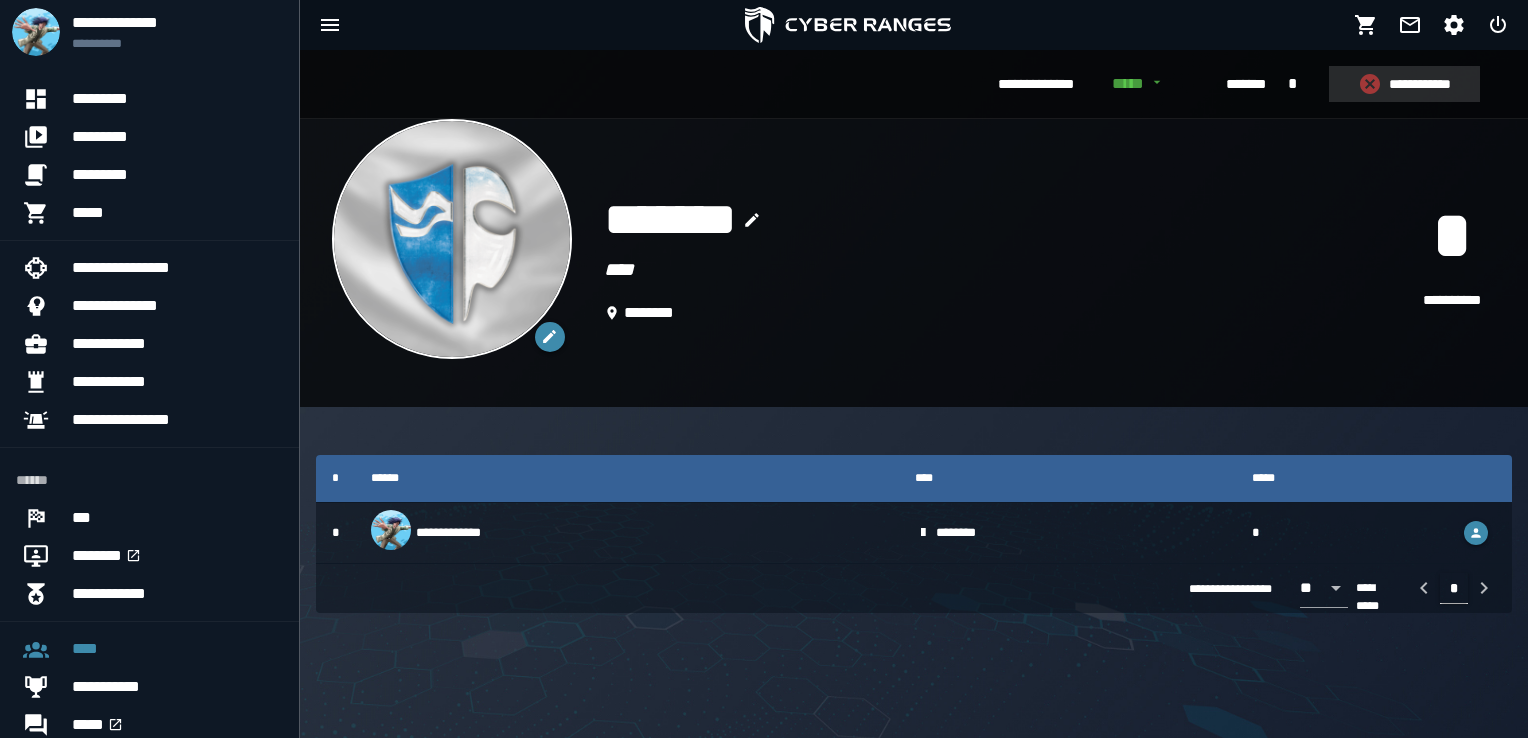 click 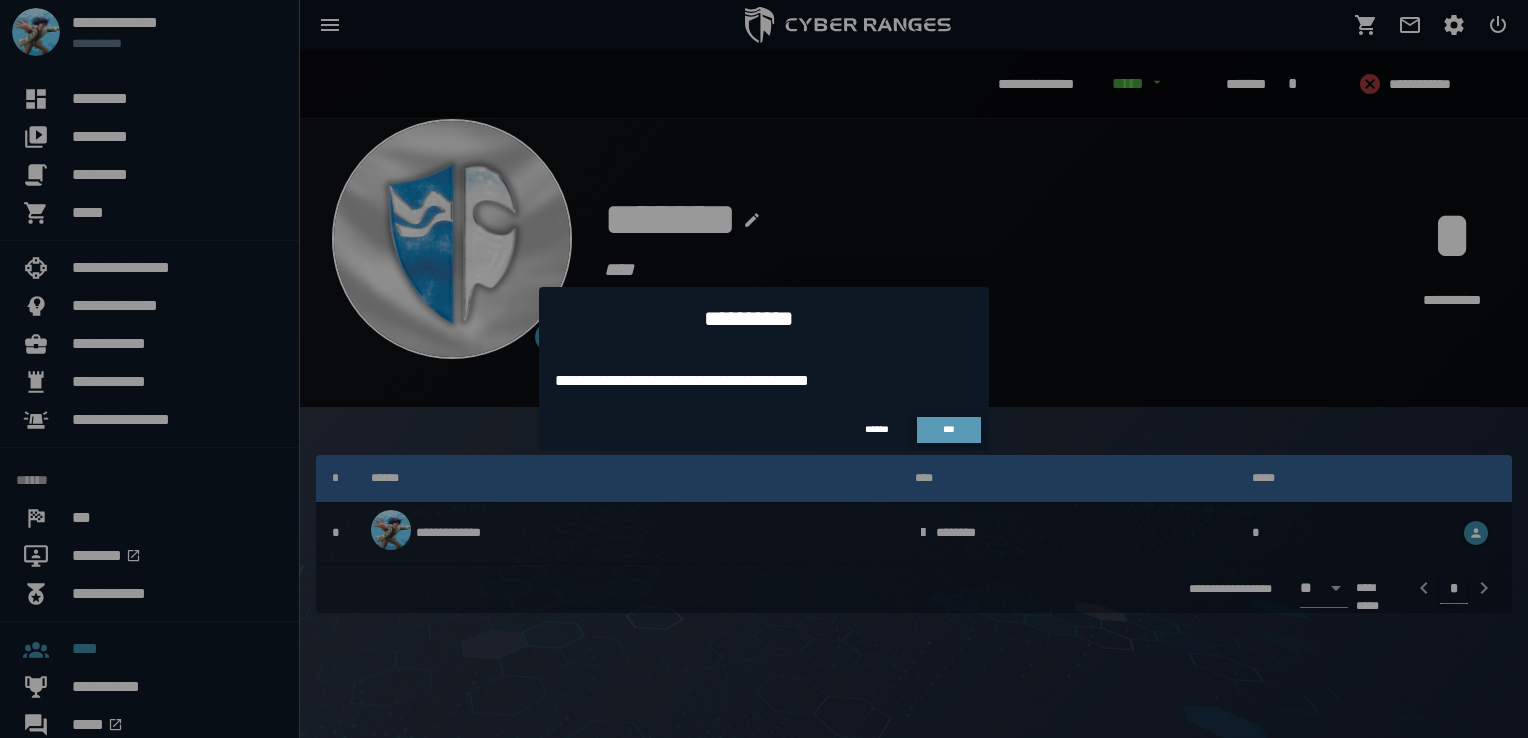 click on "***" at bounding box center (949, 429) 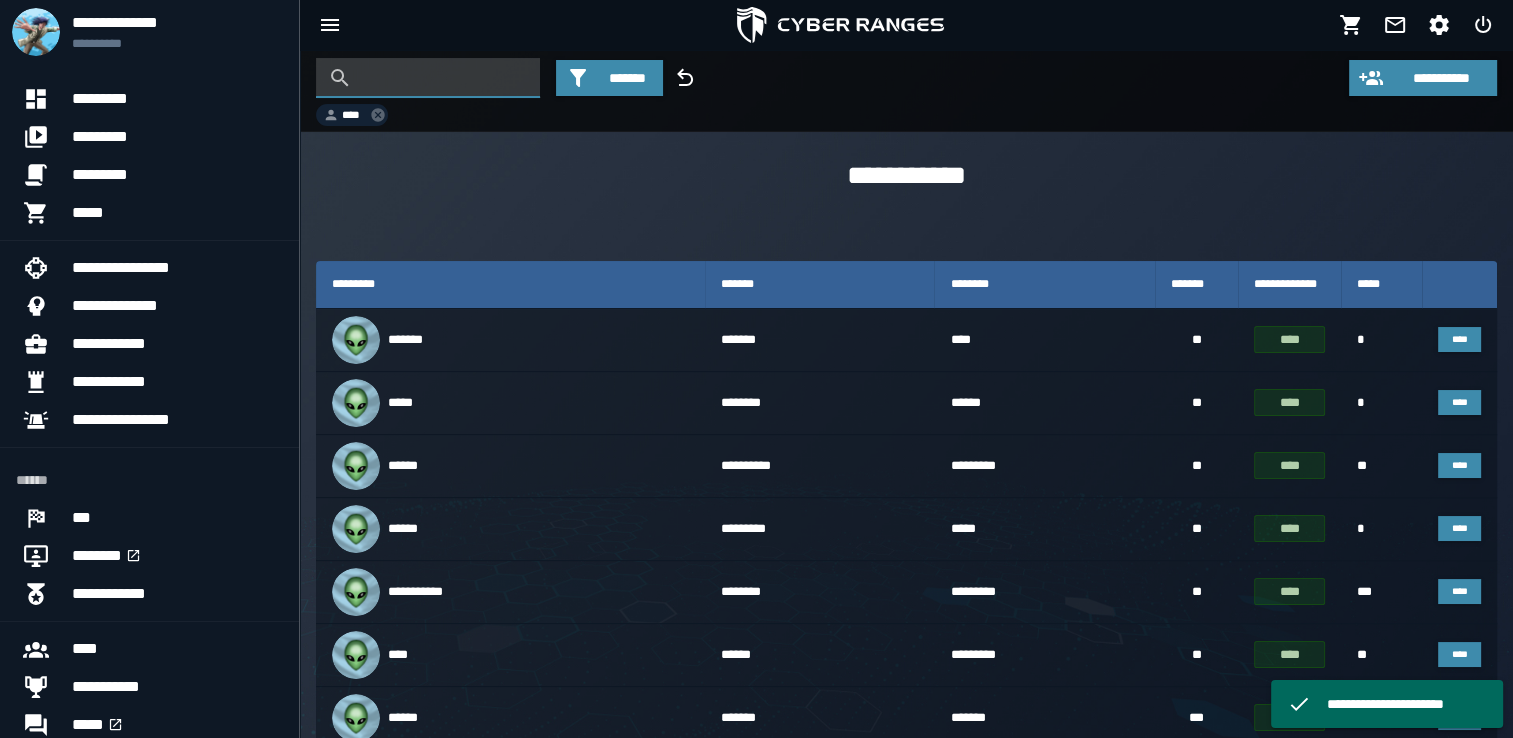 click at bounding box center [443, 78] 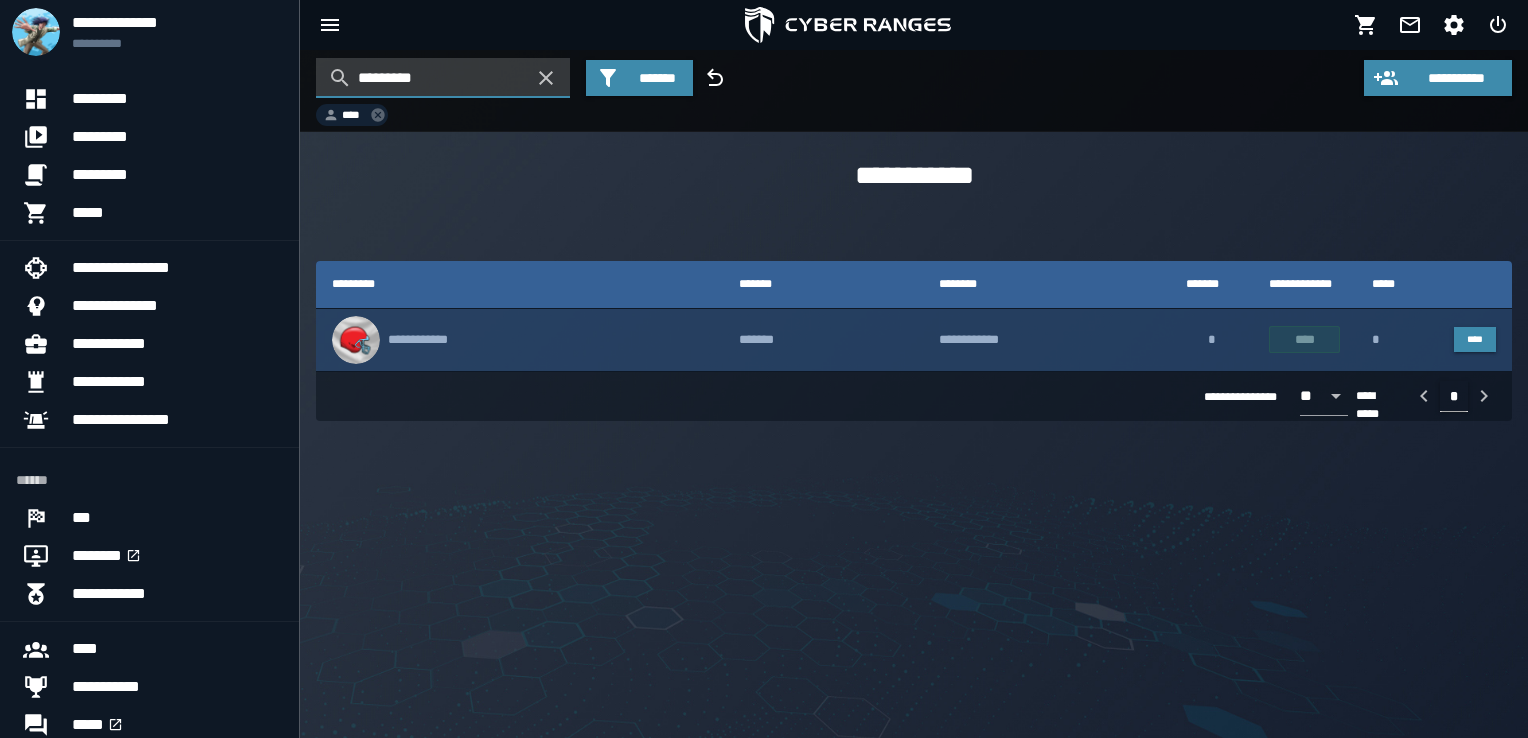 type on "*********" 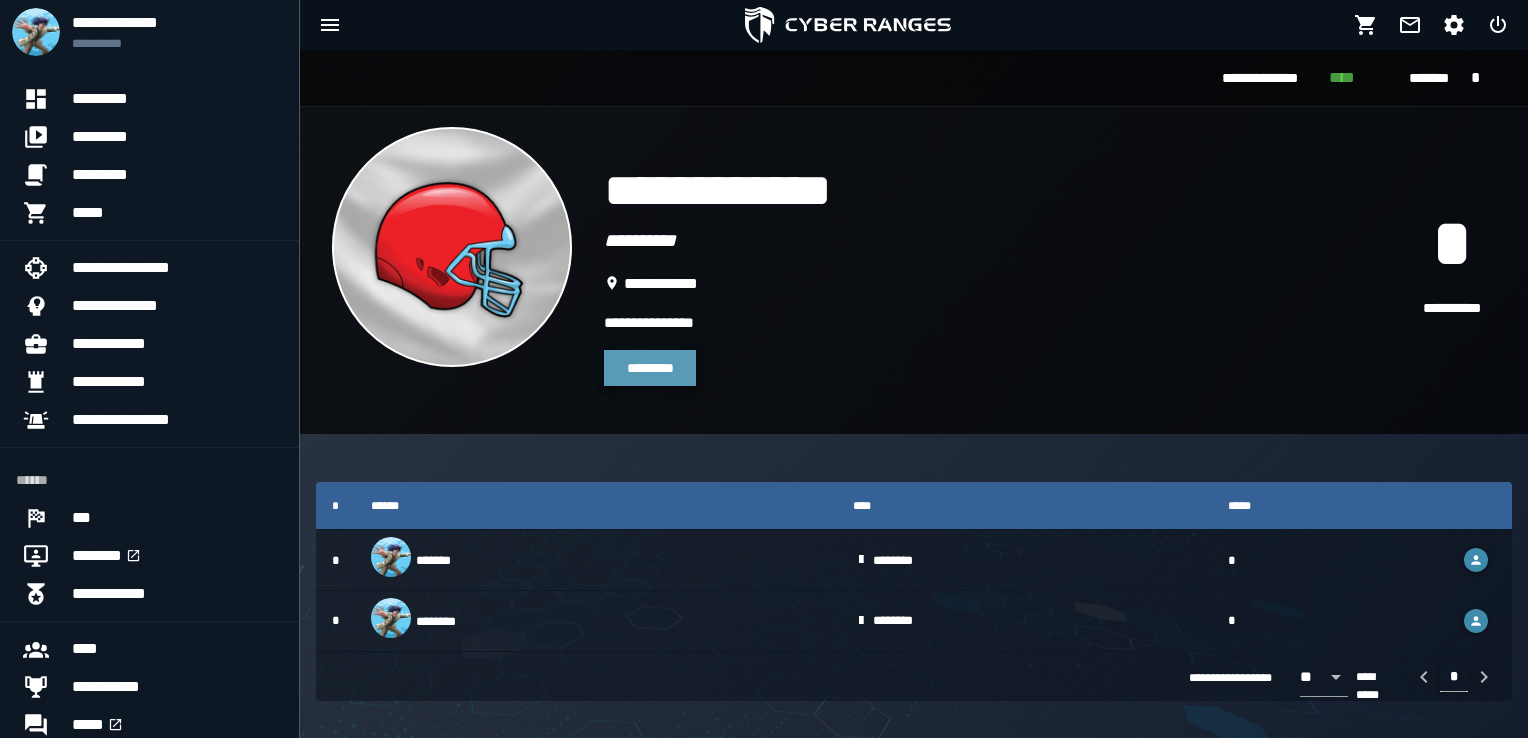 click on "*********" at bounding box center (650, 368) 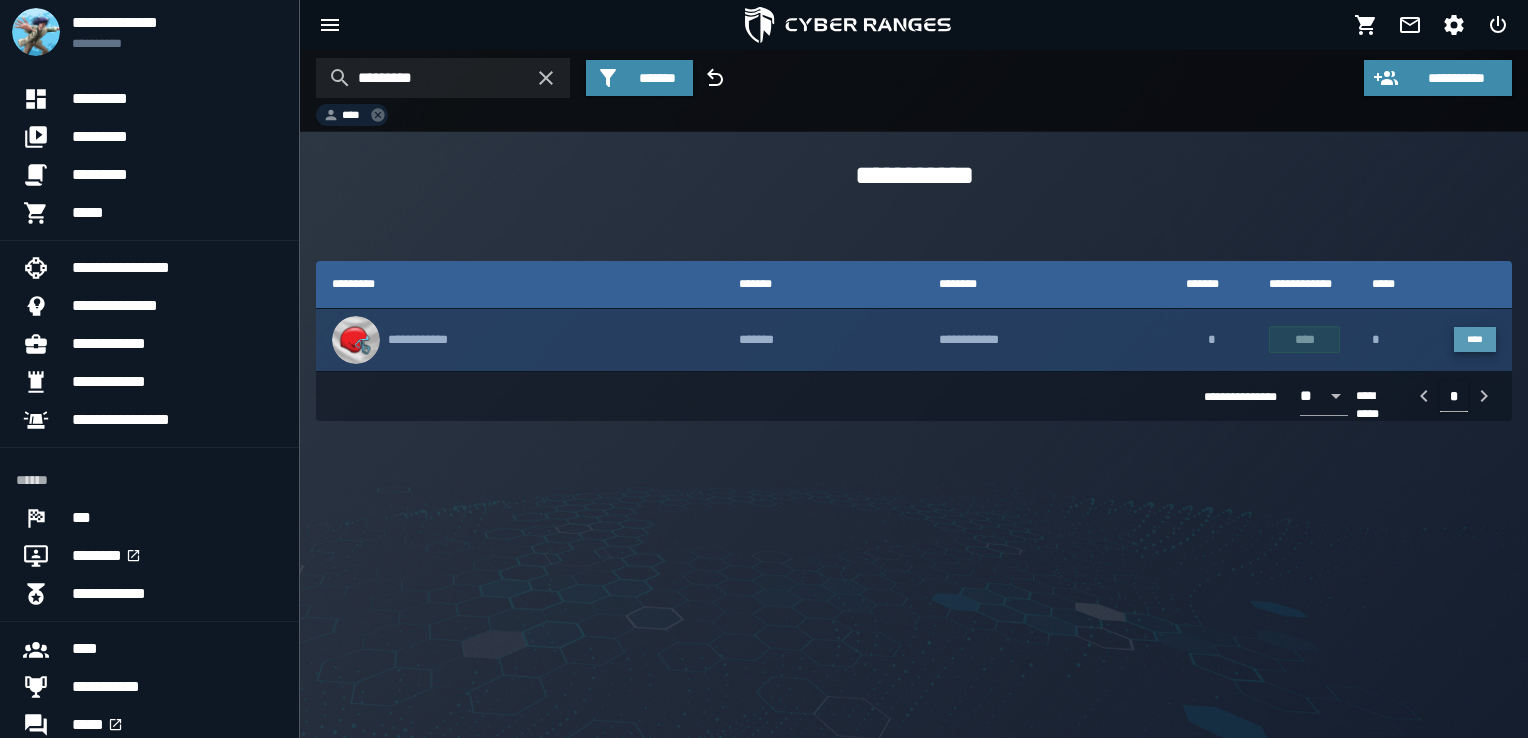 click on "****" at bounding box center (1475, 340) 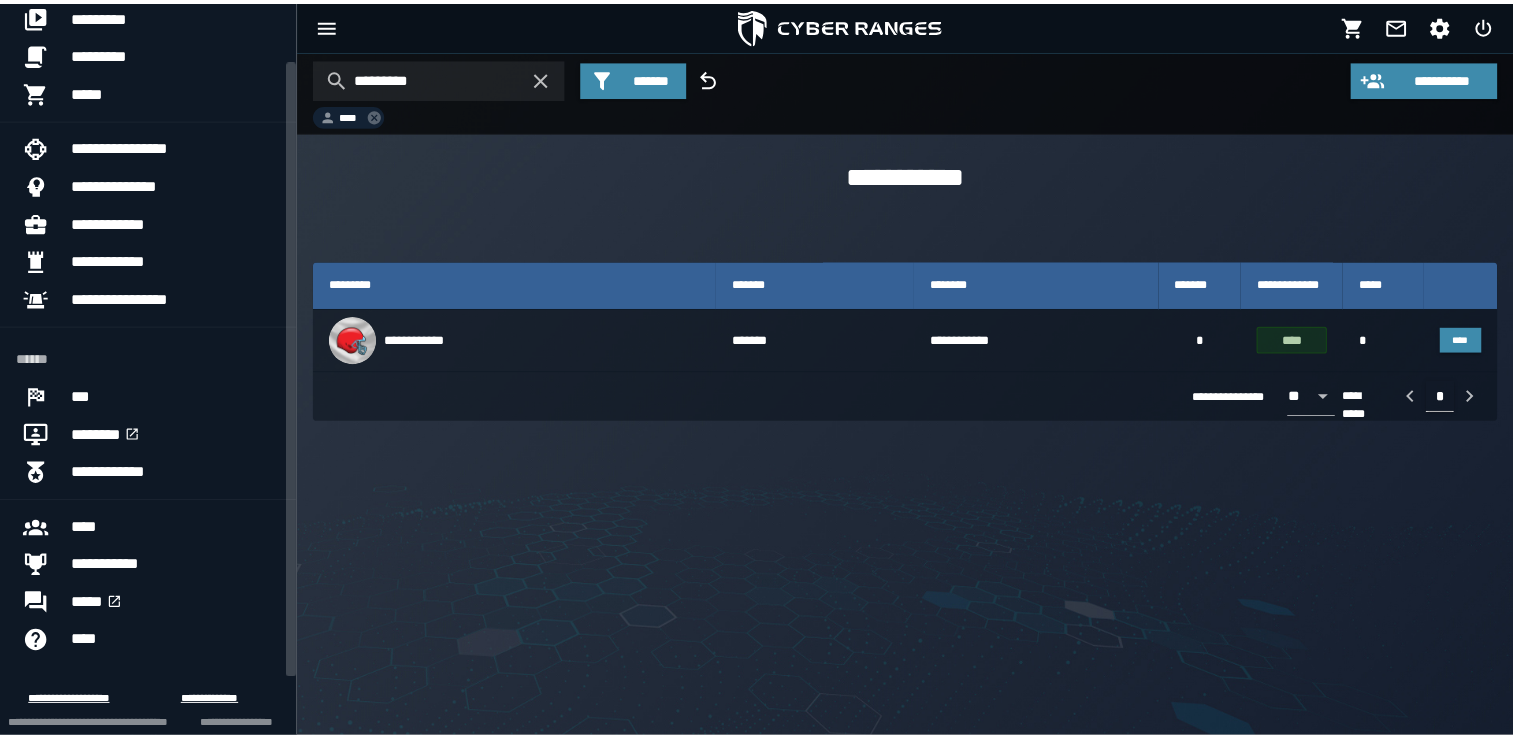 scroll, scrollTop: 140, scrollLeft: 0, axis: vertical 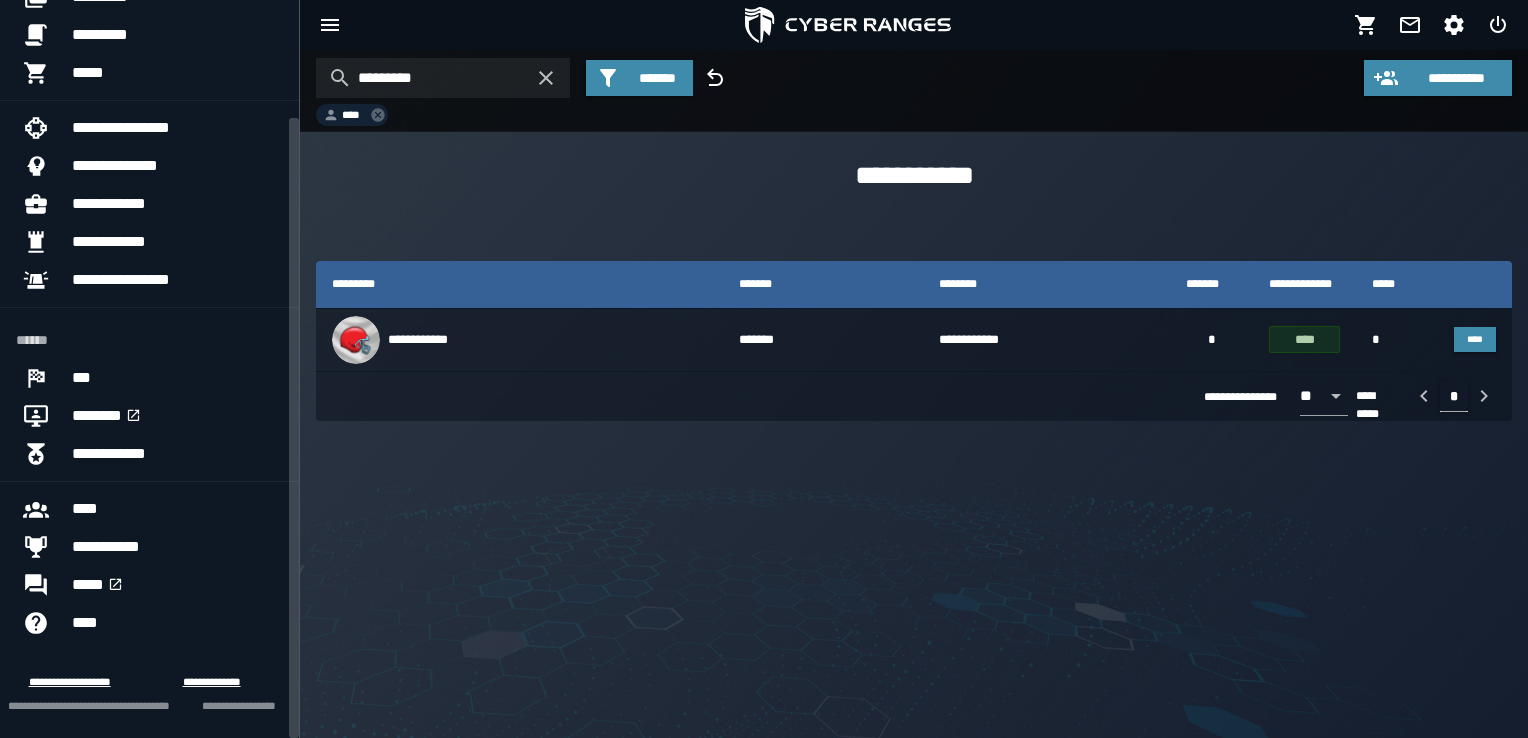 drag, startPoint x: 289, startPoint y: 519, endPoint x: 331, endPoint y: 782, distance: 266.3325 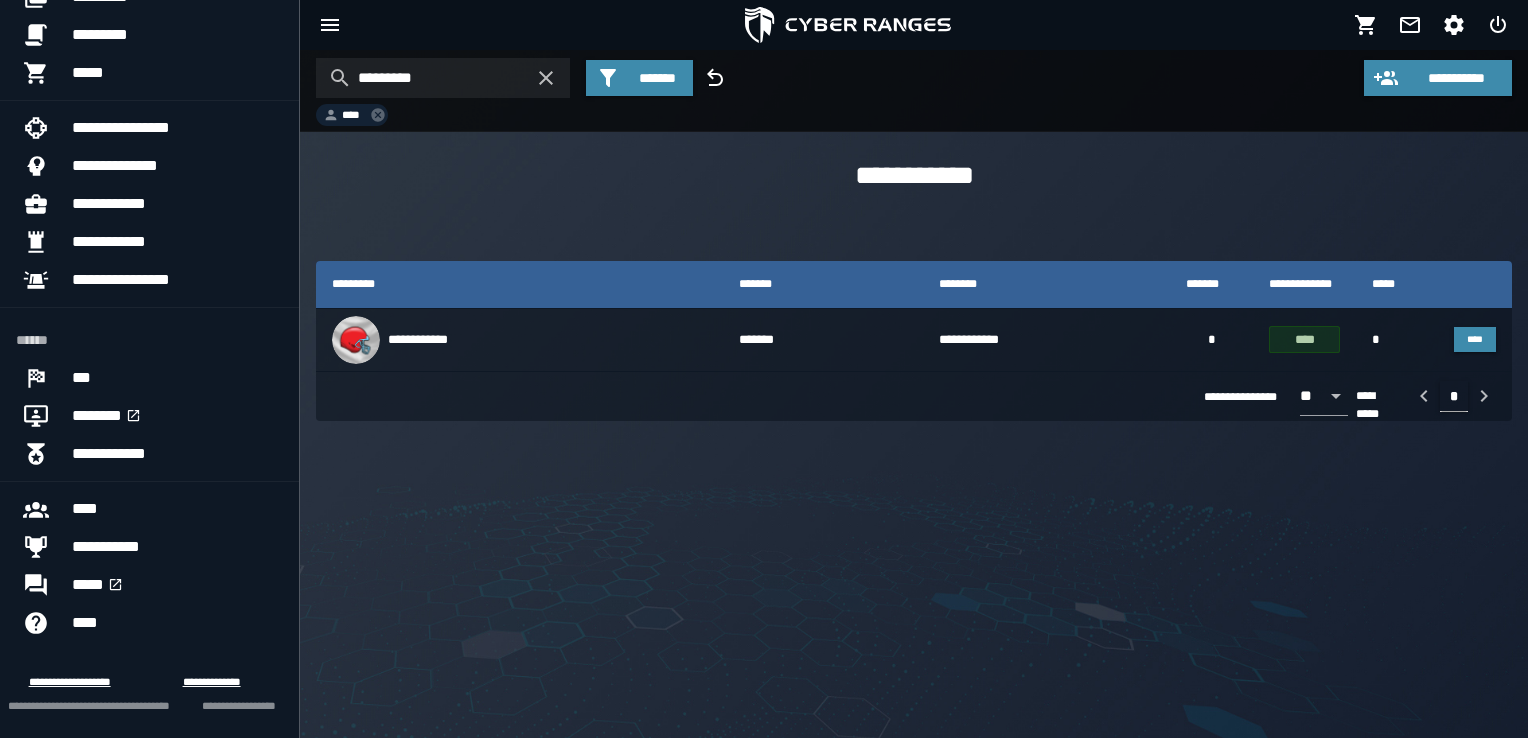 click on "*******" 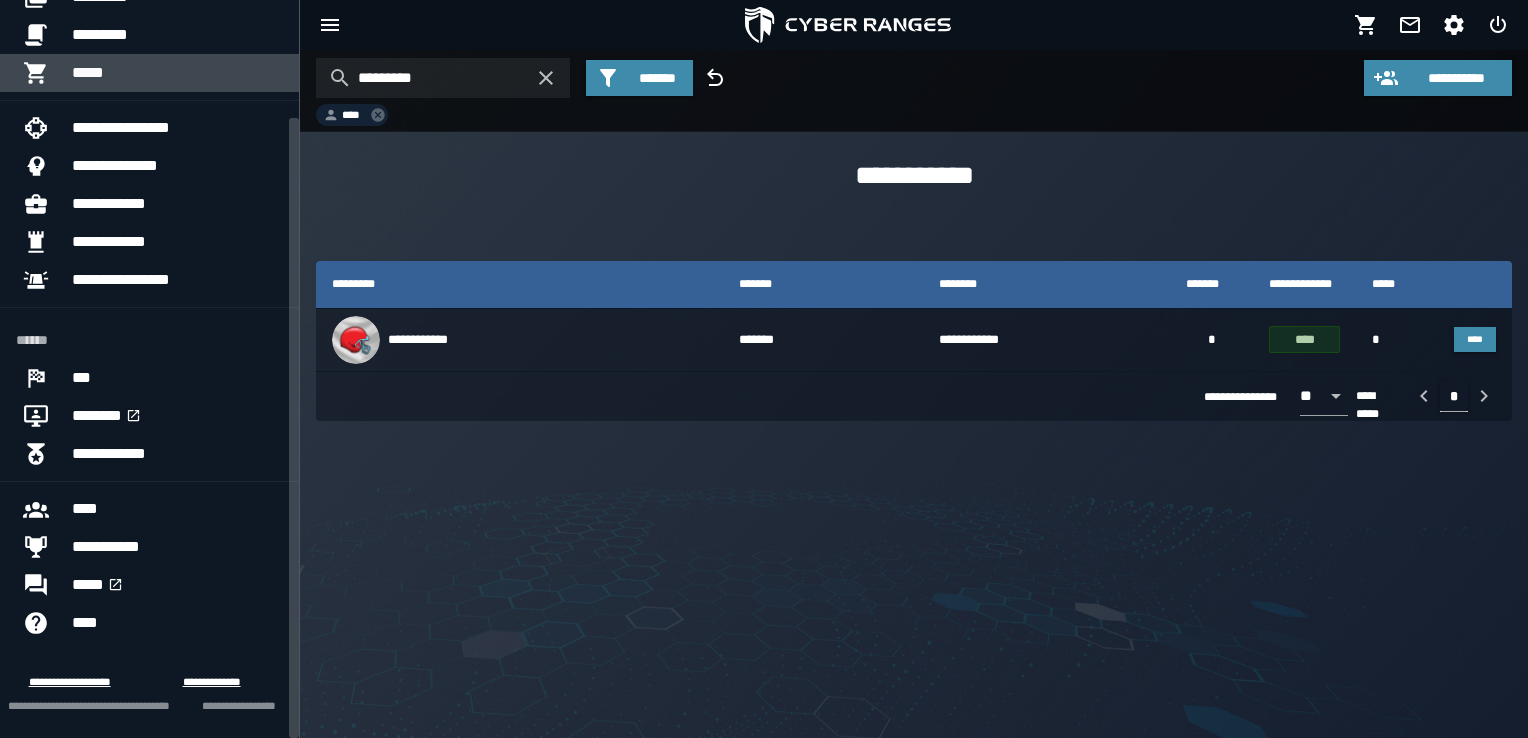 click on "*****" at bounding box center [177, 73] 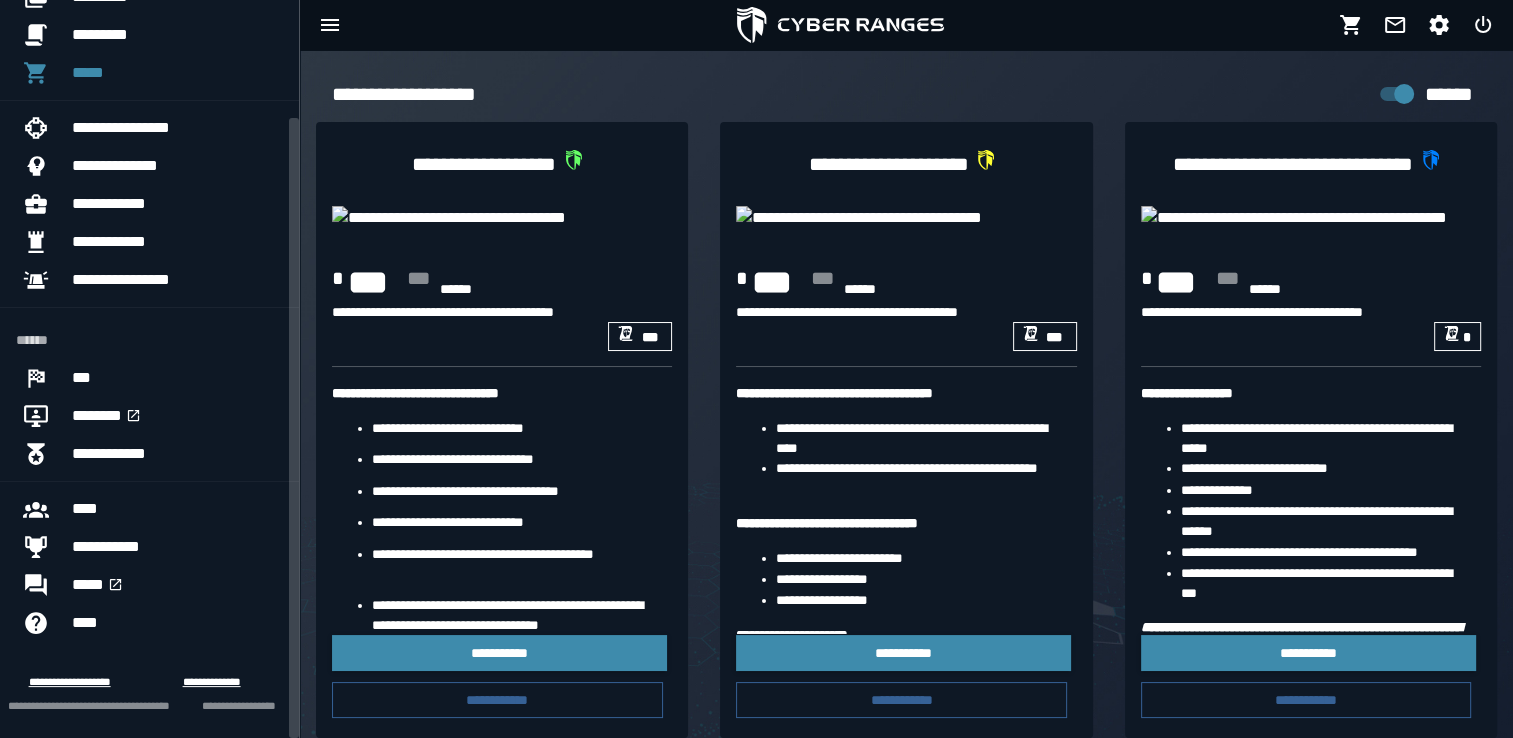 scroll, scrollTop: 0, scrollLeft: 0, axis: both 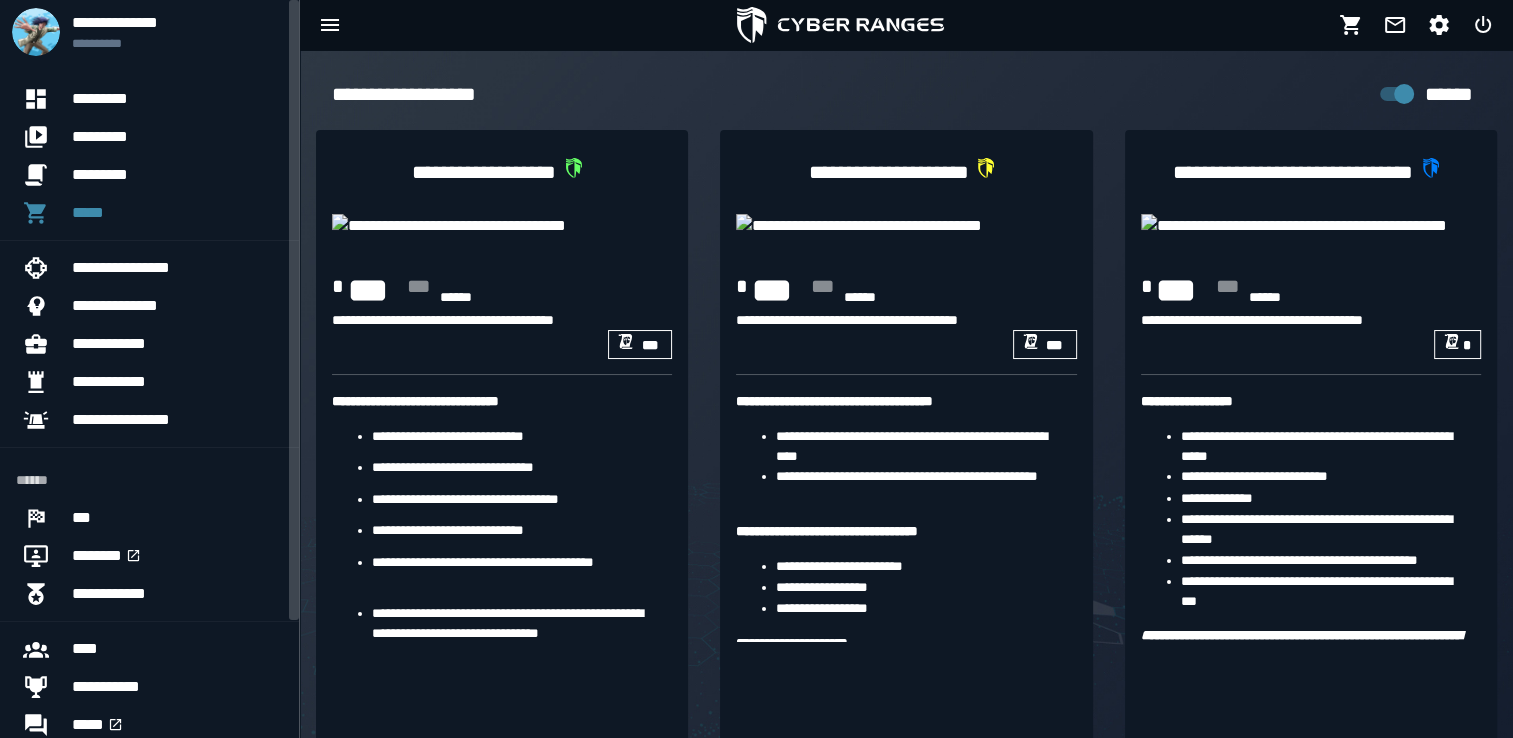 drag, startPoint x: 291, startPoint y: 208, endPoint x: 303, endPoint y: 51, distance: 157.45793 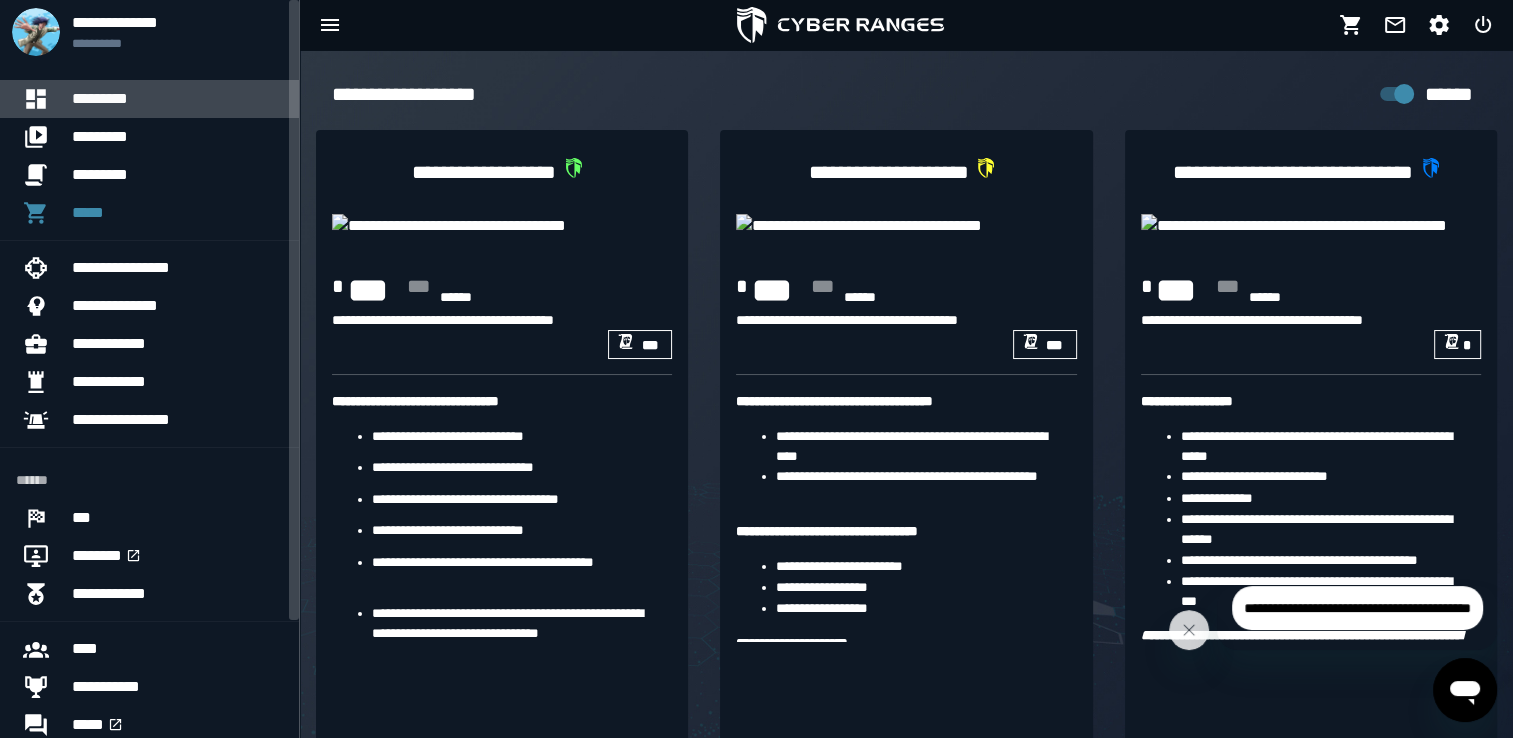 click on "*********" at bounding box center (177, 99) 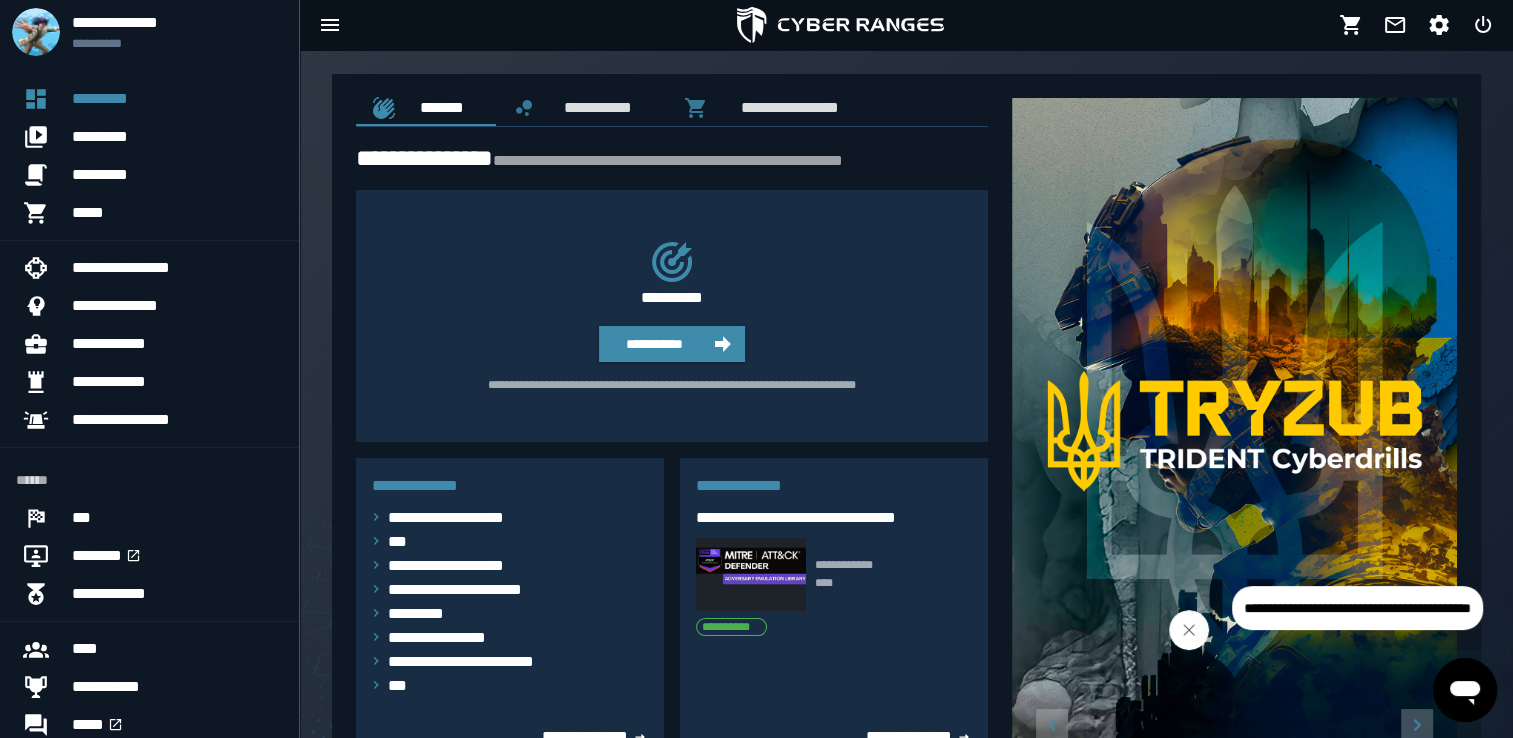 click at bounding box center [1189, 630] 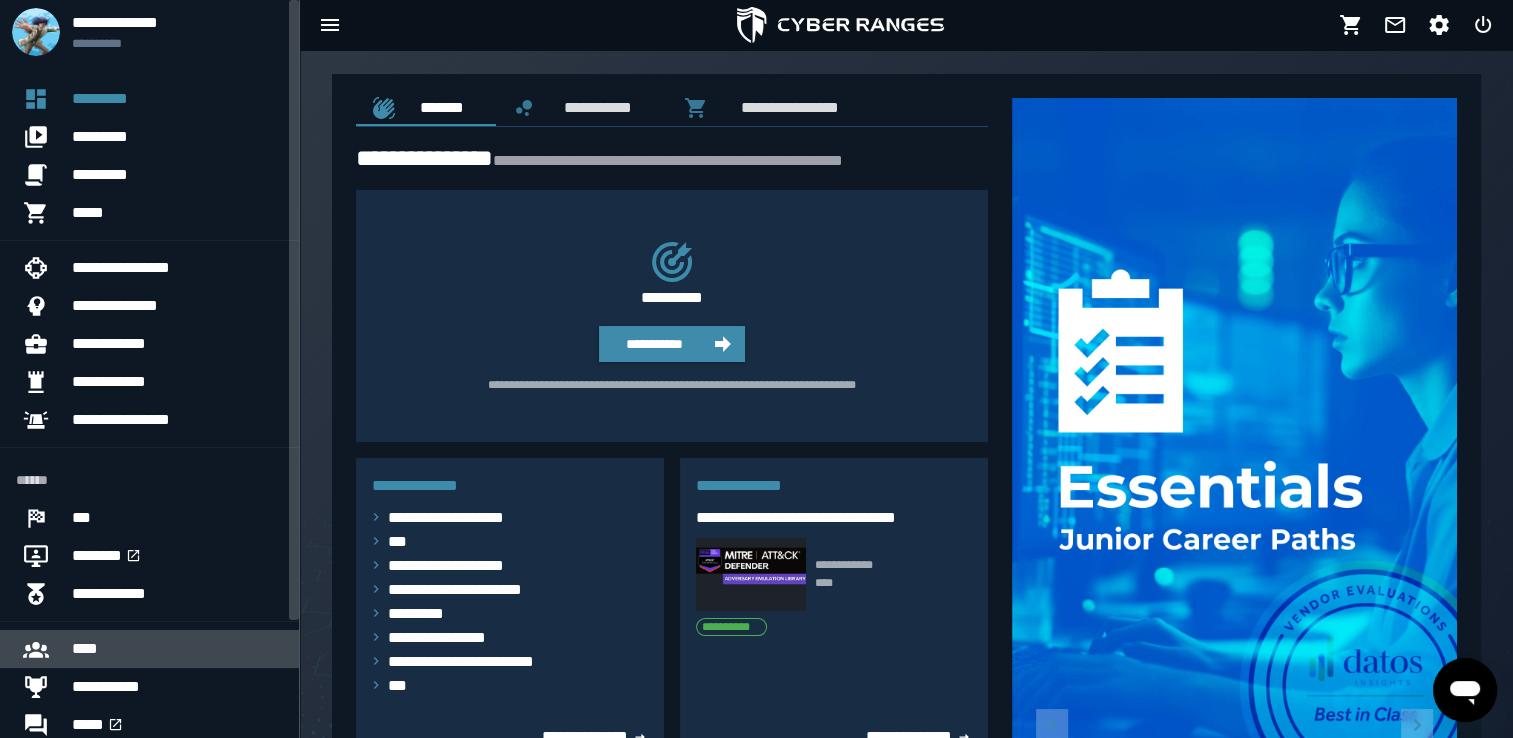 click on "****" at bounding box center (177, 649) 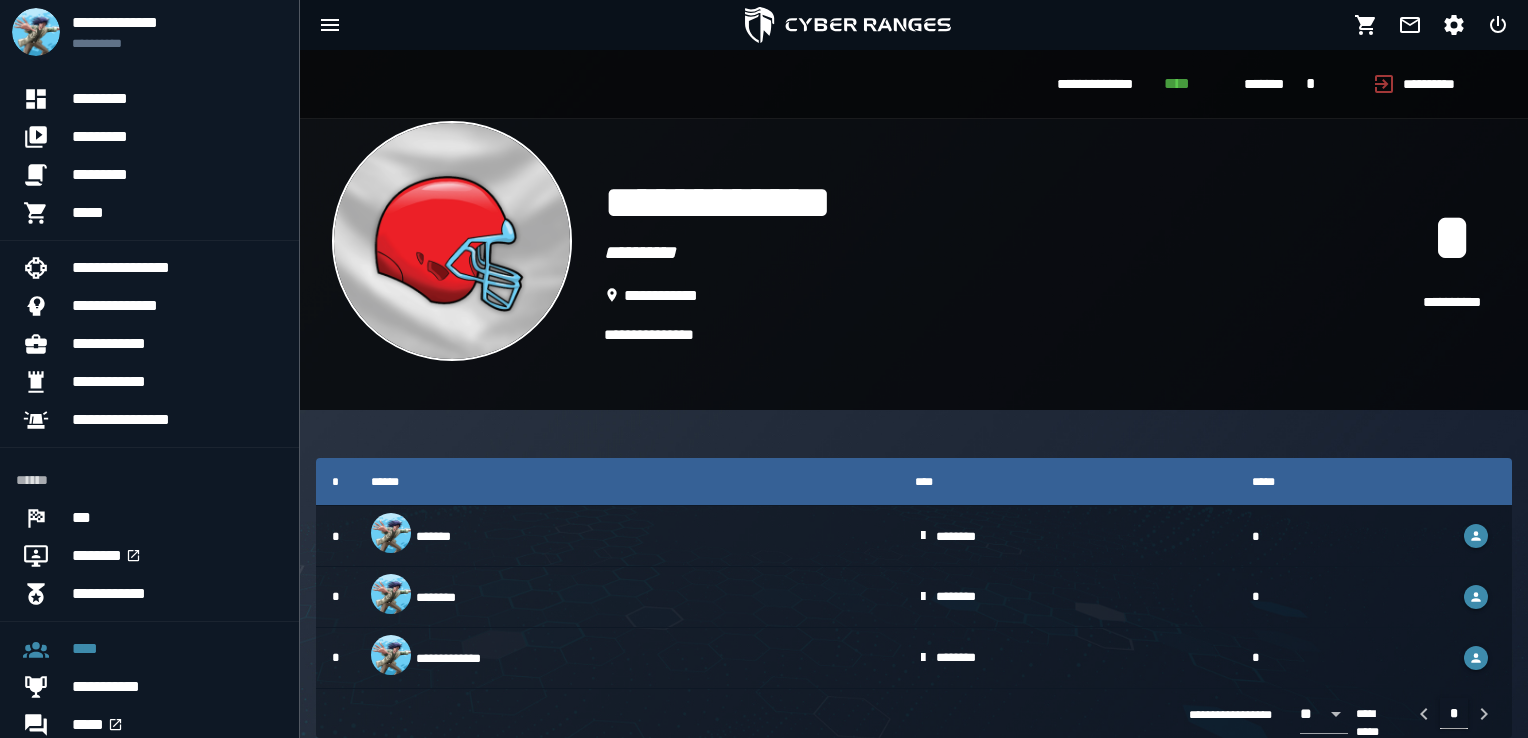 drag, startPoint x: 1520, startPoint y: 536, endPoint x: 1519, endPoint y: 701, distance: 165.00304 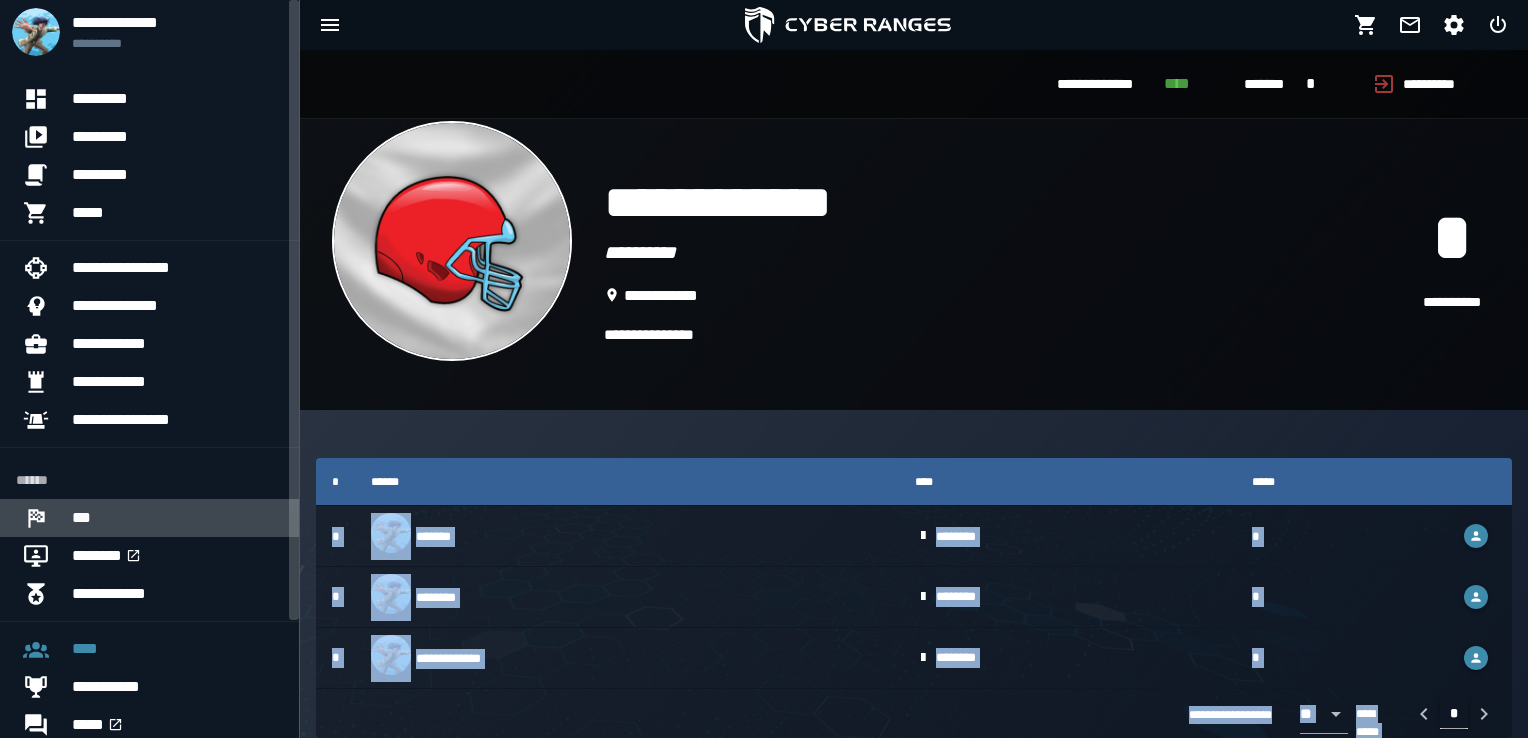 click on "***" at bounding box center [177, 518] 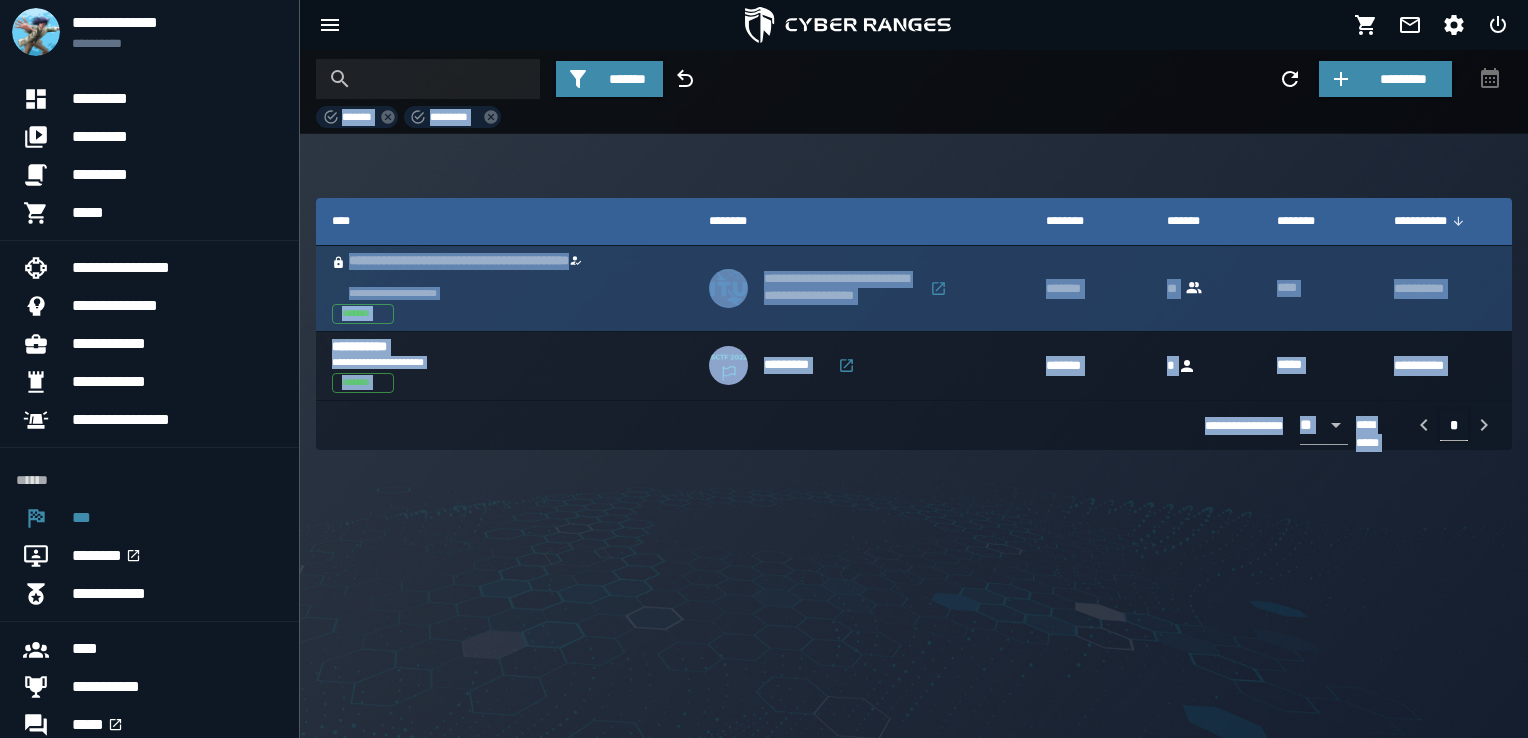 click on "**********" at bounding box center [479, 270] 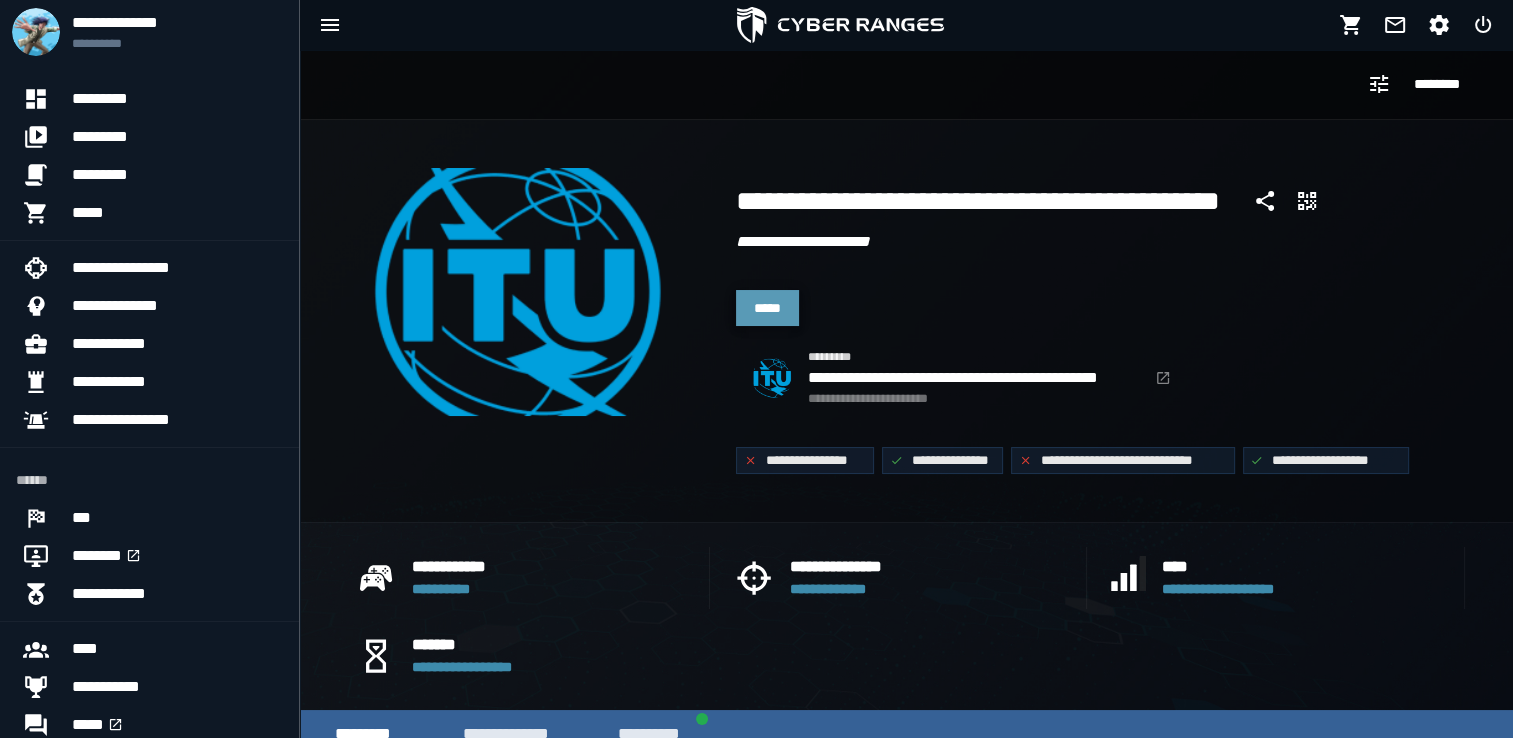 click on "*****" at bounding box center (767, 308) 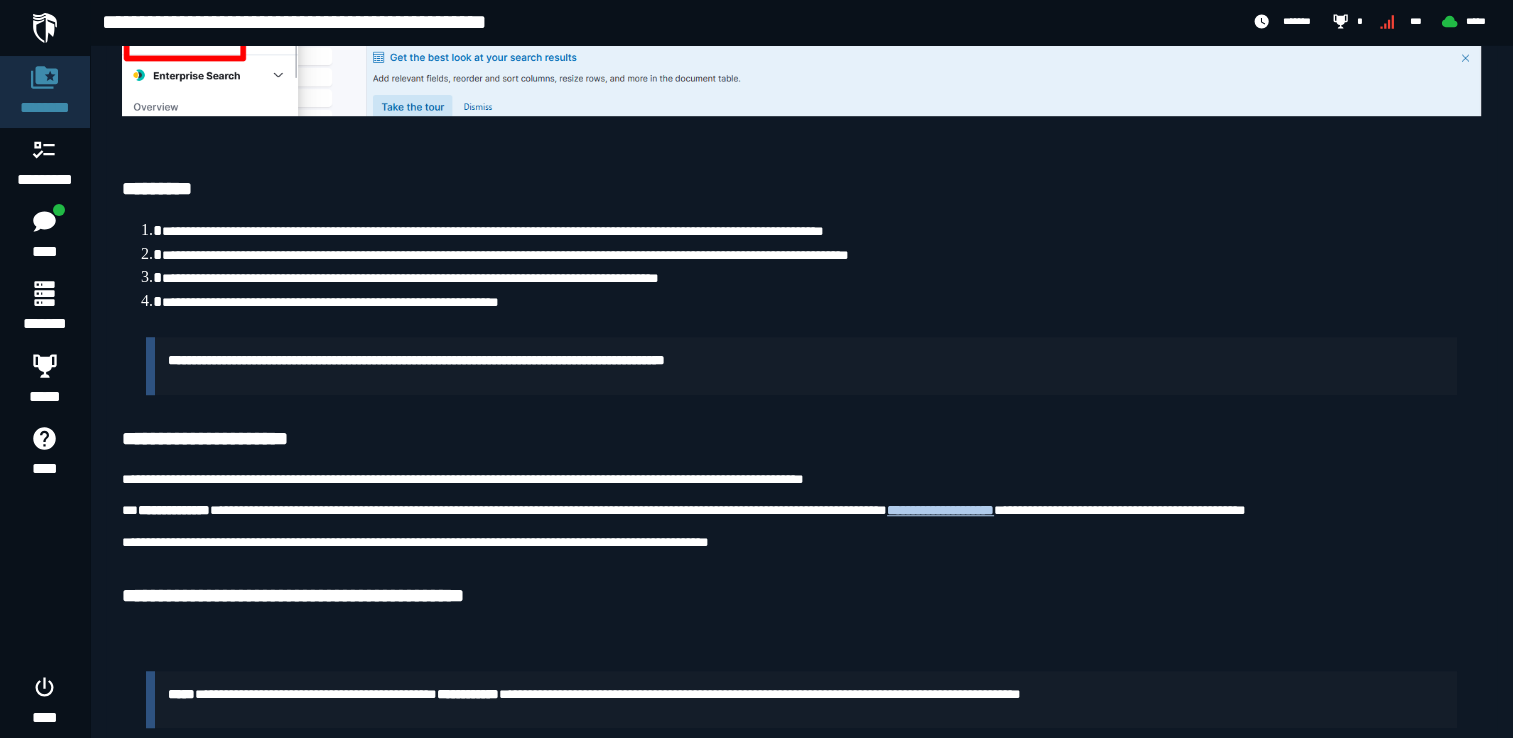 scroll, scrollTop: 1336, scrollLeft: 0, axis: vertical 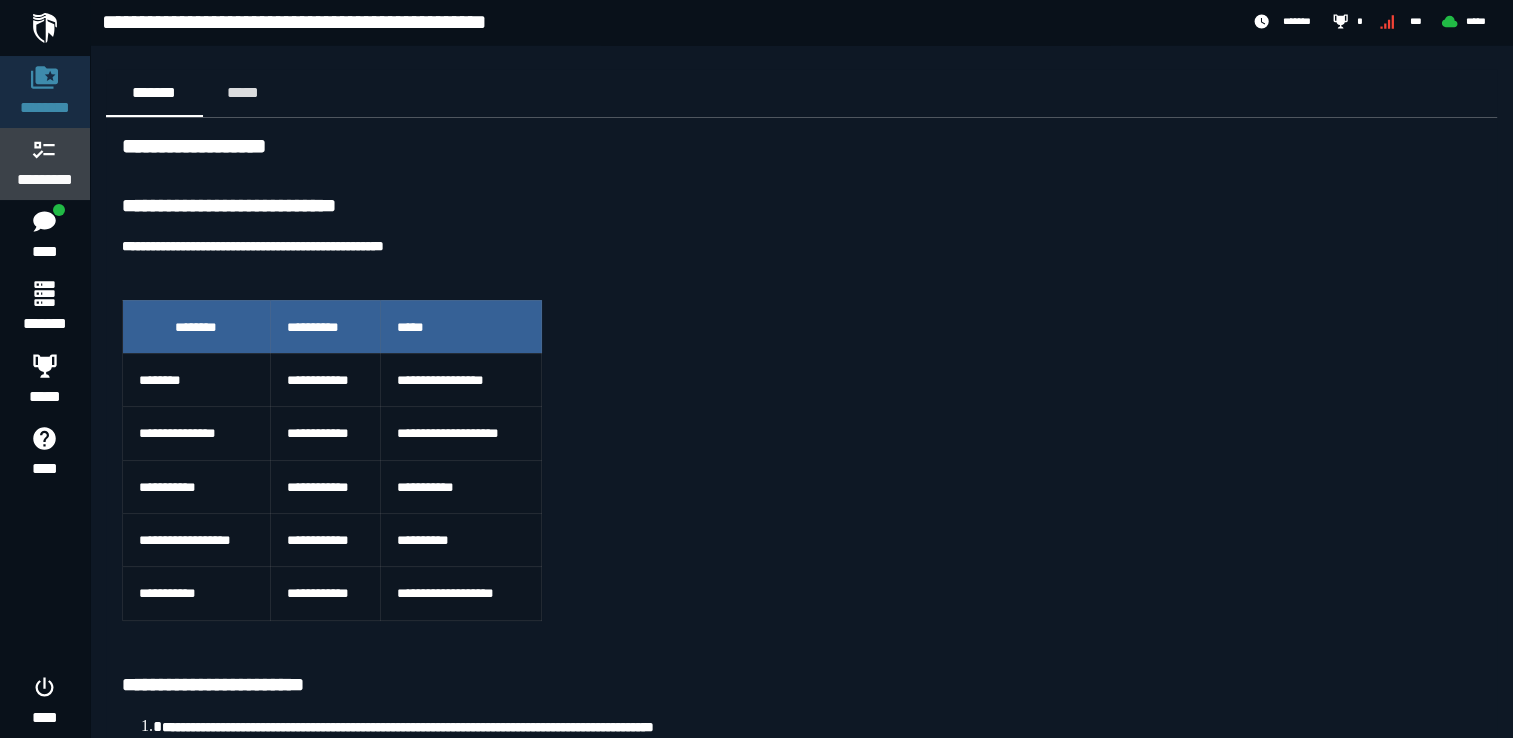 click on "*********" at bounding box center [45, 164] 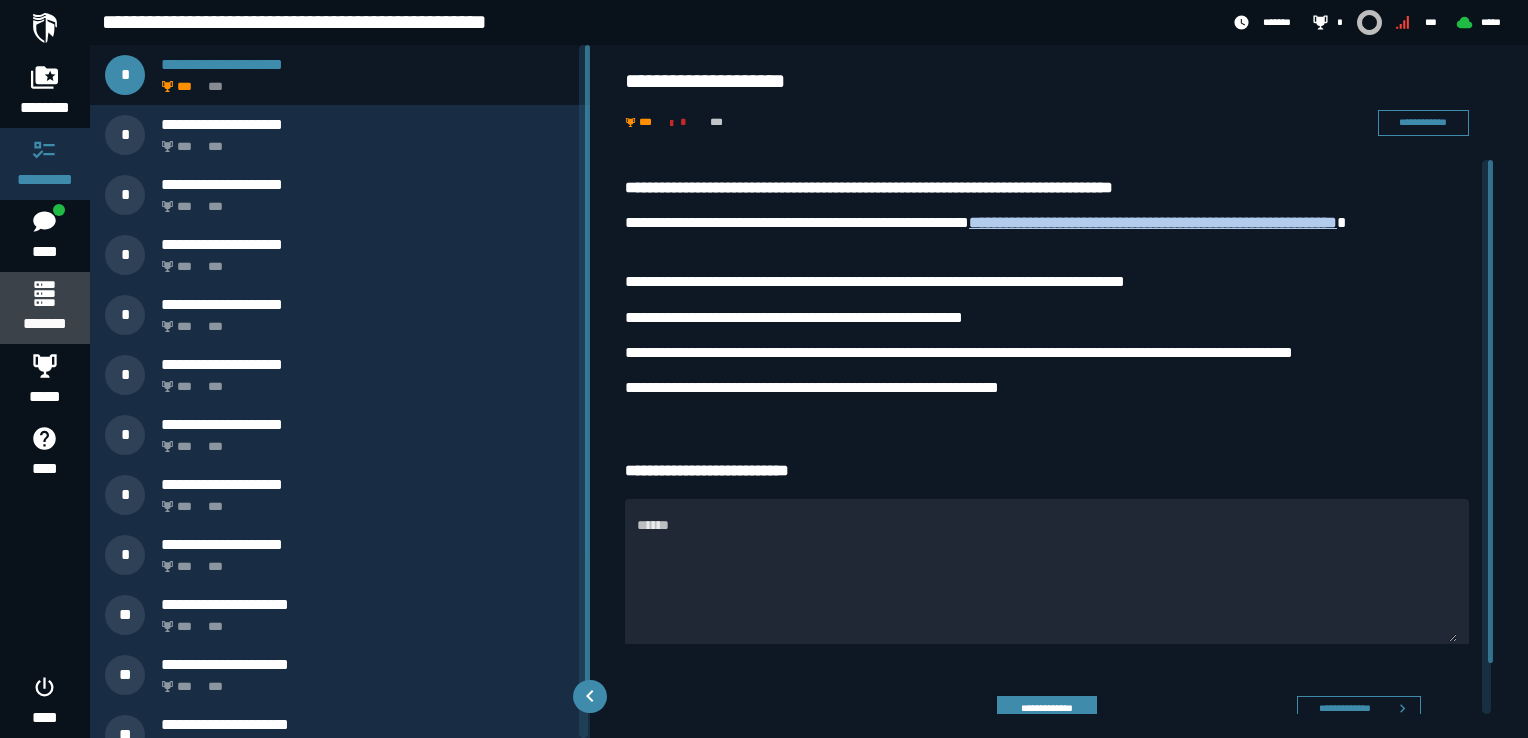 click 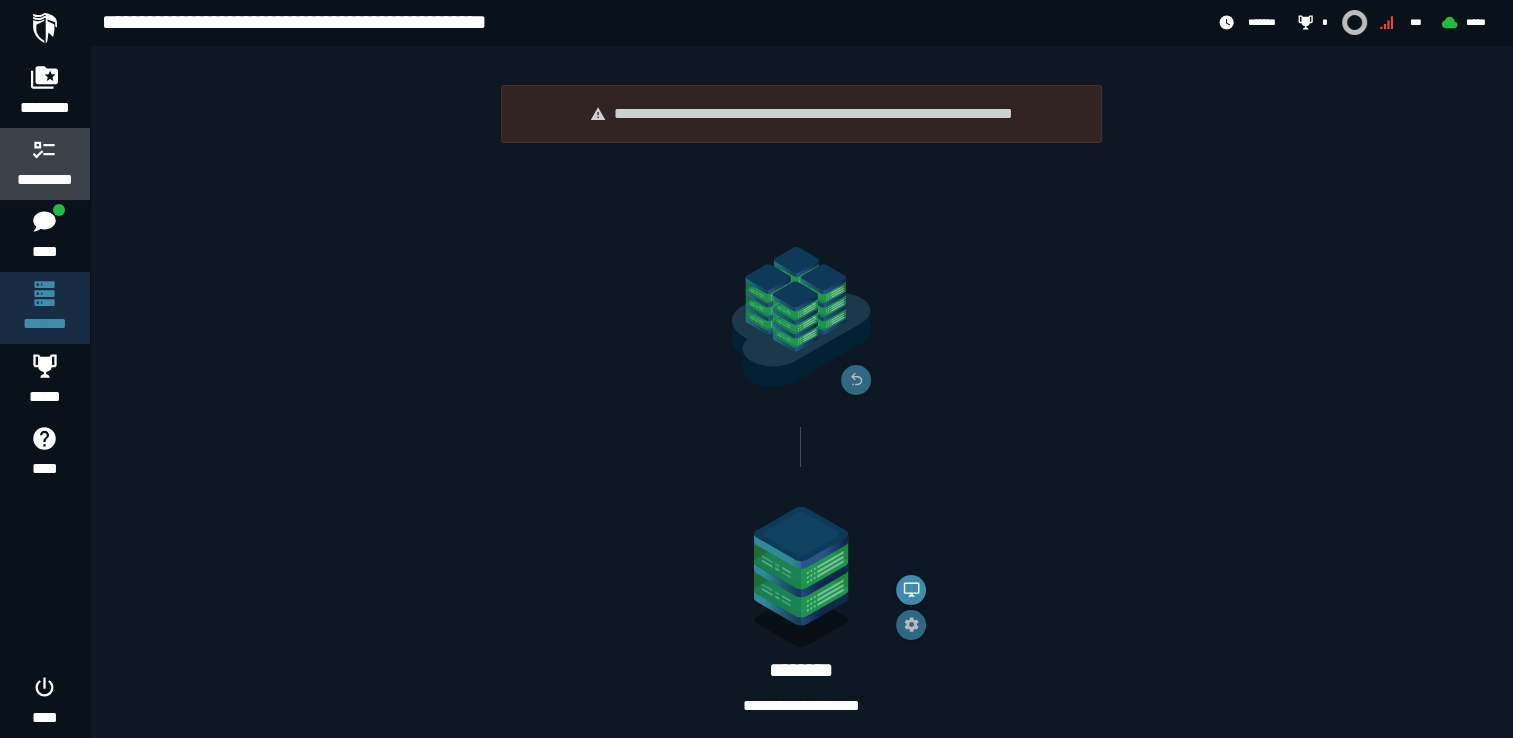 click on "*********" at bounding box center (45, 180) 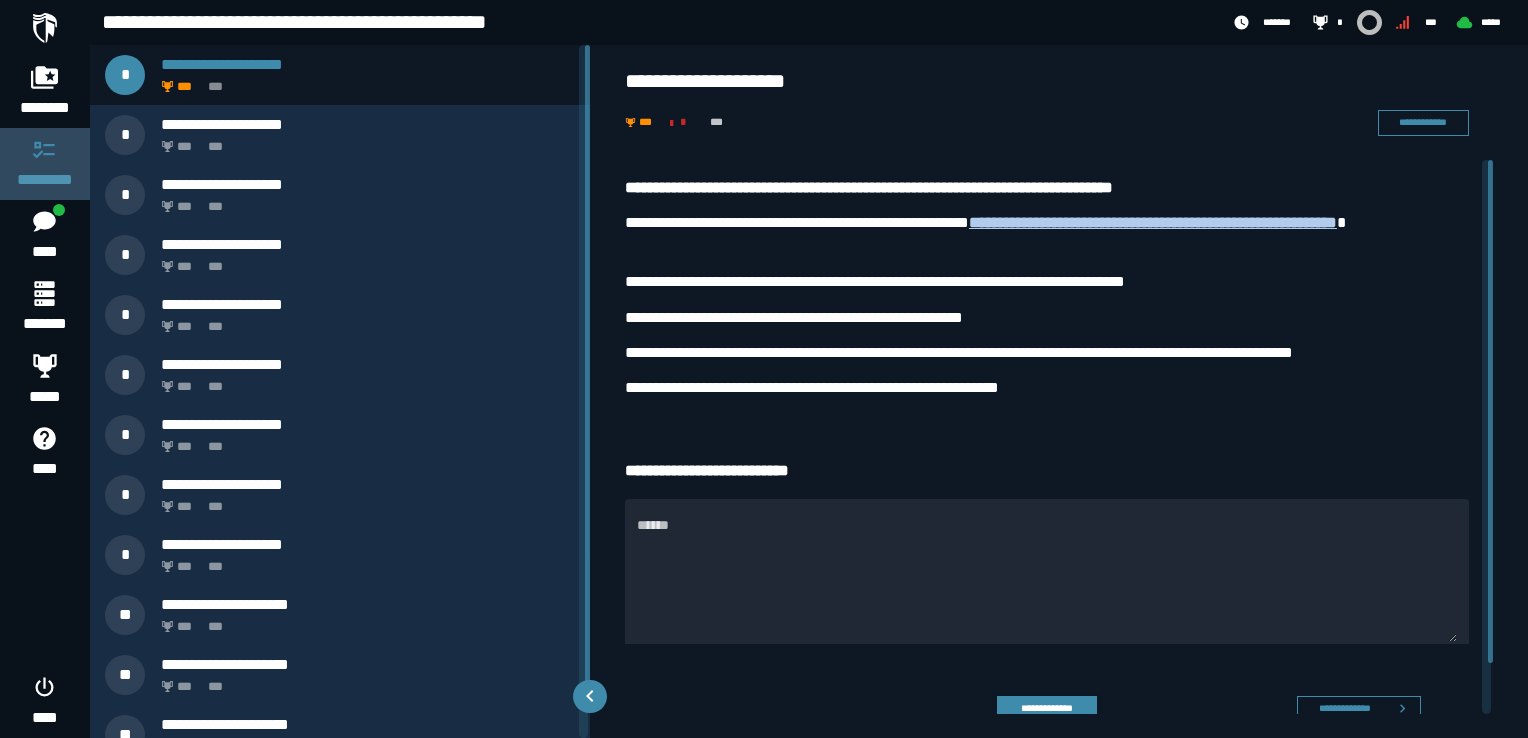 click on "*********" at bounding box center [45, 180] 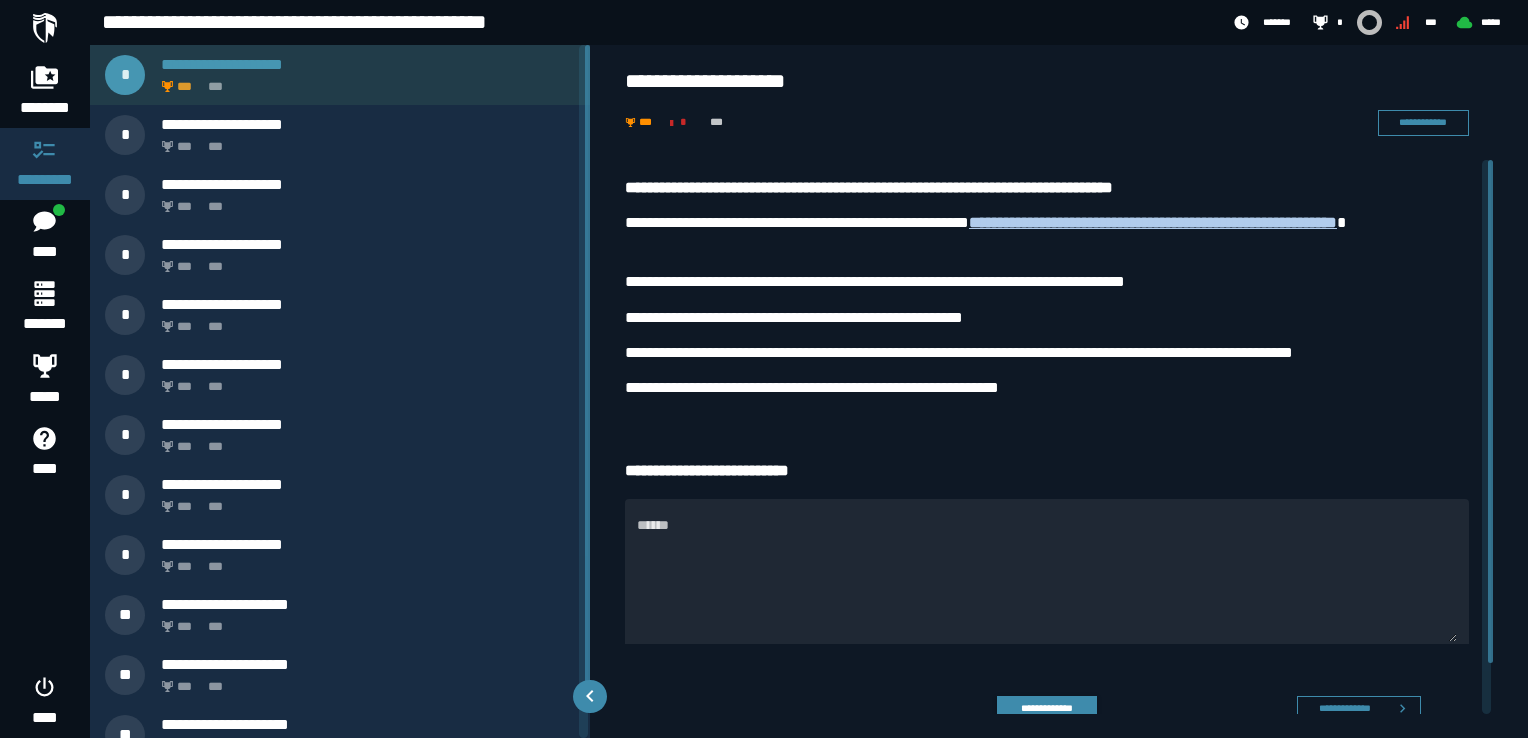 click on "*** ***" at bounding box center (364, 81) 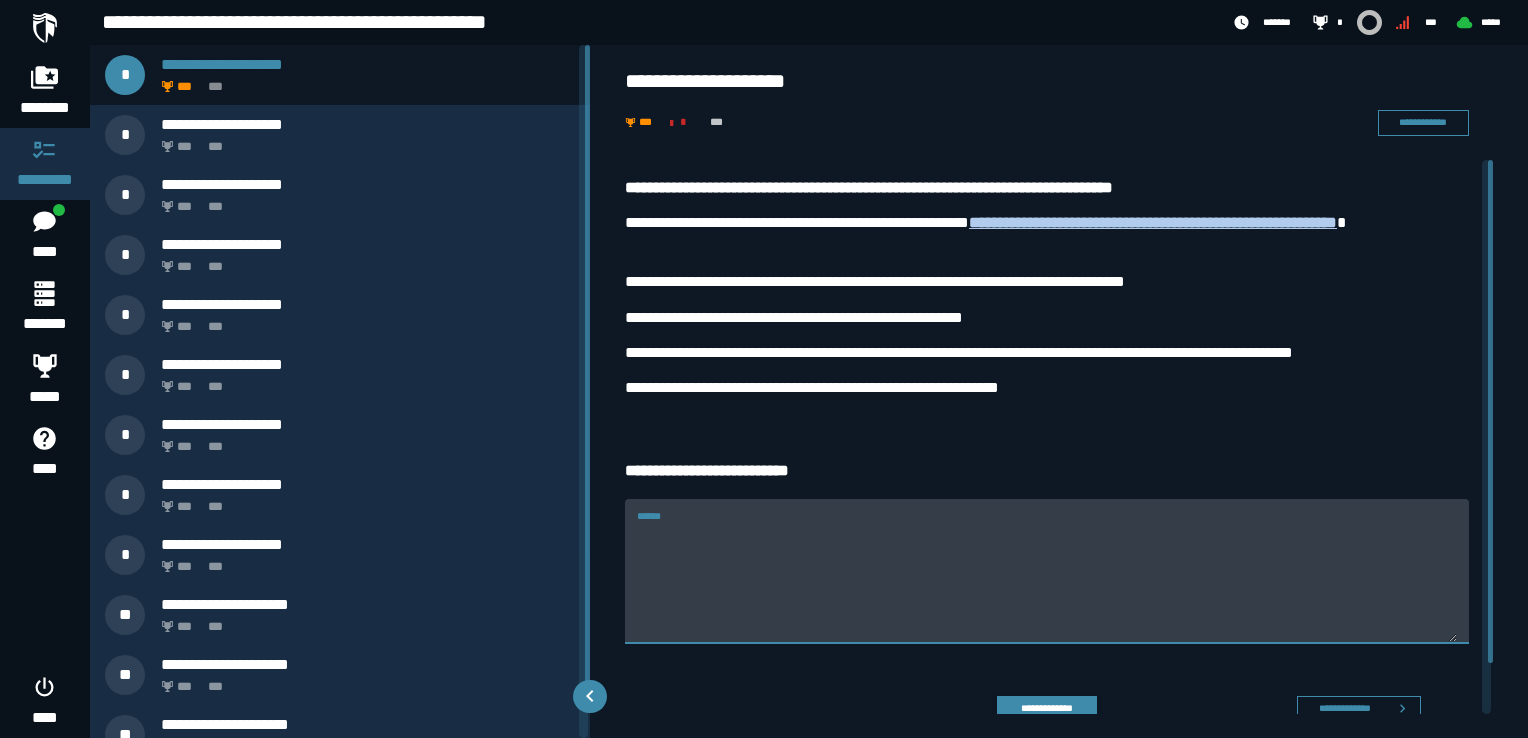 click on "******" at bounding box center [1047, 583] 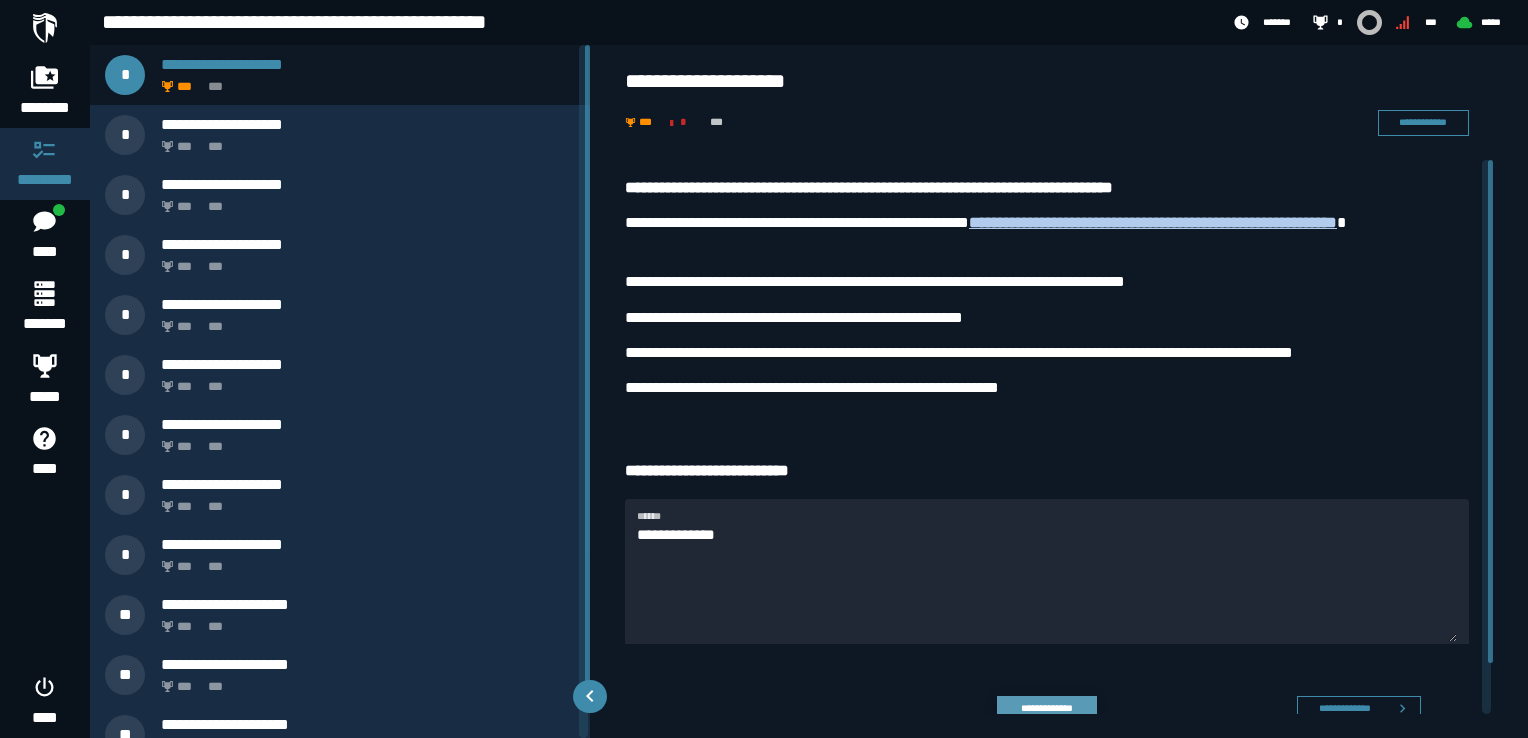 click on "**********" 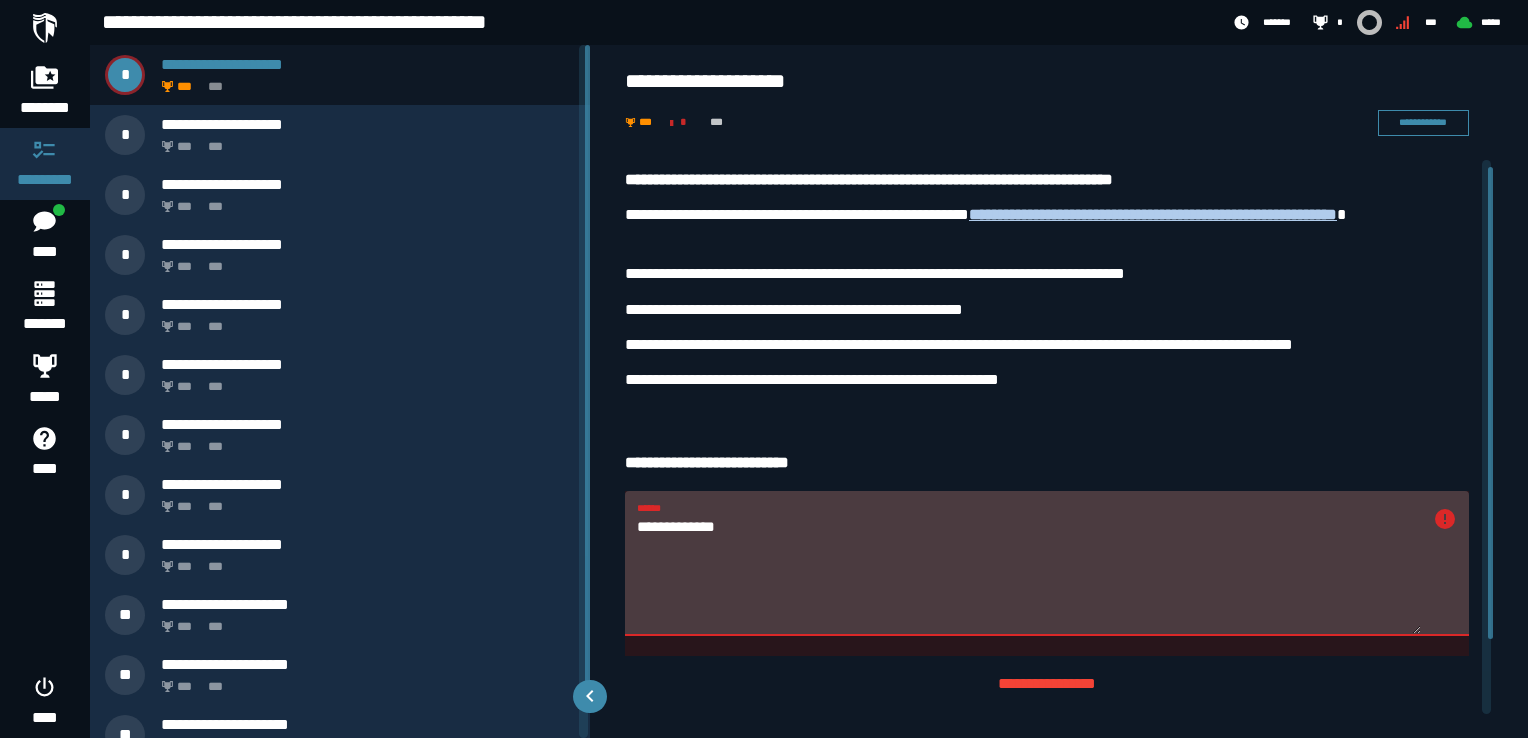 click 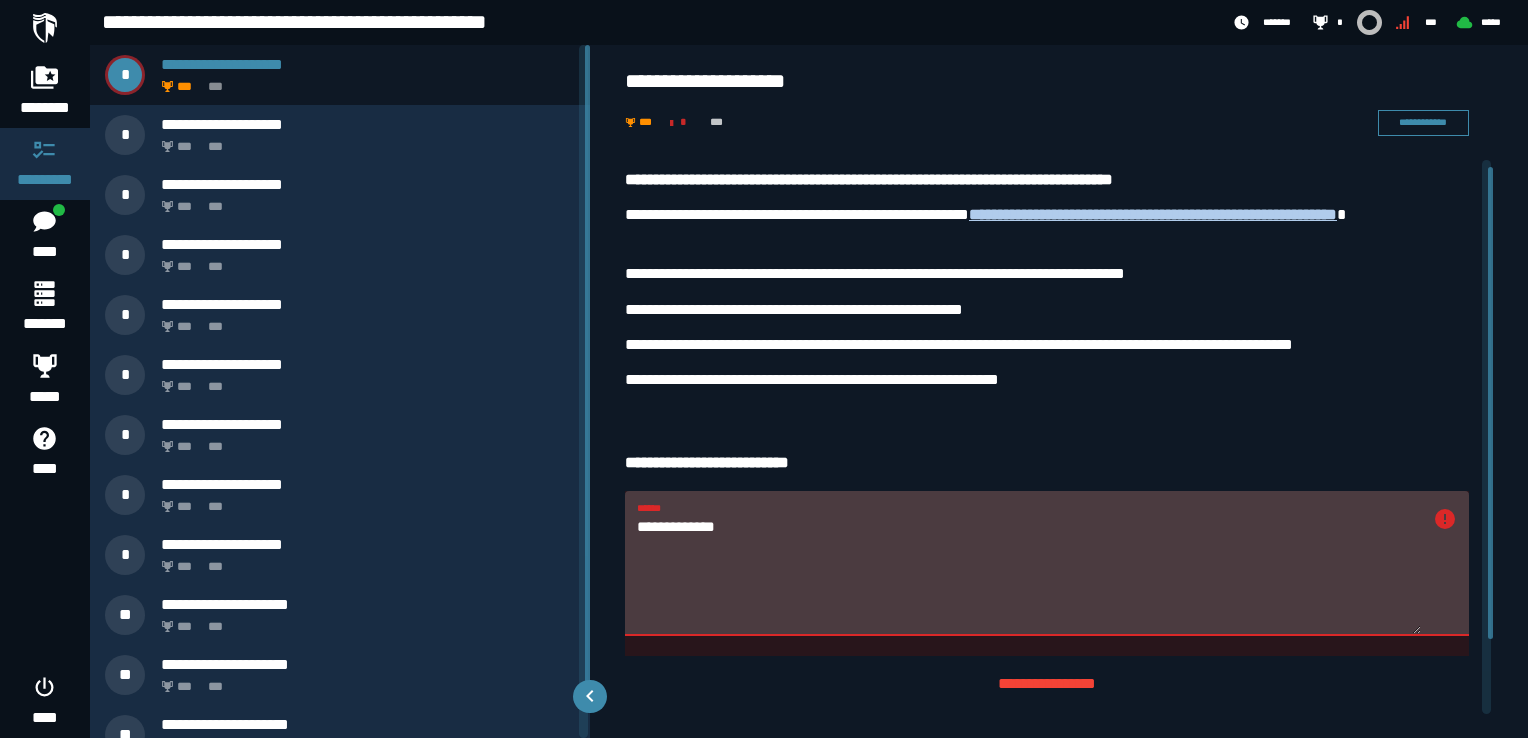 click on "**********" at bounding box center [1029, 575] 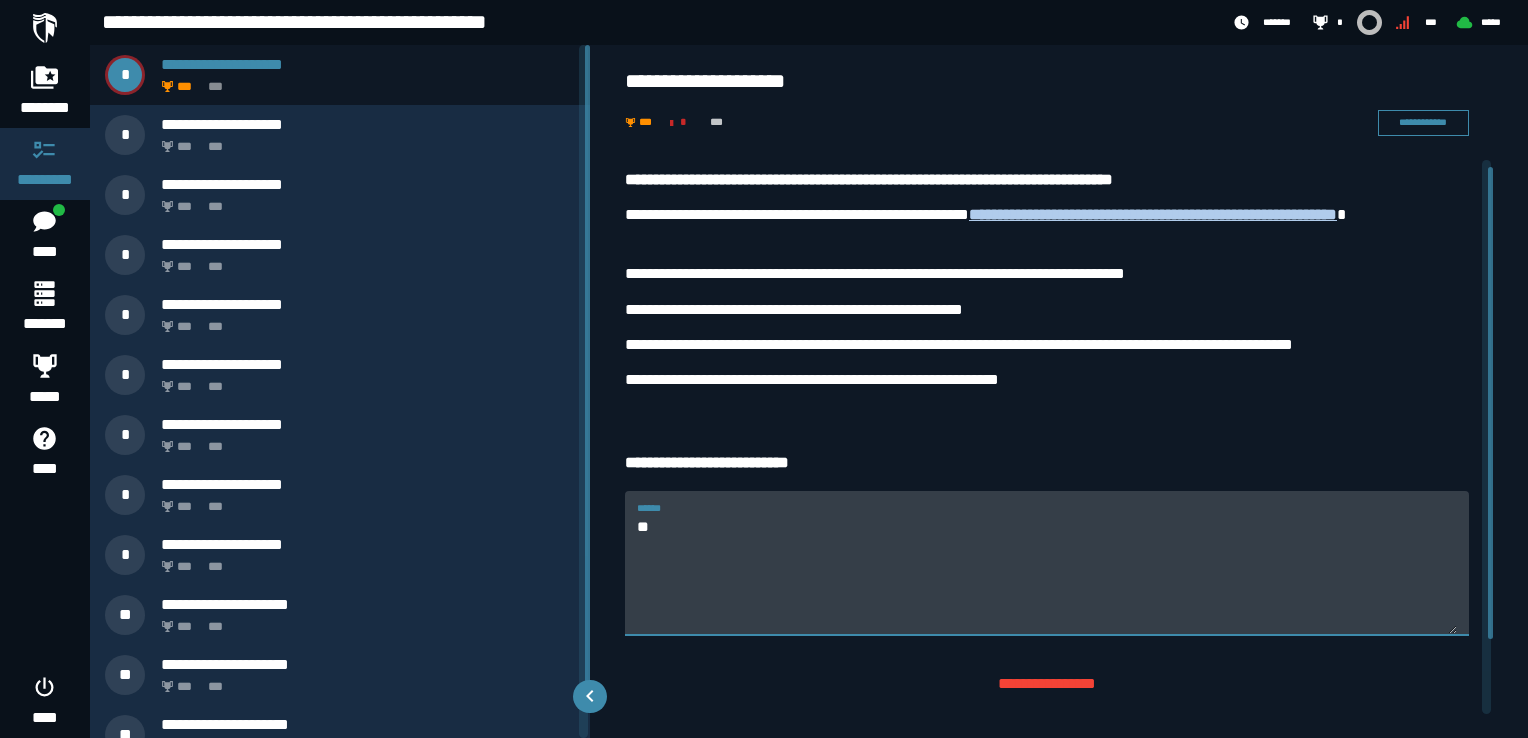 type on "*" 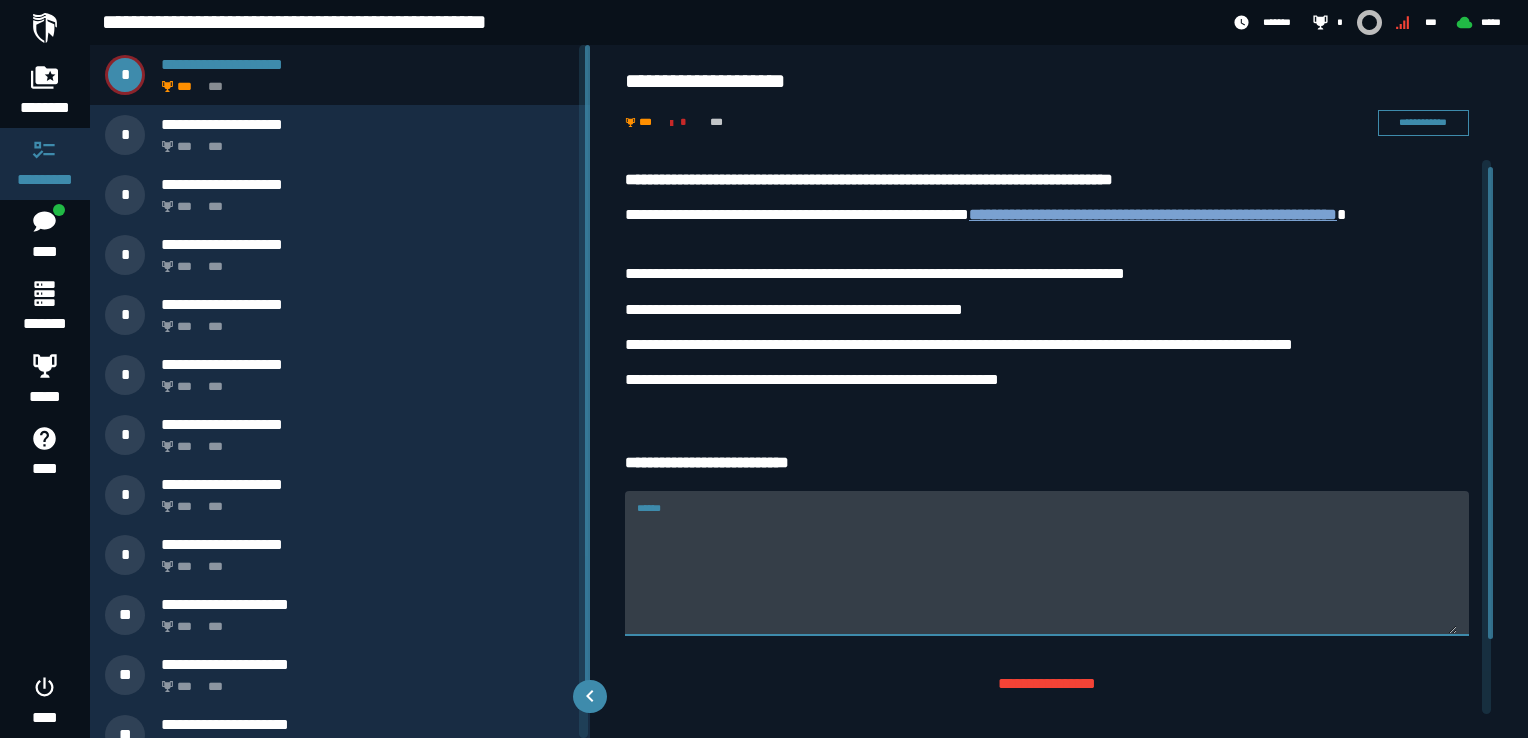 type 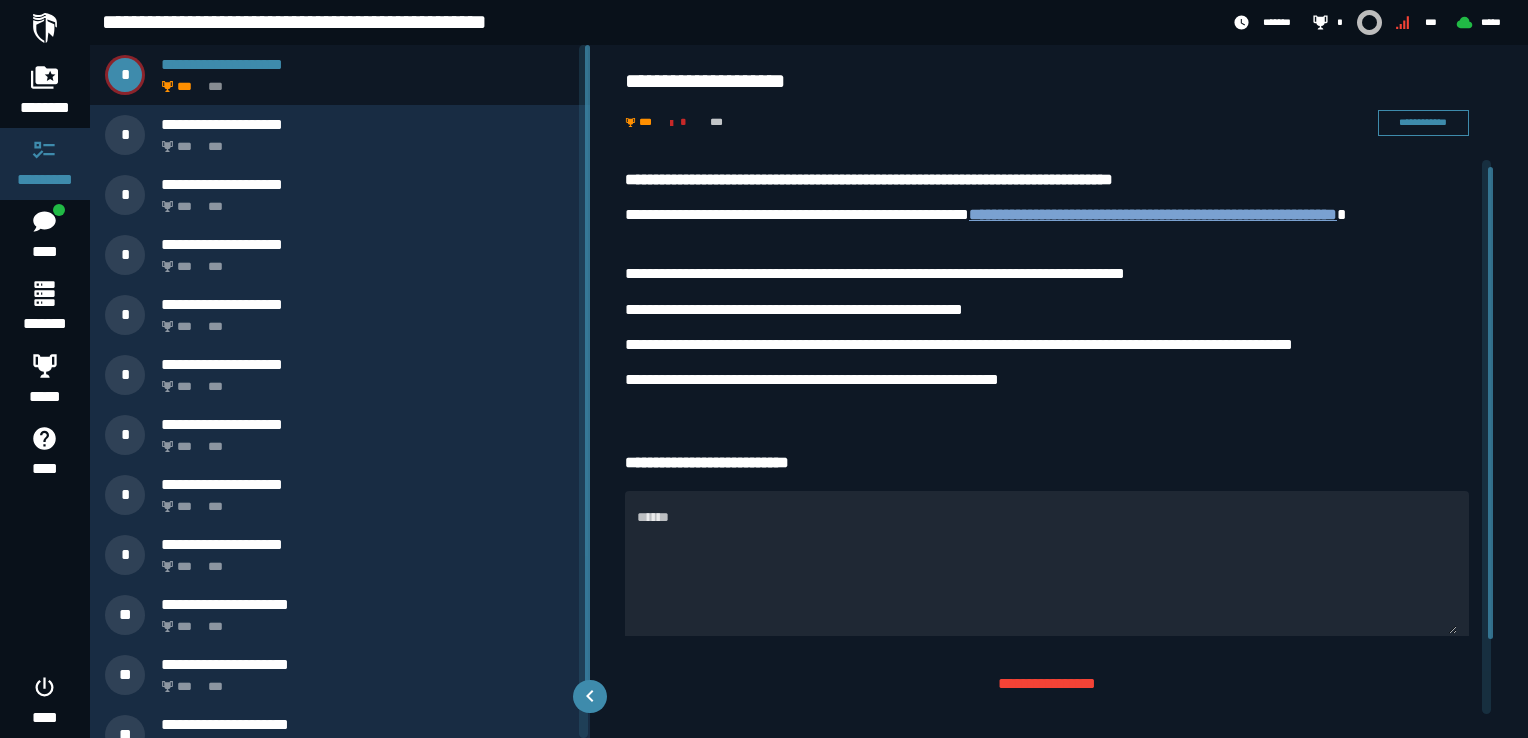 click on "**********" at bounding box center [1153, 214] 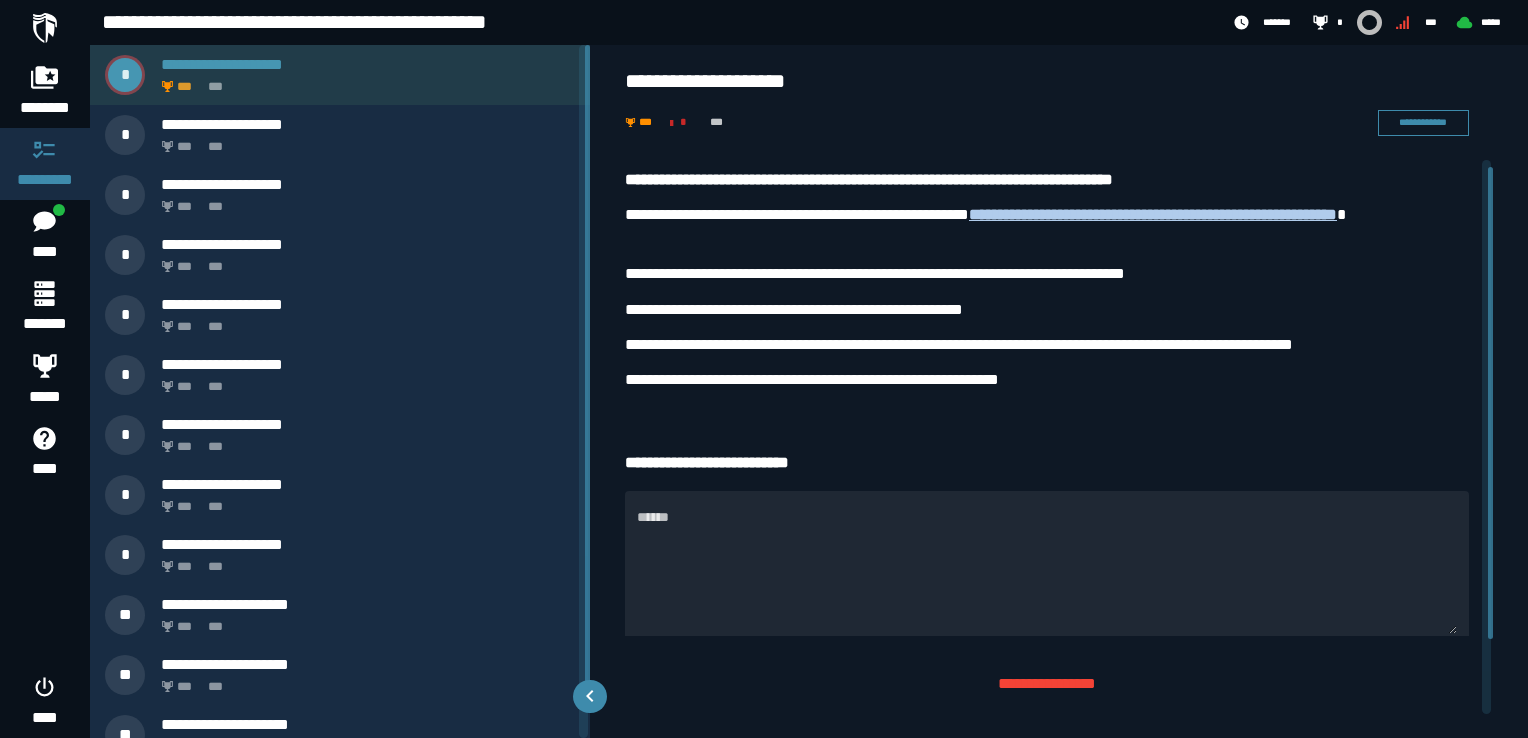 click on "*** ***" at bounding box center (364, 81) 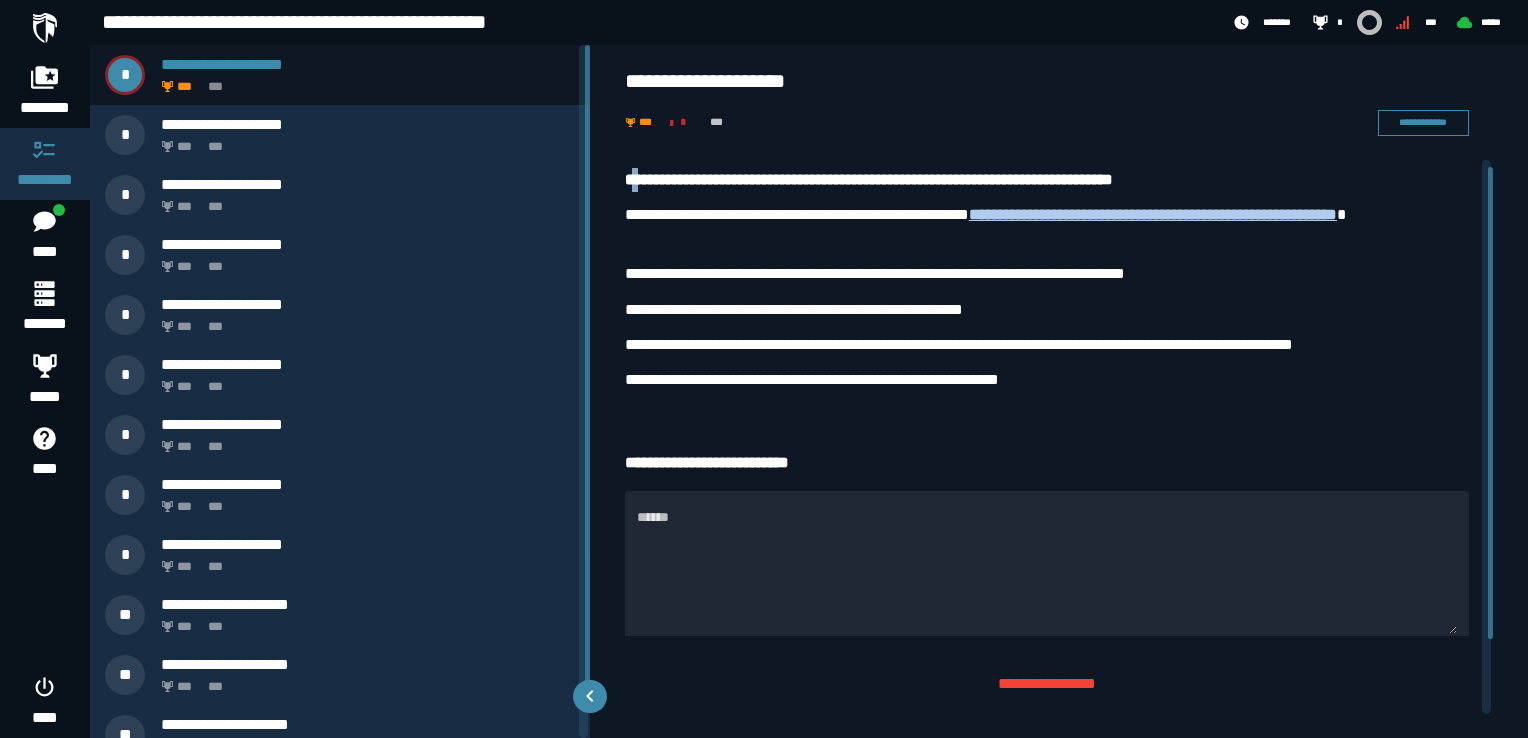 drag, startPoint x: 633, startPoint y: 172, endPoint x: 646, endPoint y: 168, distance: 13.601471 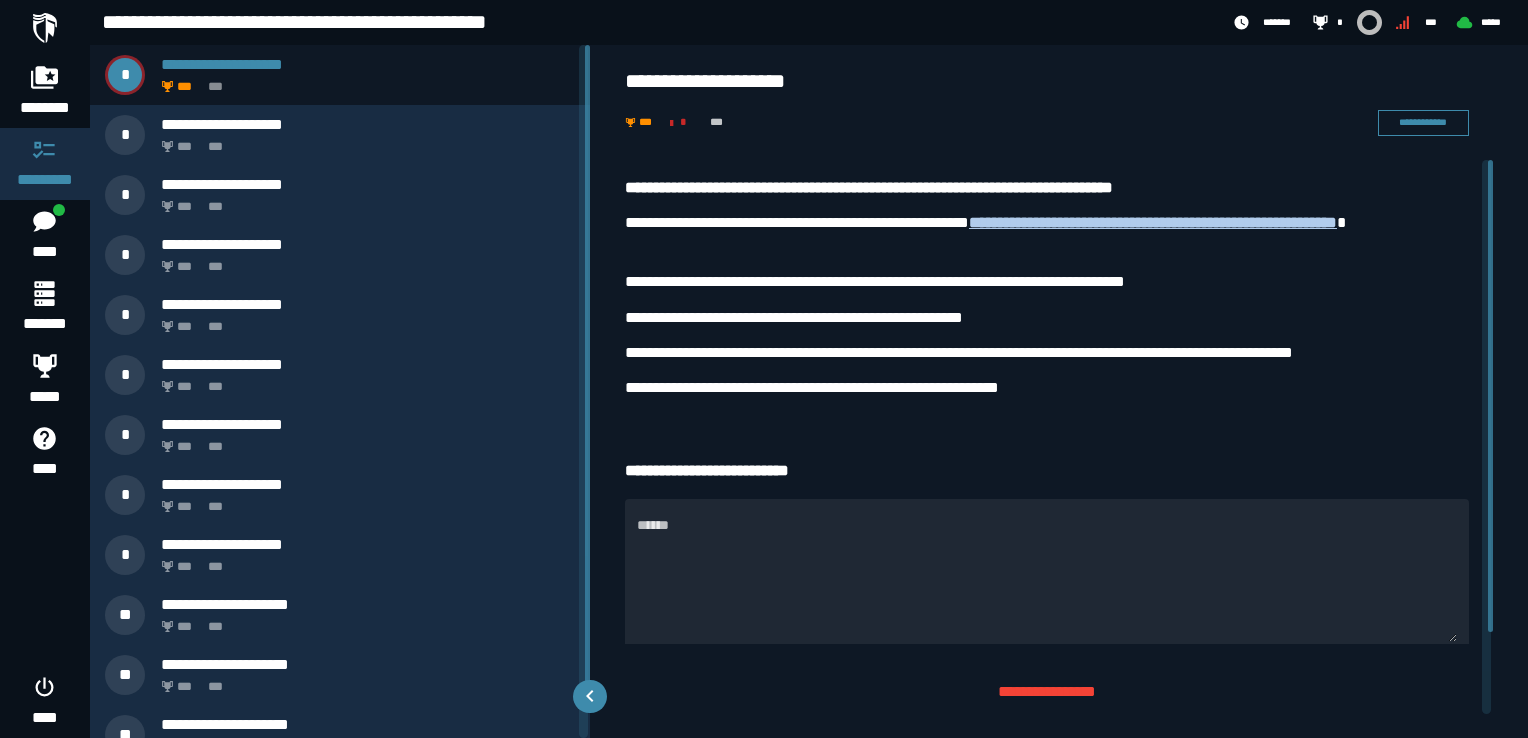 click on "**********" at bounding box center [1059, 391] 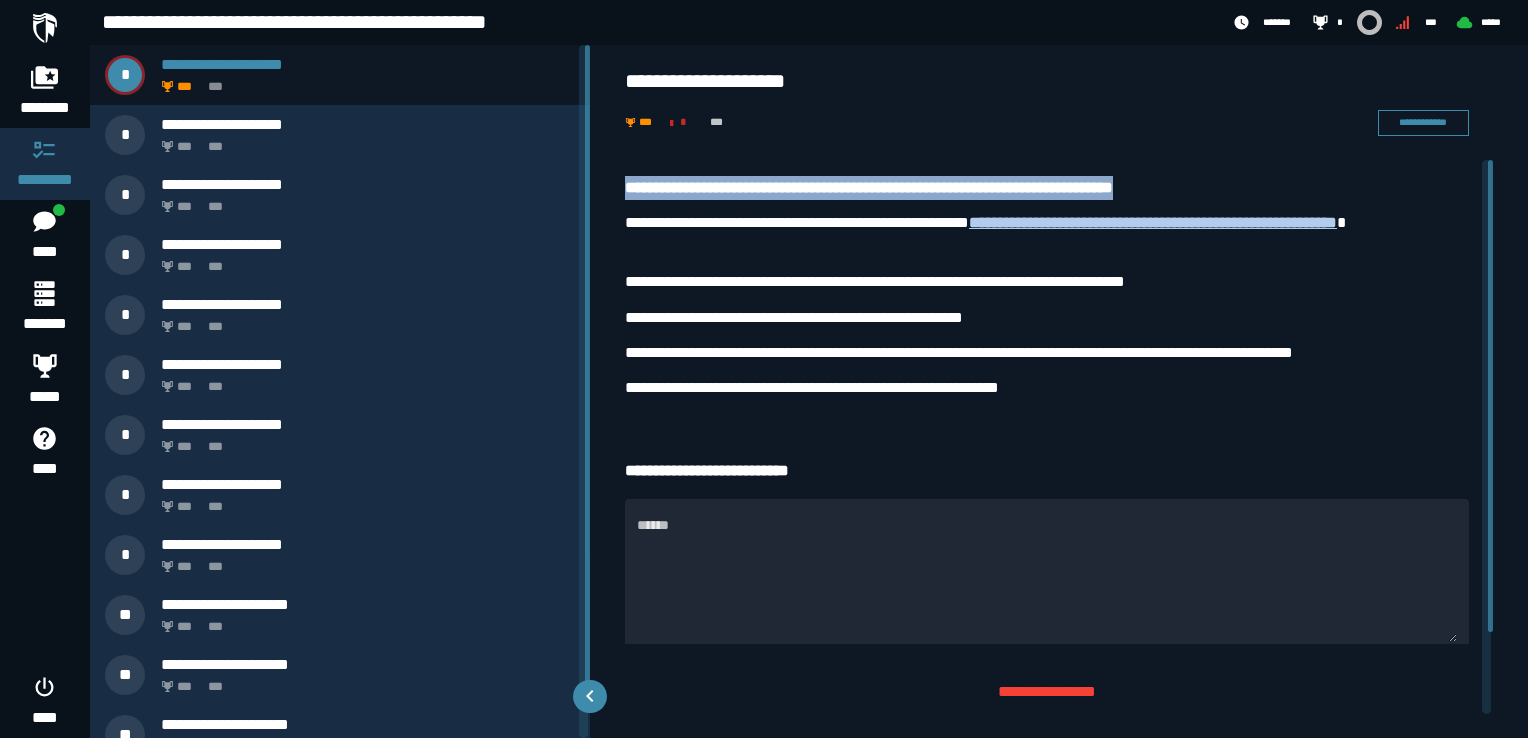 drag, startPoint x: 622, startPoint y: 181, endPoint x: 1193, endPoint y: 170, distance: 571.10596 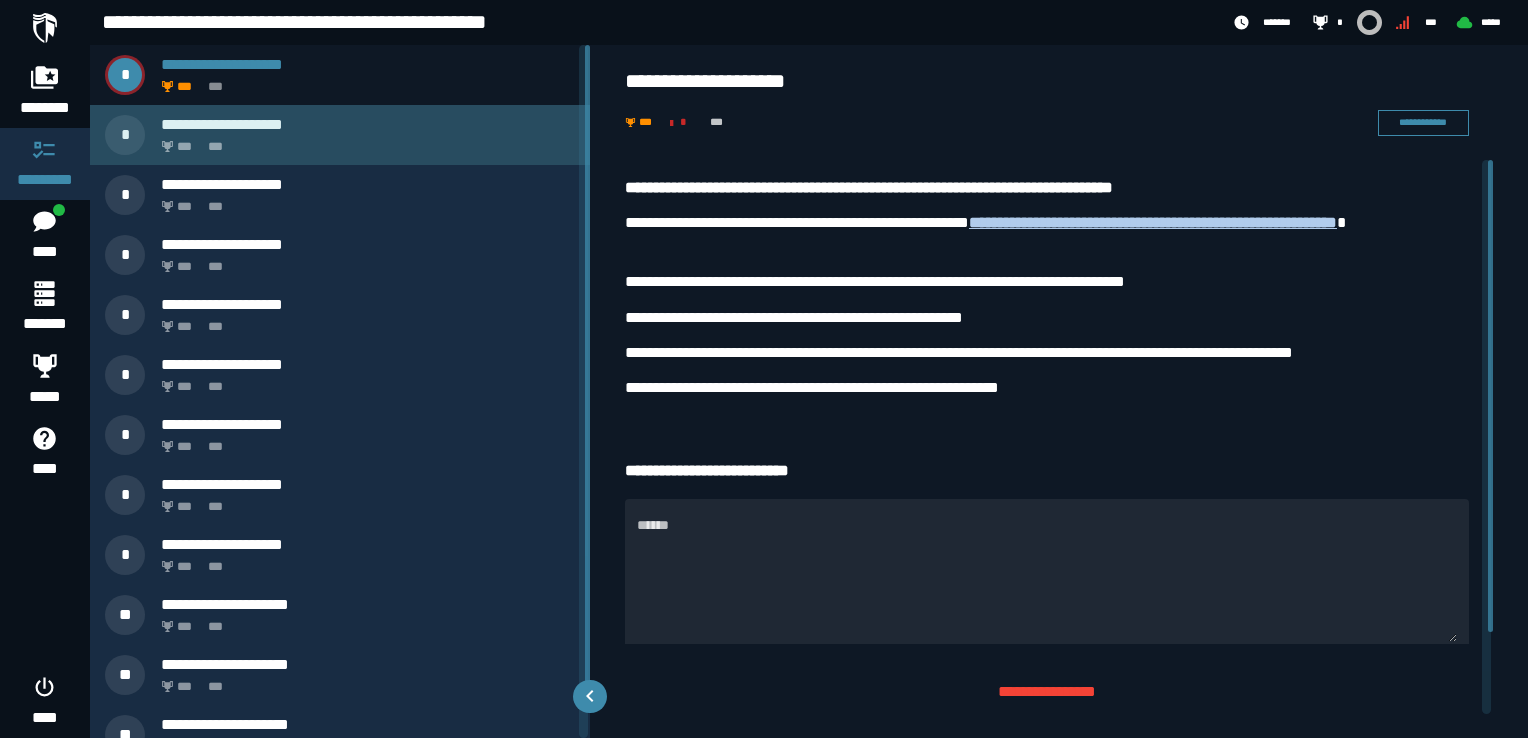 click on "**********" at bounding box center [368, 124] 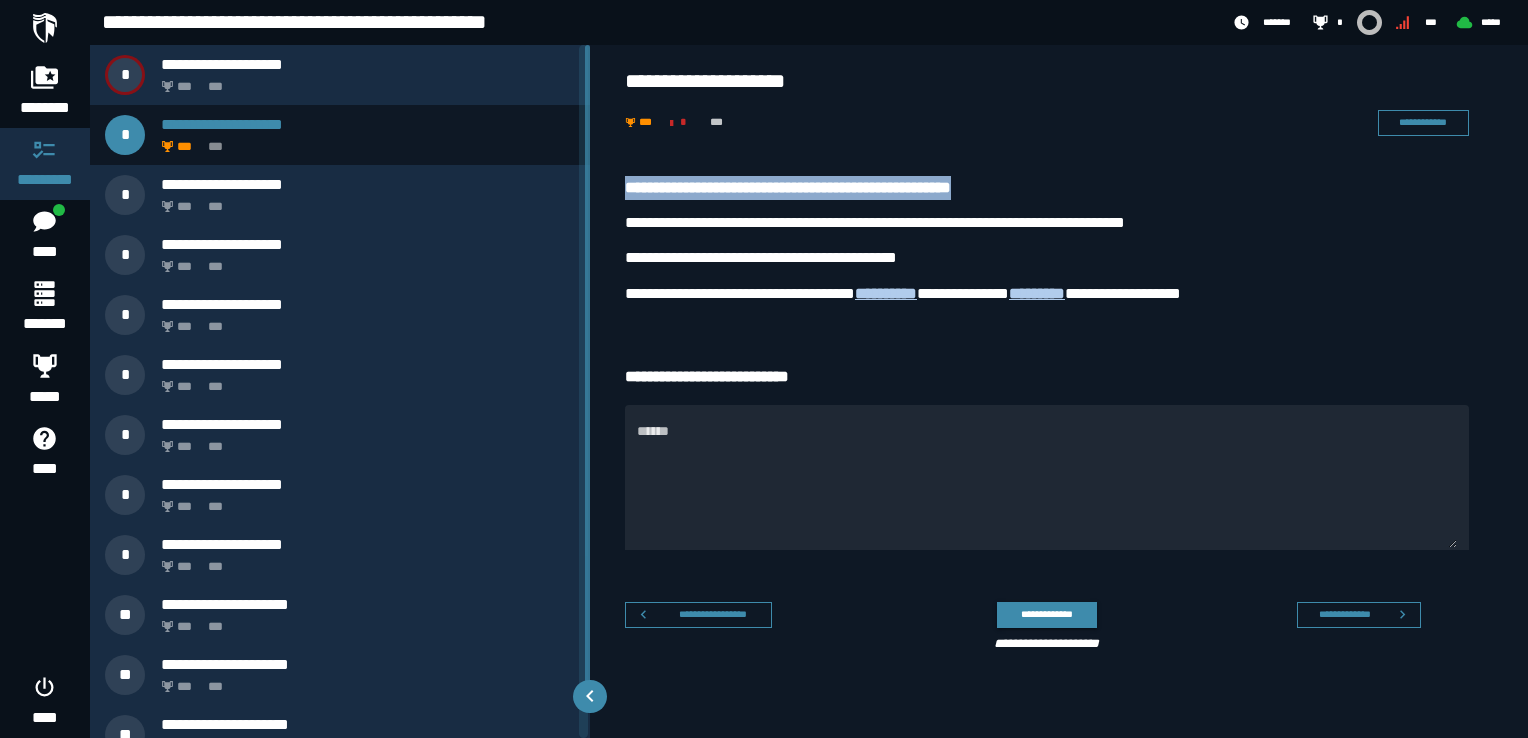 drag, startPoint x: 616, startPoint y: 185, endPoint x: 1028, endPoint y: 182, distance: 412.01093 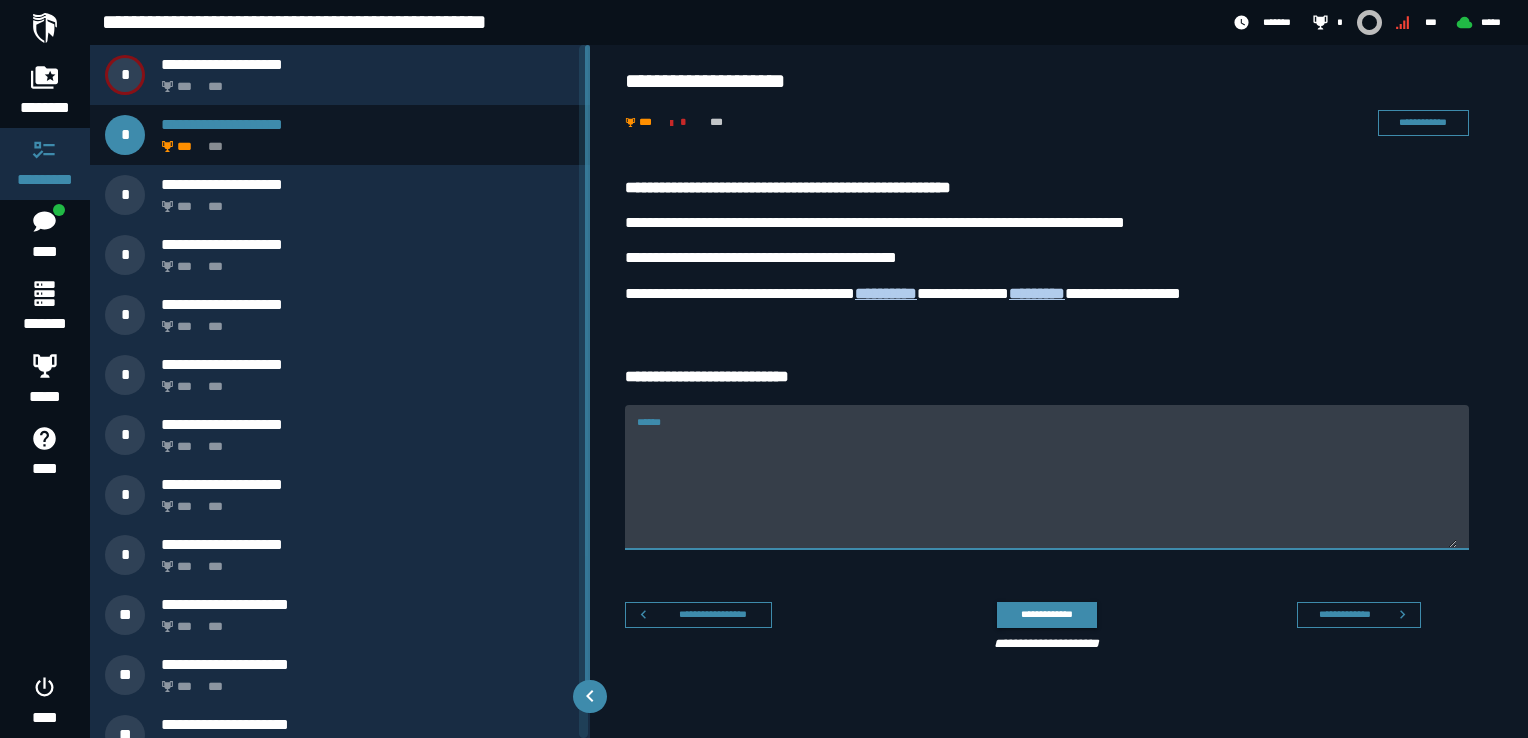 click on "******" at bounding box center (1047, 476) 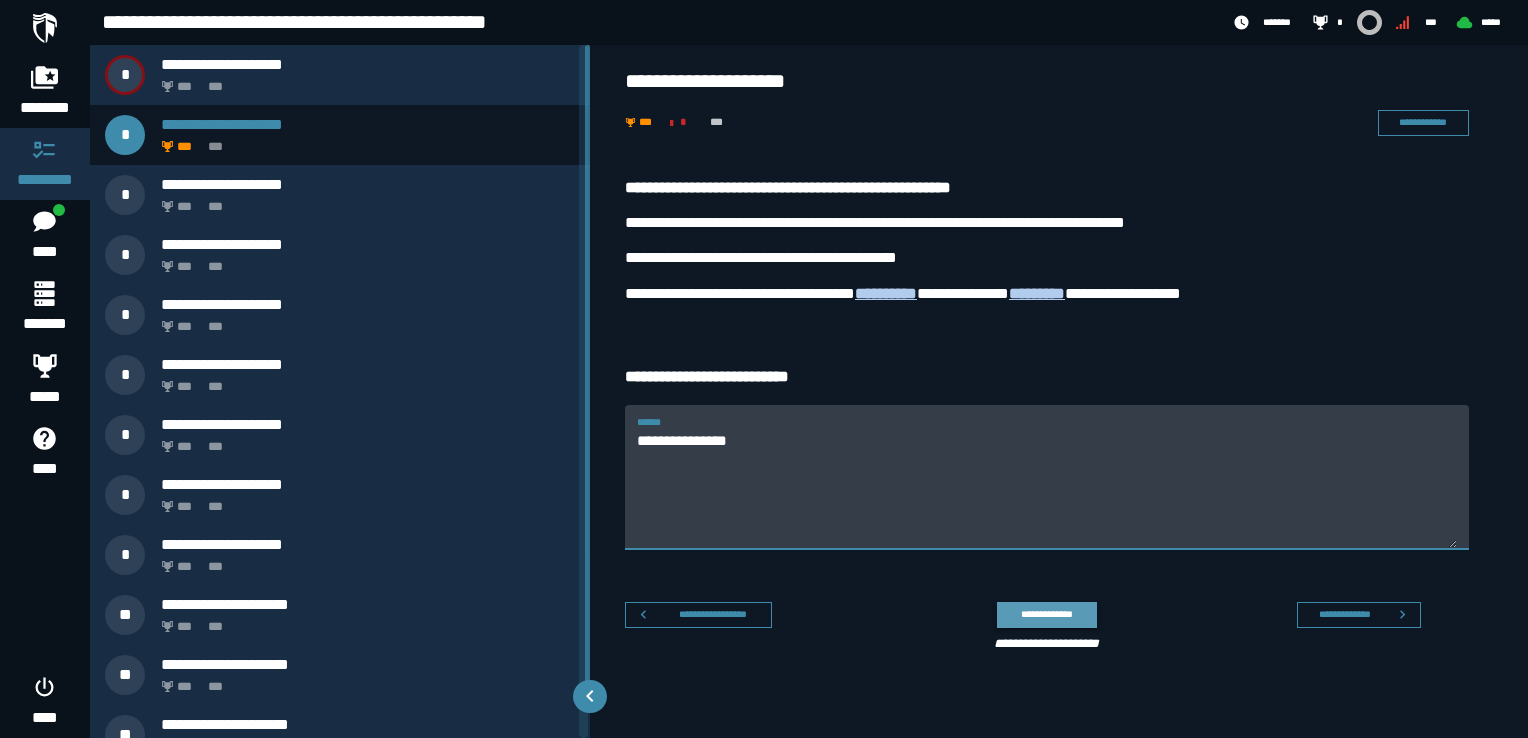 type on "**********" 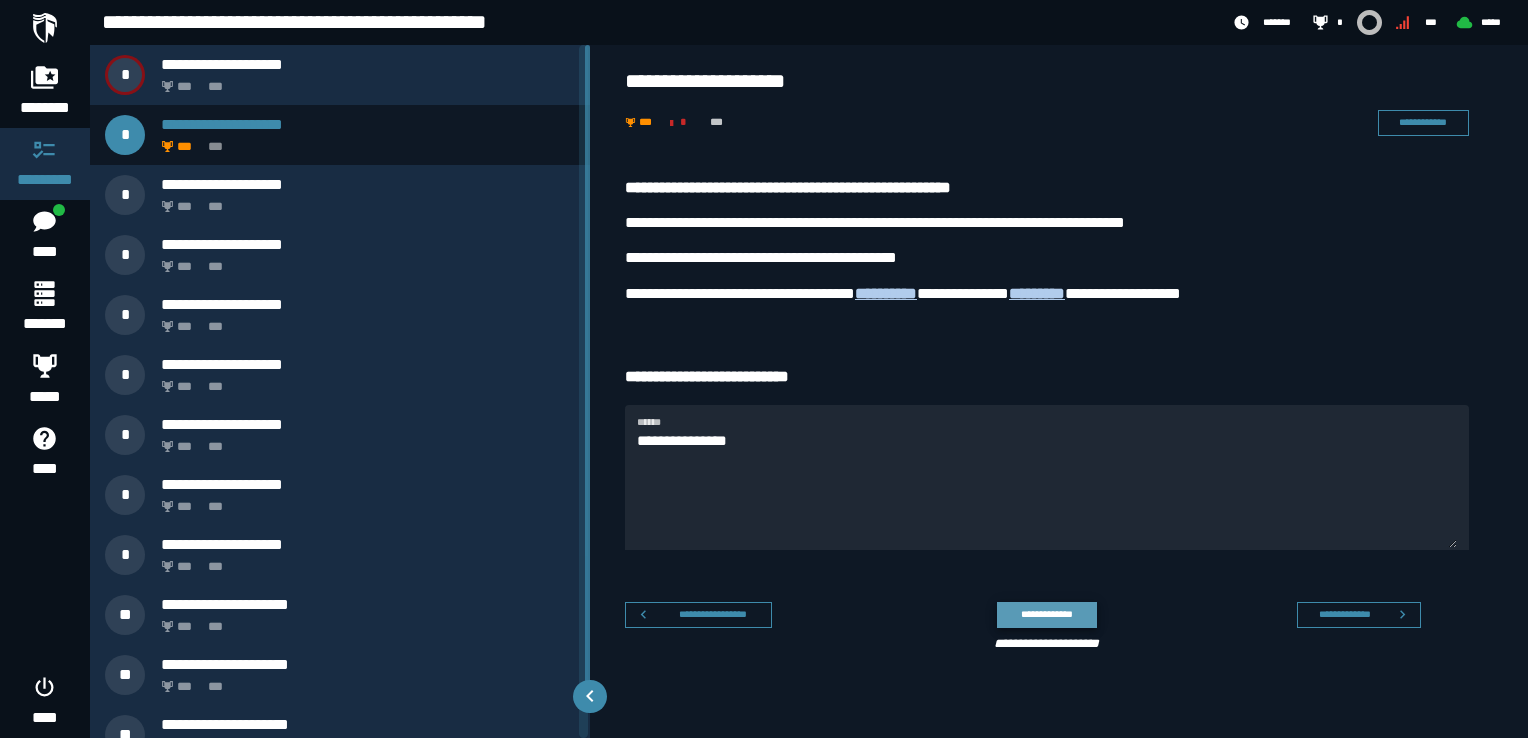 click on "**********" at bounding box center (1046, 614) 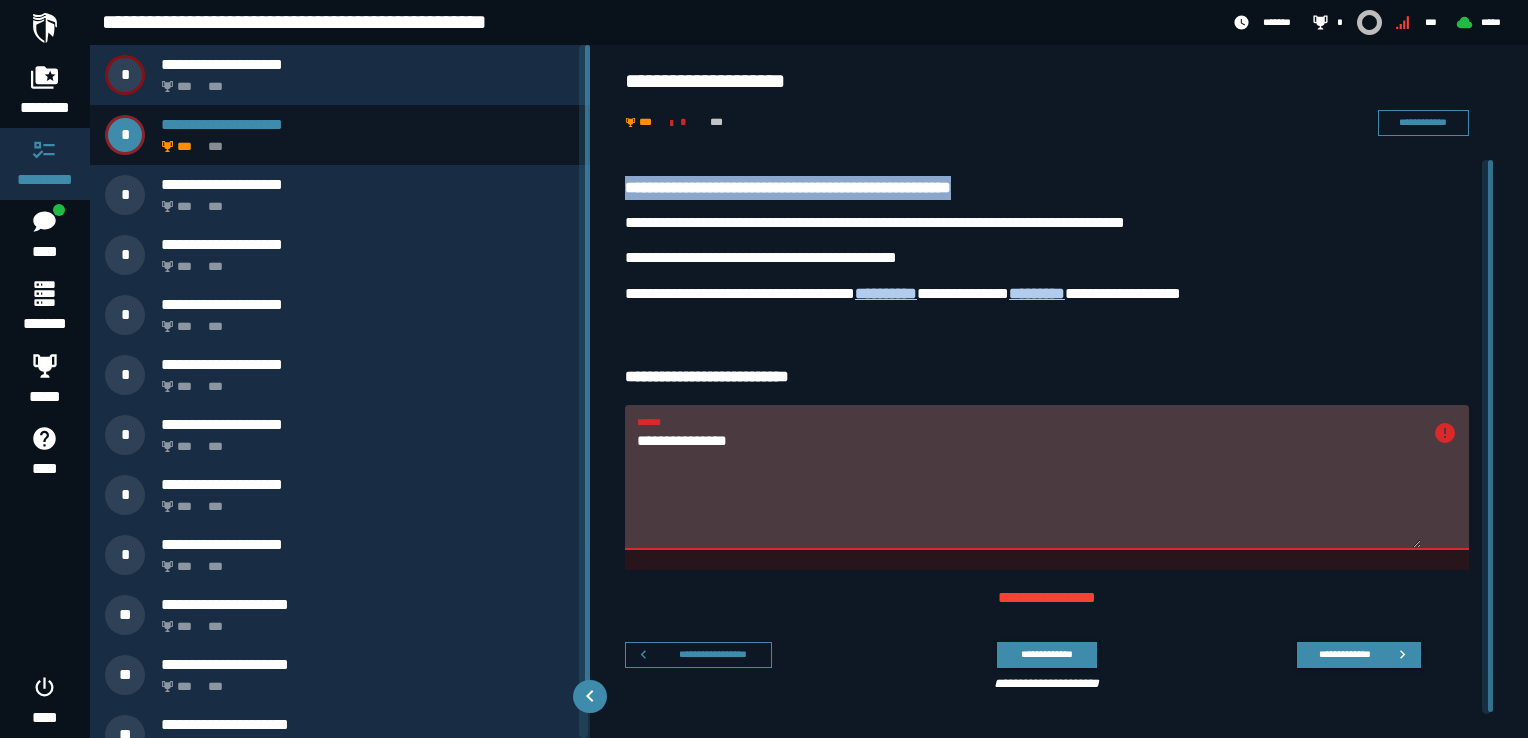 drag, startPoint x: 626, startPoint y: 180, endPoint x: 1021, endPoint y: 190, distance: 395.12656 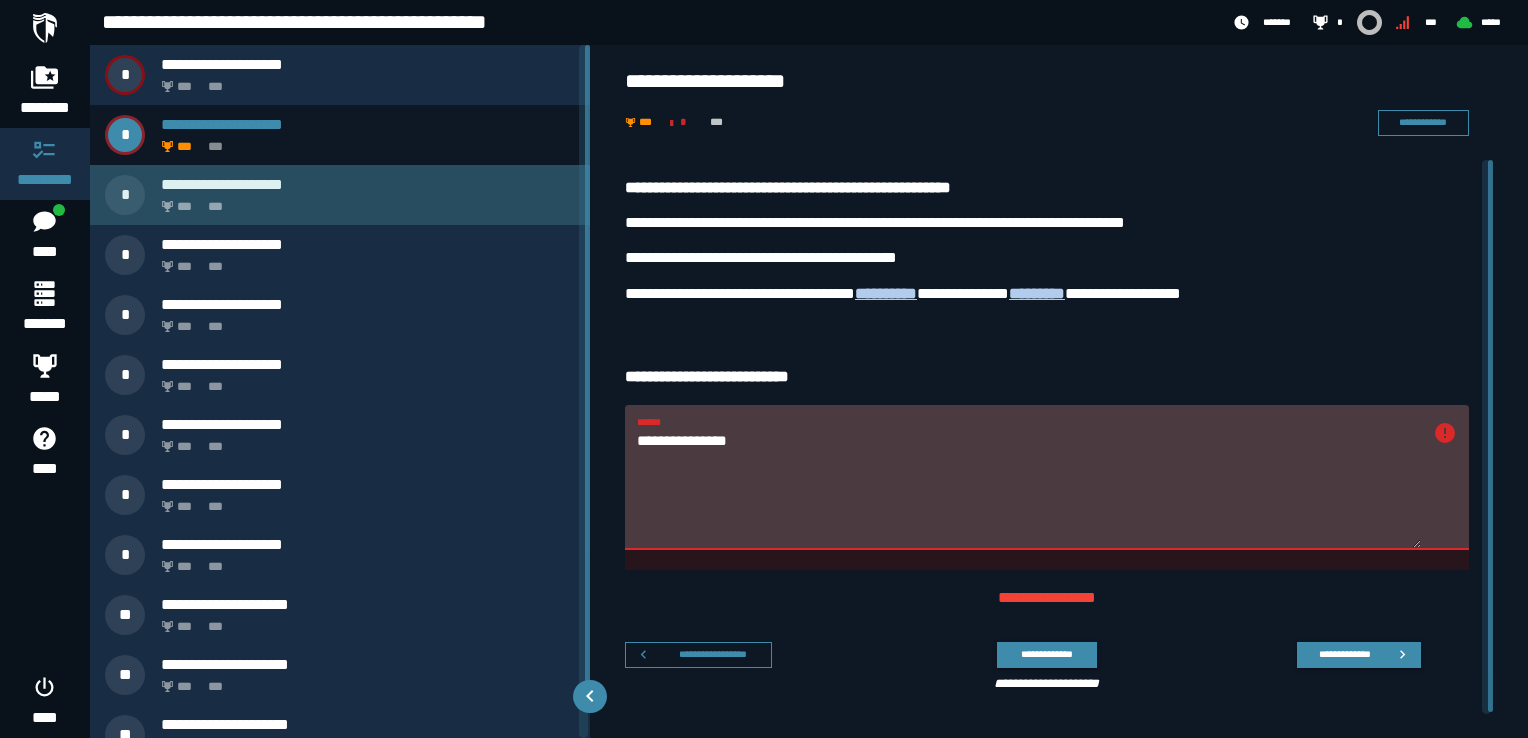 click on "*** ***" at bounding box center [364, 201] 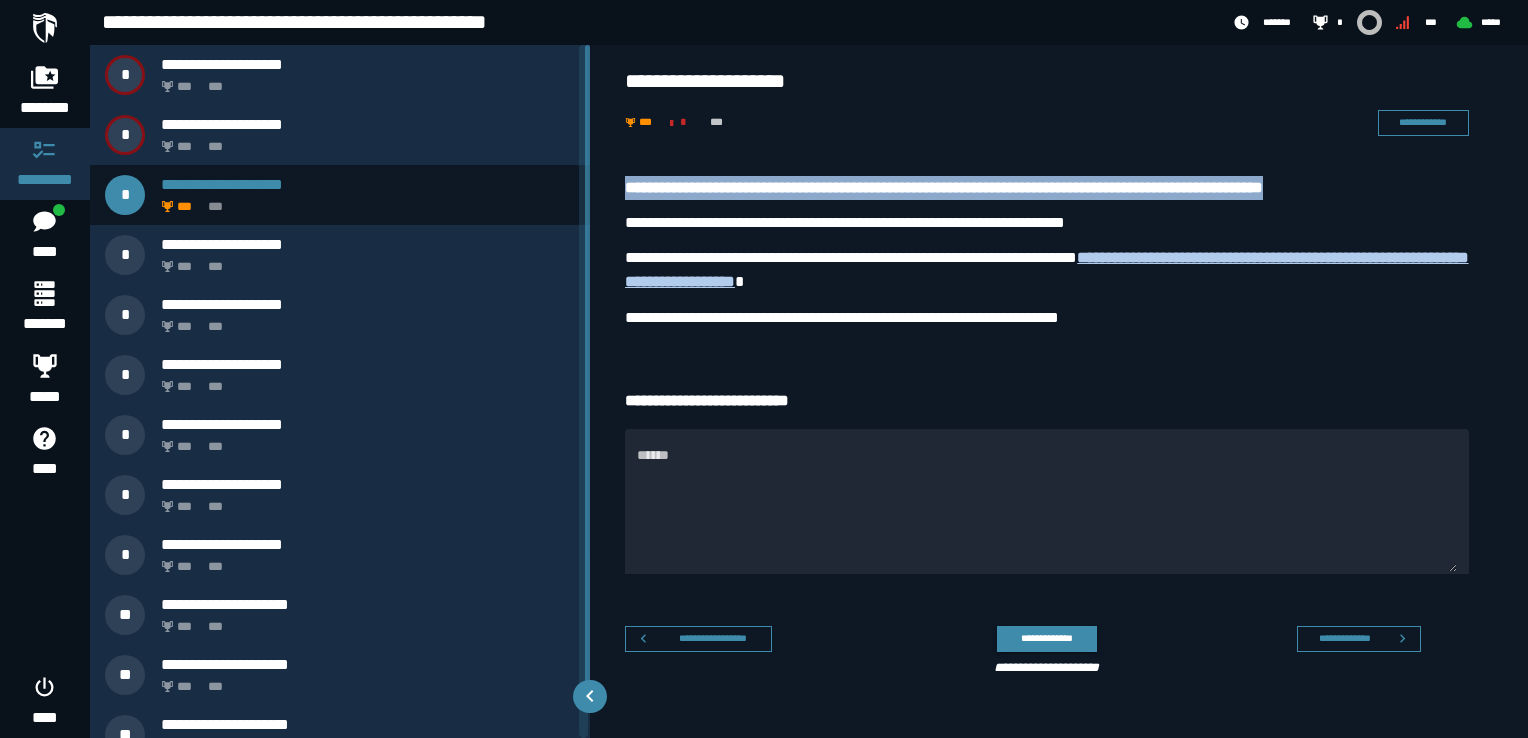 drag, startPoint x: 628, startPoint y: 181, endPoint x: 1372, endPoint y: 192, distance: 744.0813 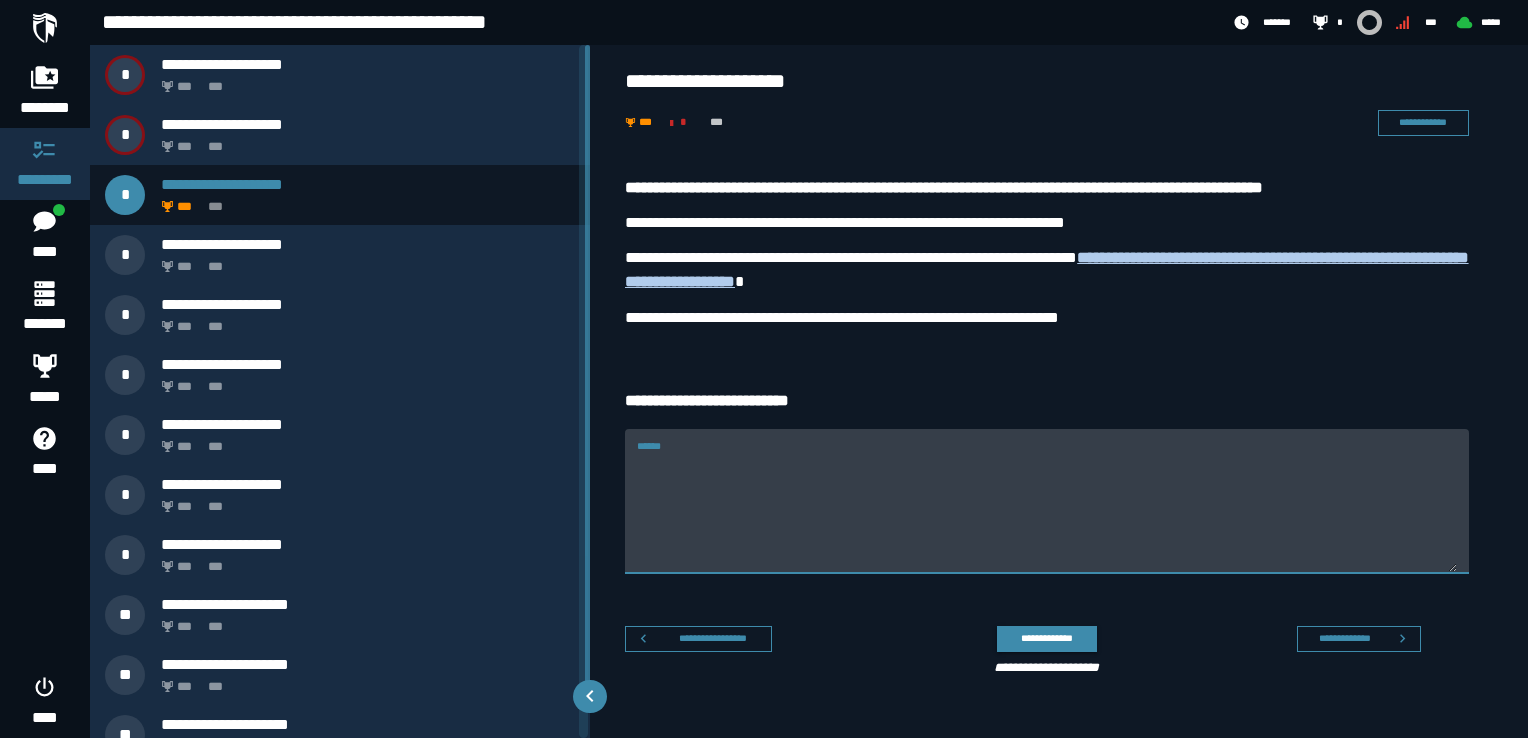 click on "******" at bounding box center (1047, 512) 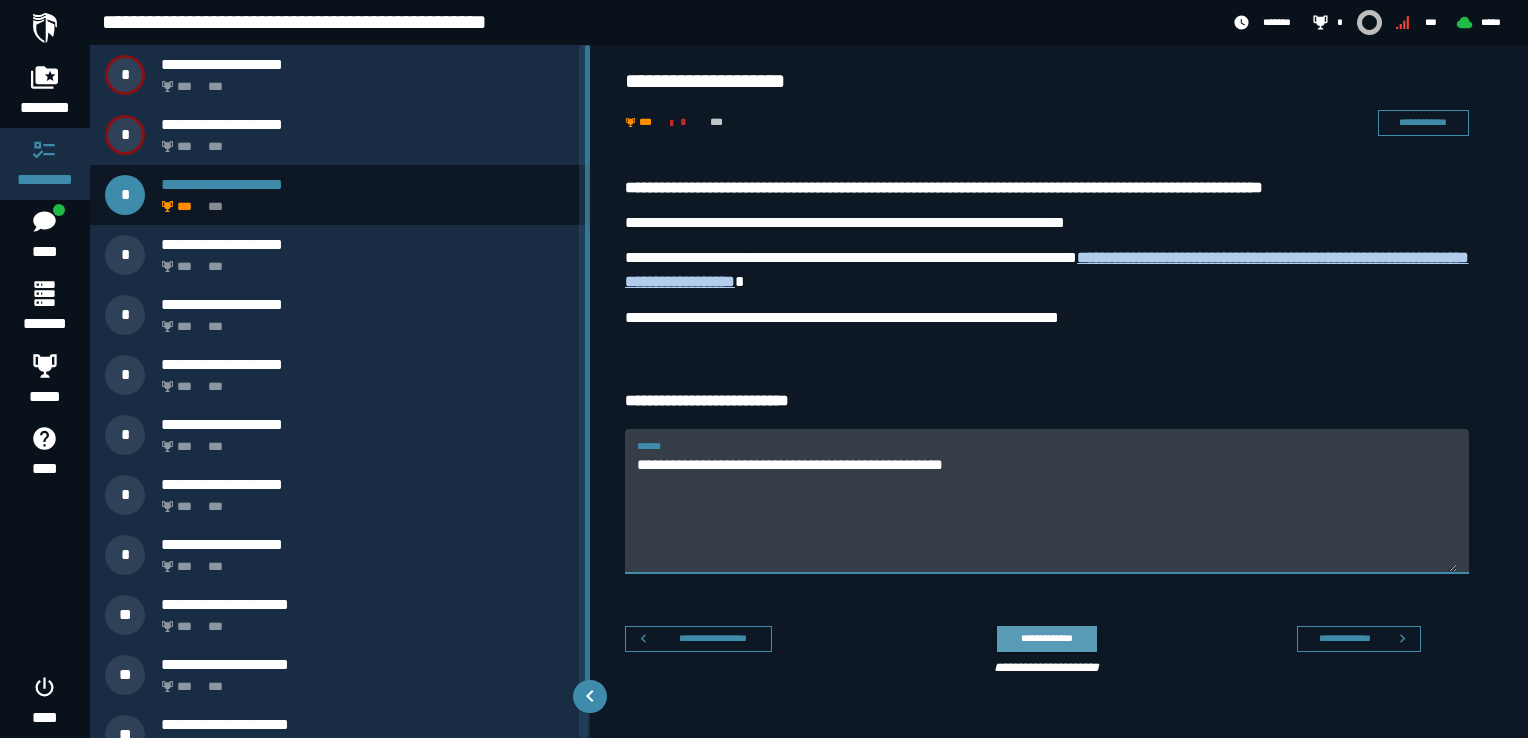 type on "**********" 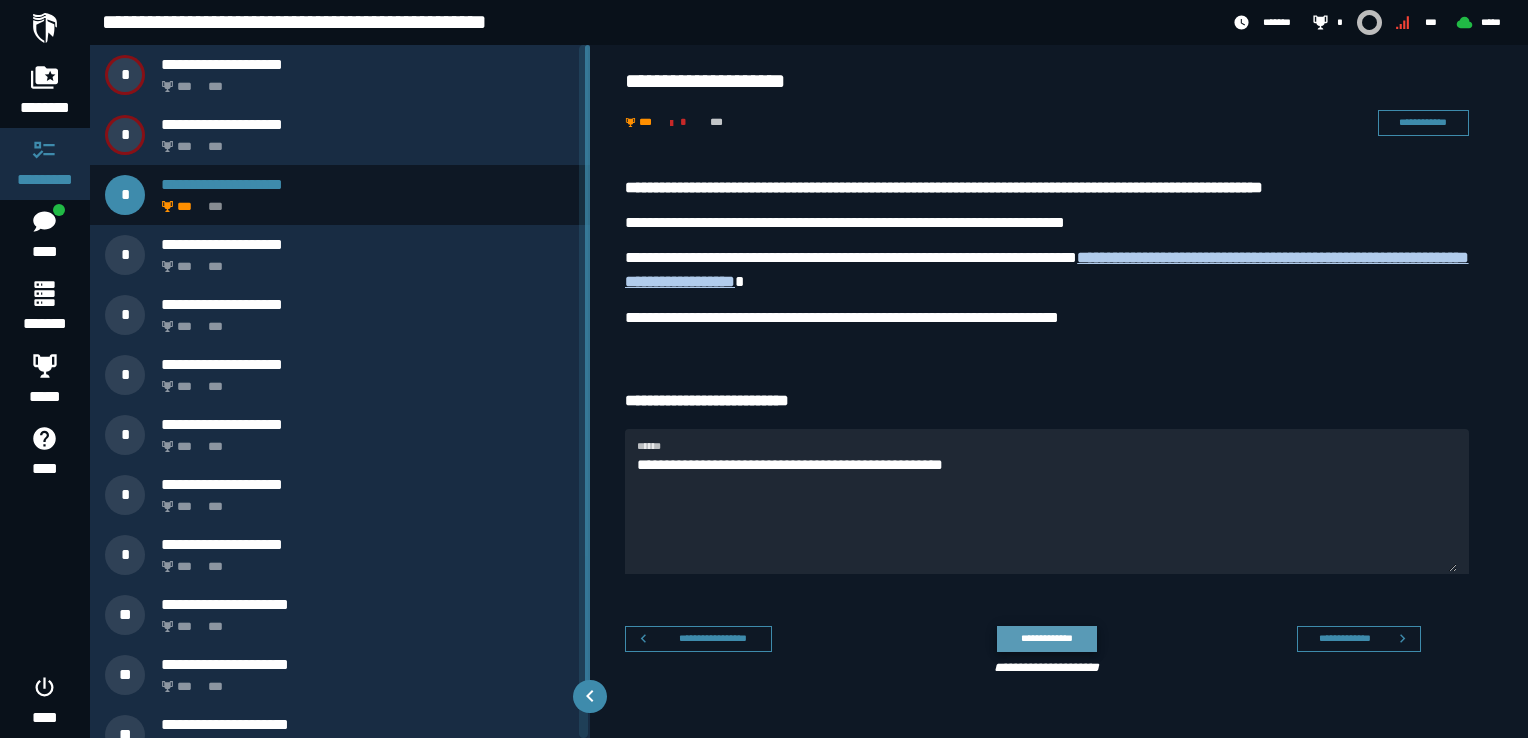 click on "**********" at bounding box center [1046, 638] 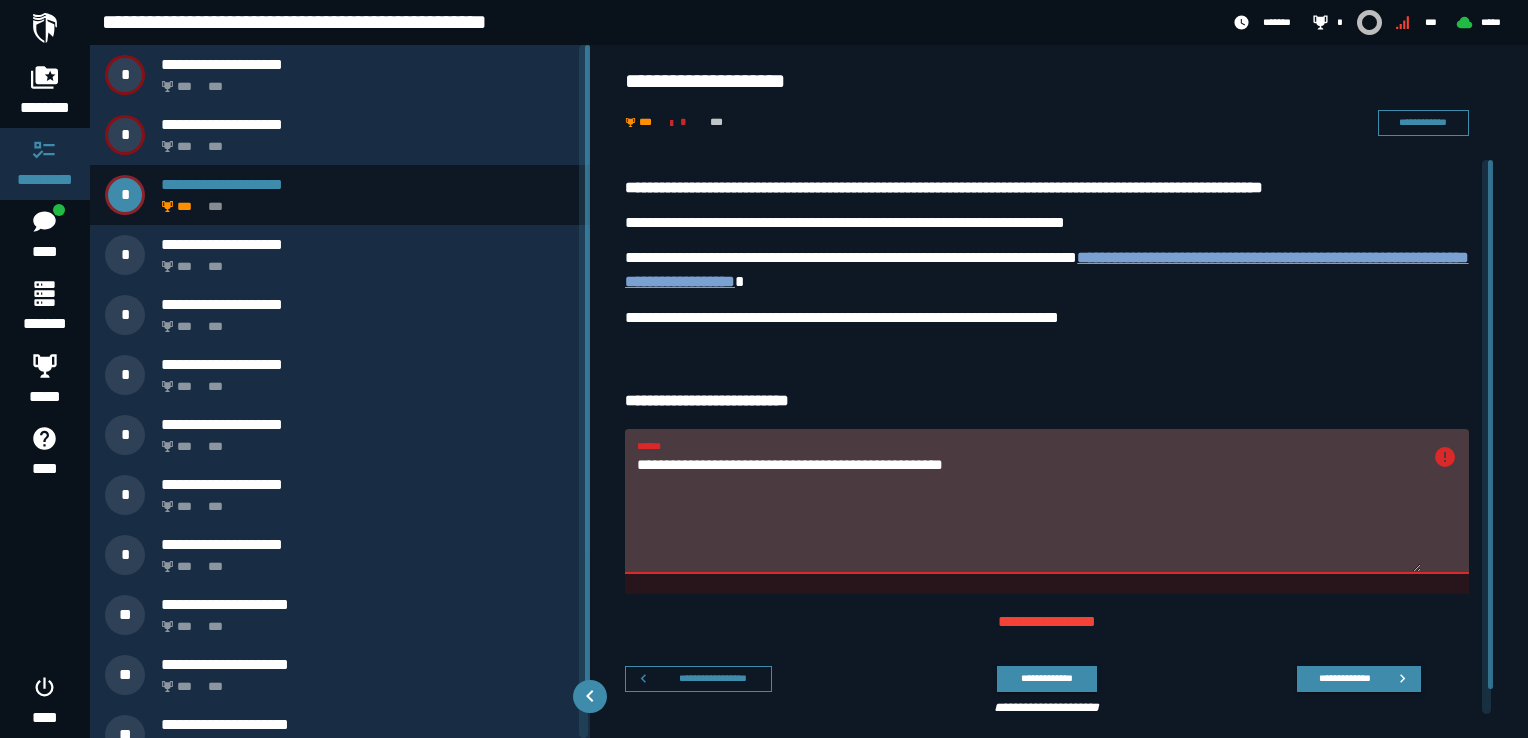 click on "**********" at bounding box center (1047, 269) 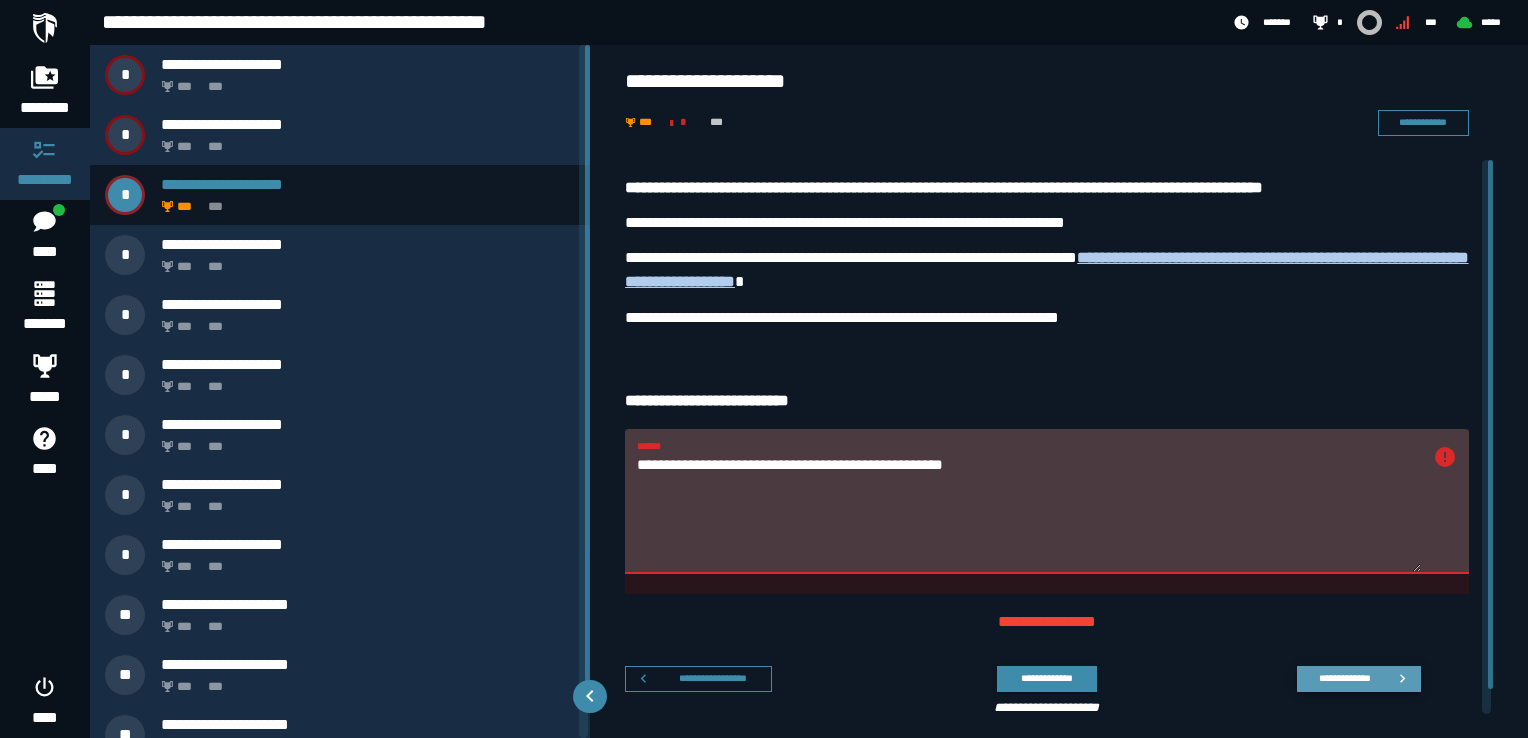 click on "**********" at bounding box center [1344, 678] 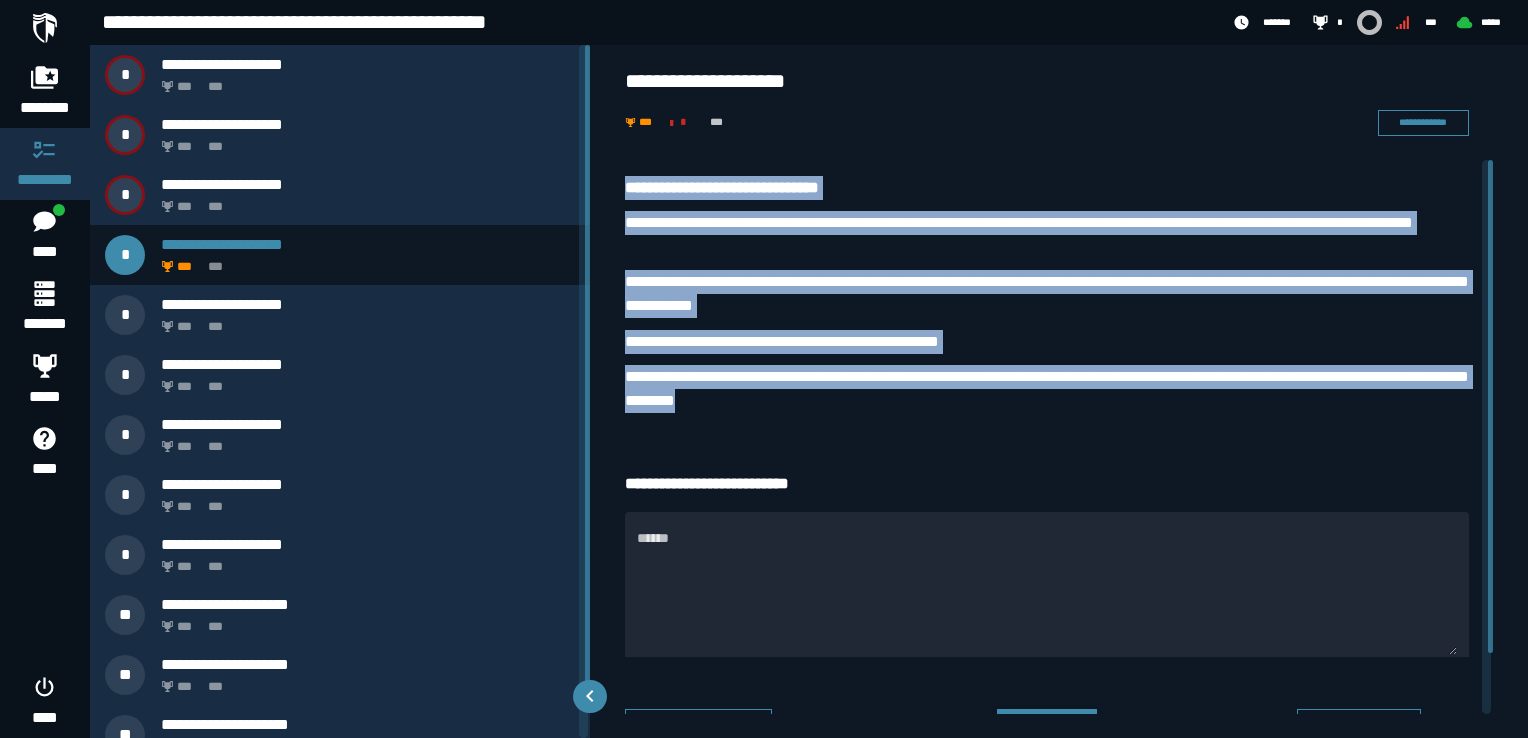 drag, startPoint x: 621, startPoint y: 178, endPoint x: 846, endPoint y: 394, distance: 311.89902 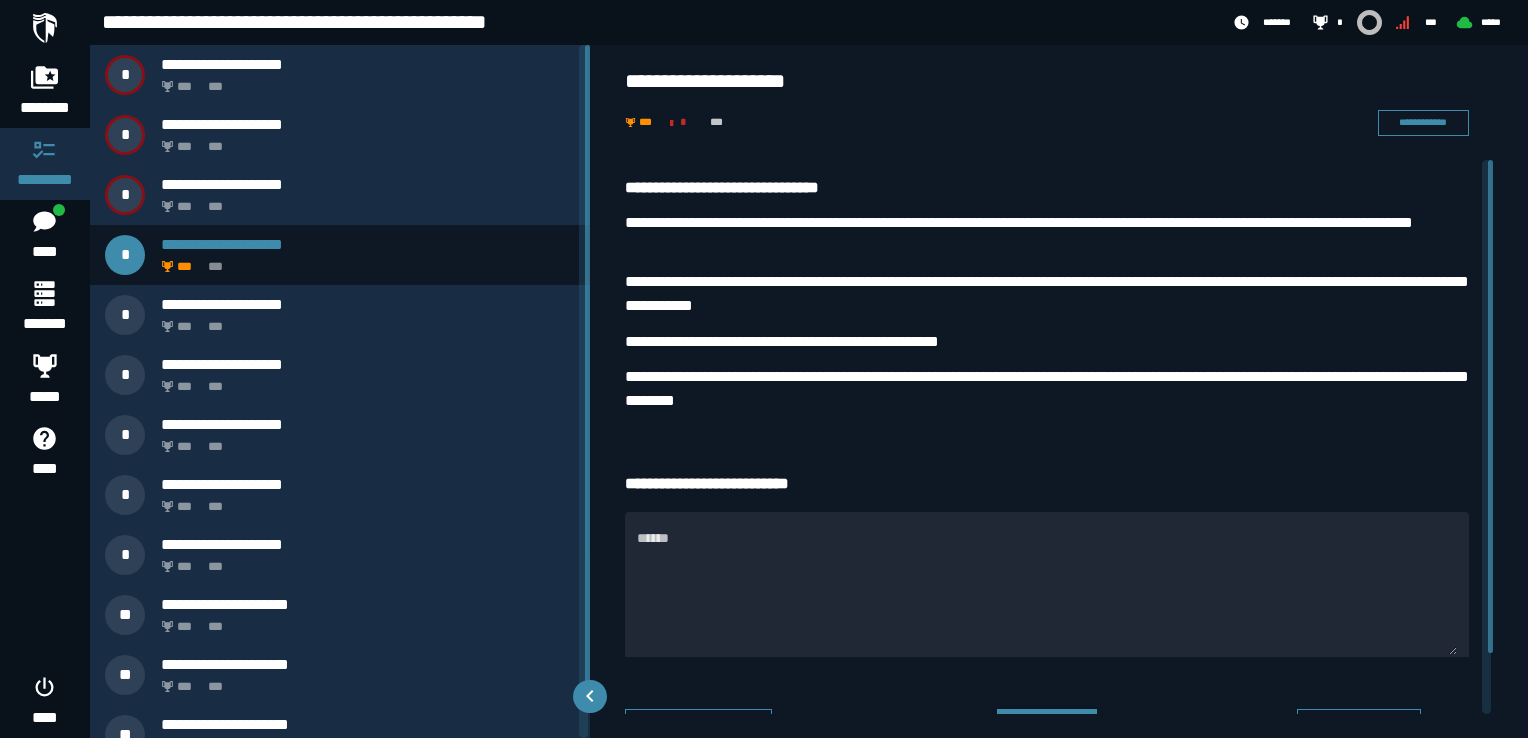 click on "**********" at bounding box center [1059, 471] 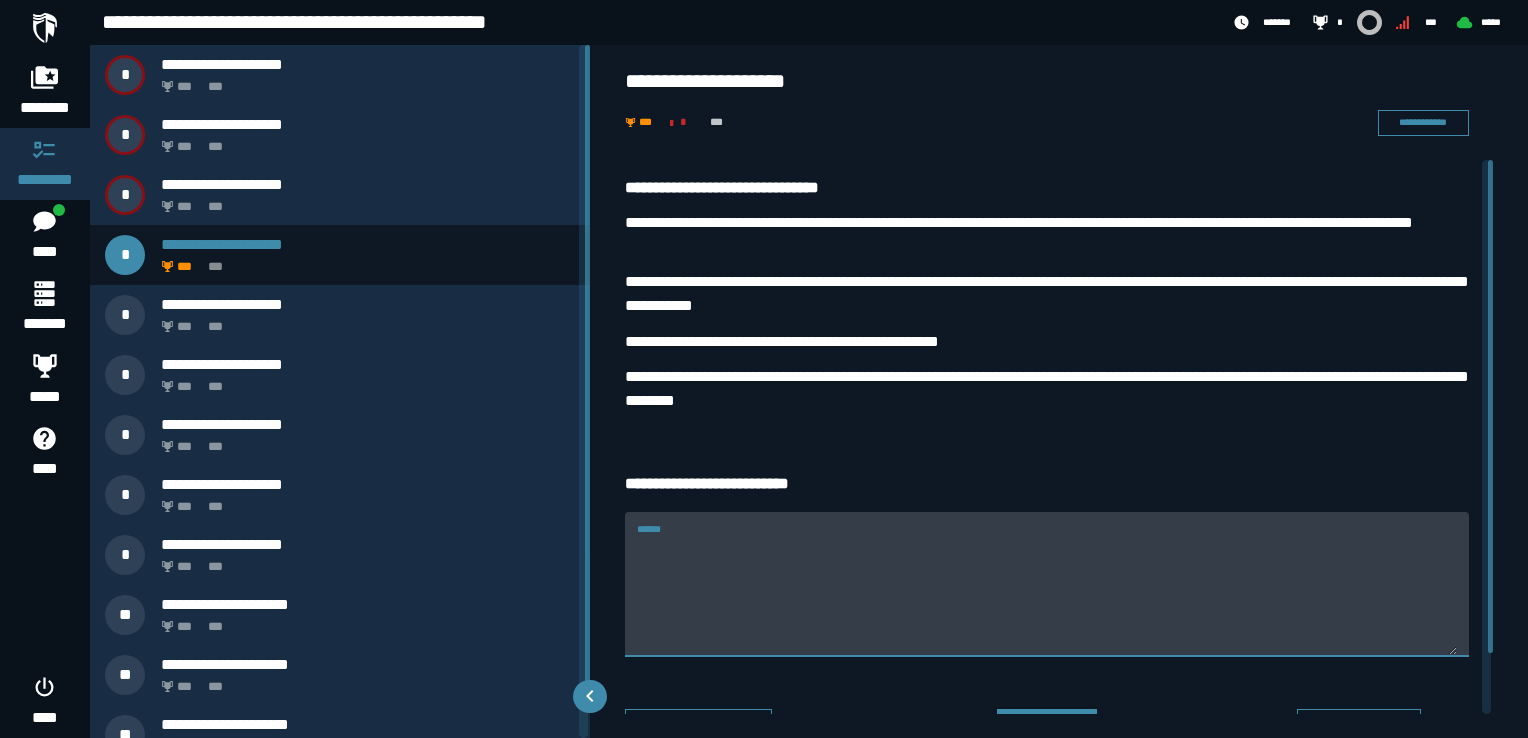 click on "******" at bounding box center [1047, 596] 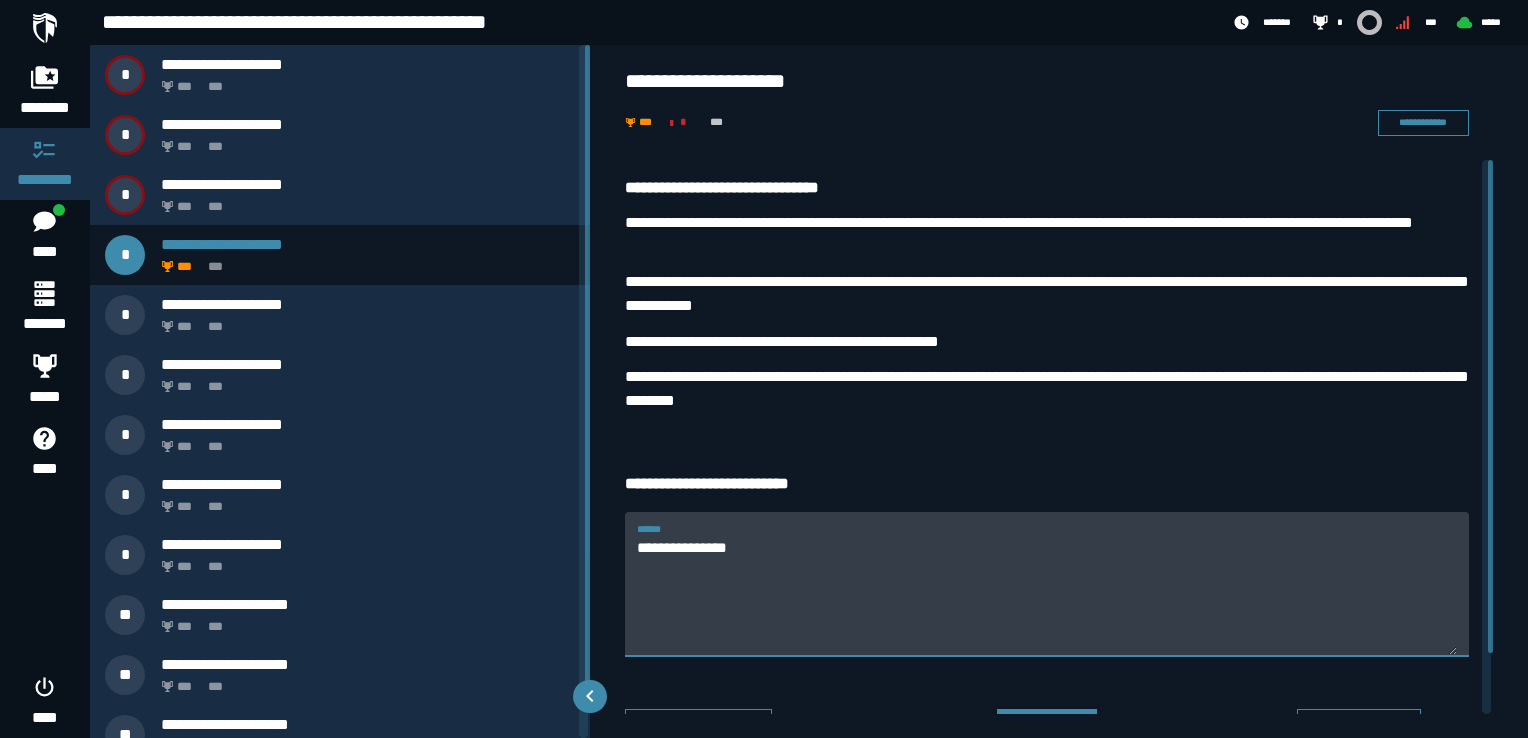 type on "**********" 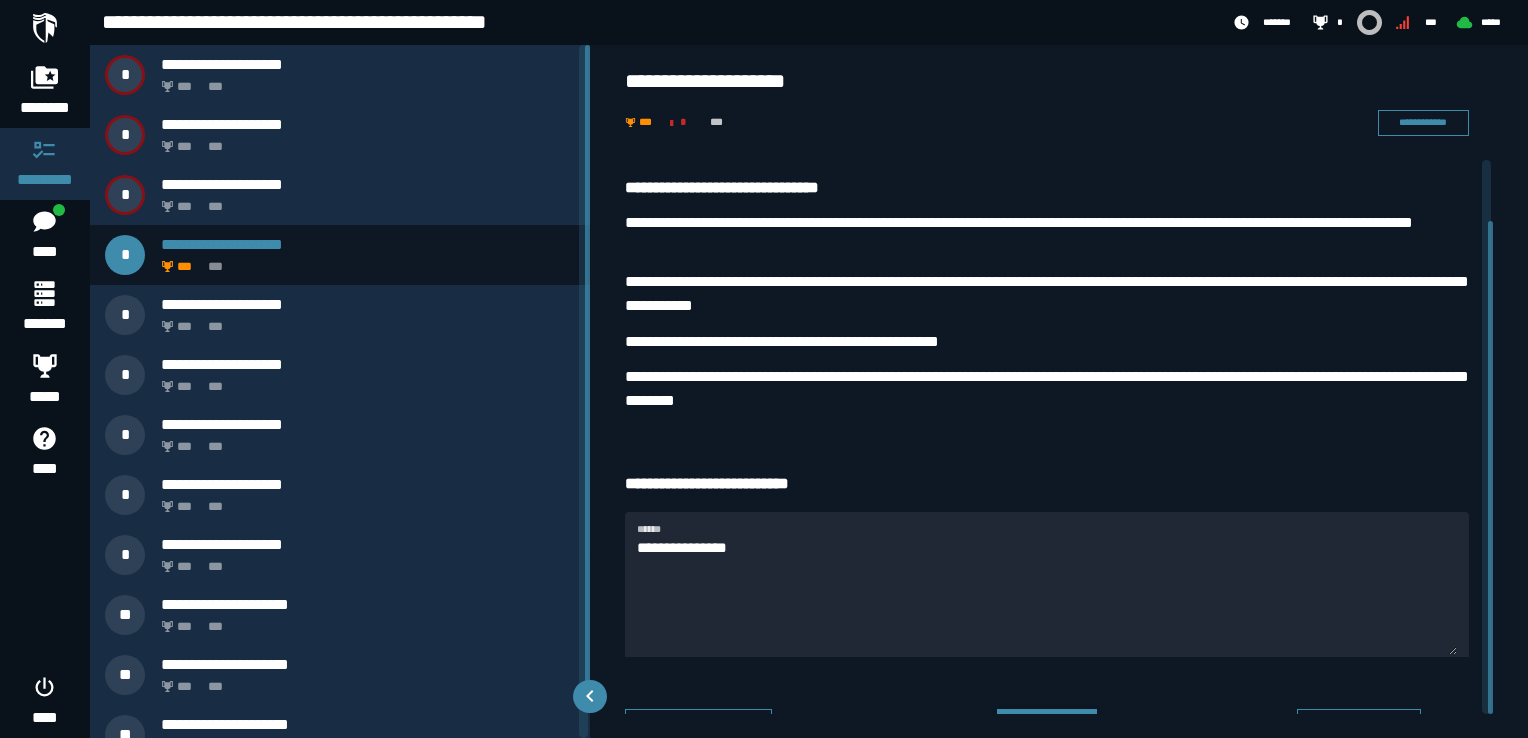 scroll, scrollTop: 68, scrollLeft: 0, axis: vertical 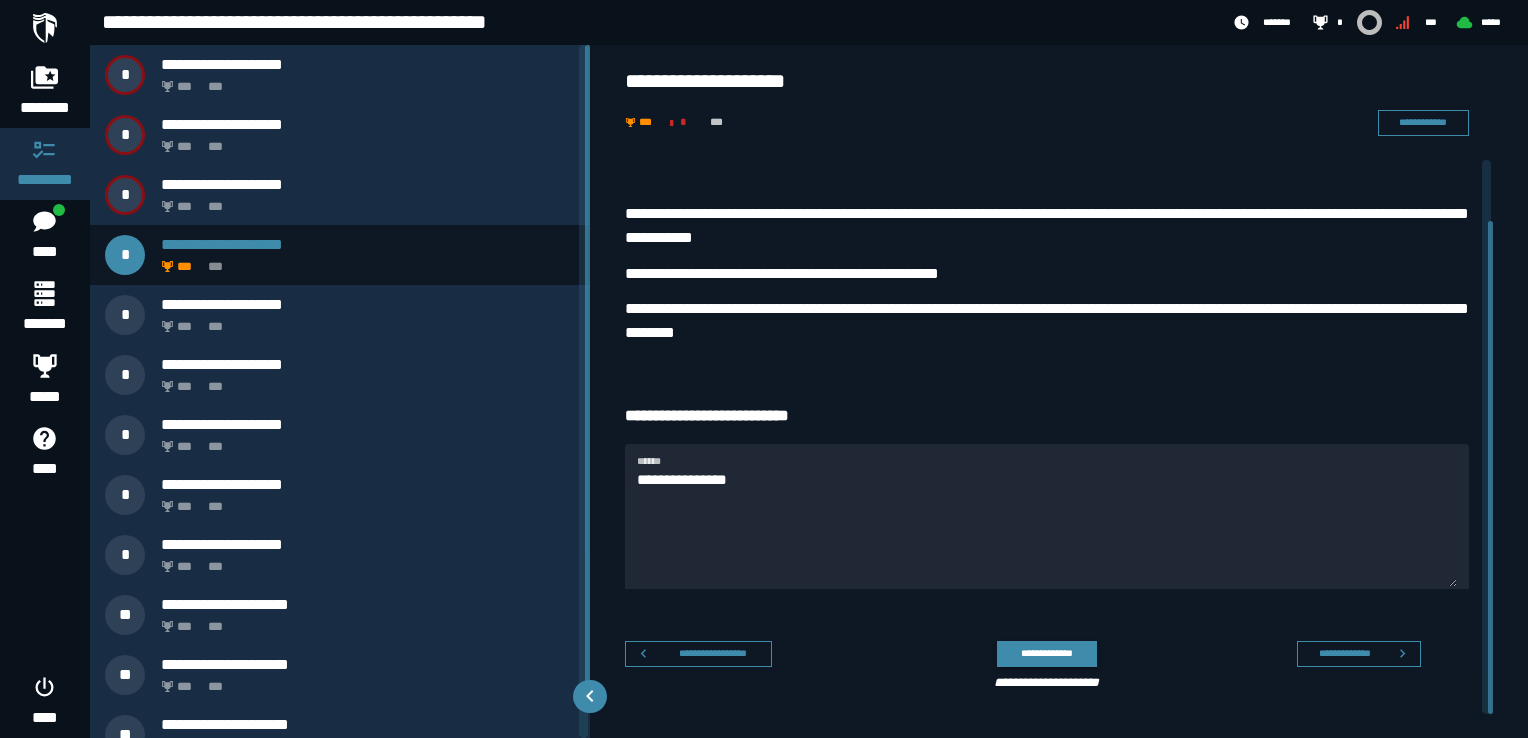 click 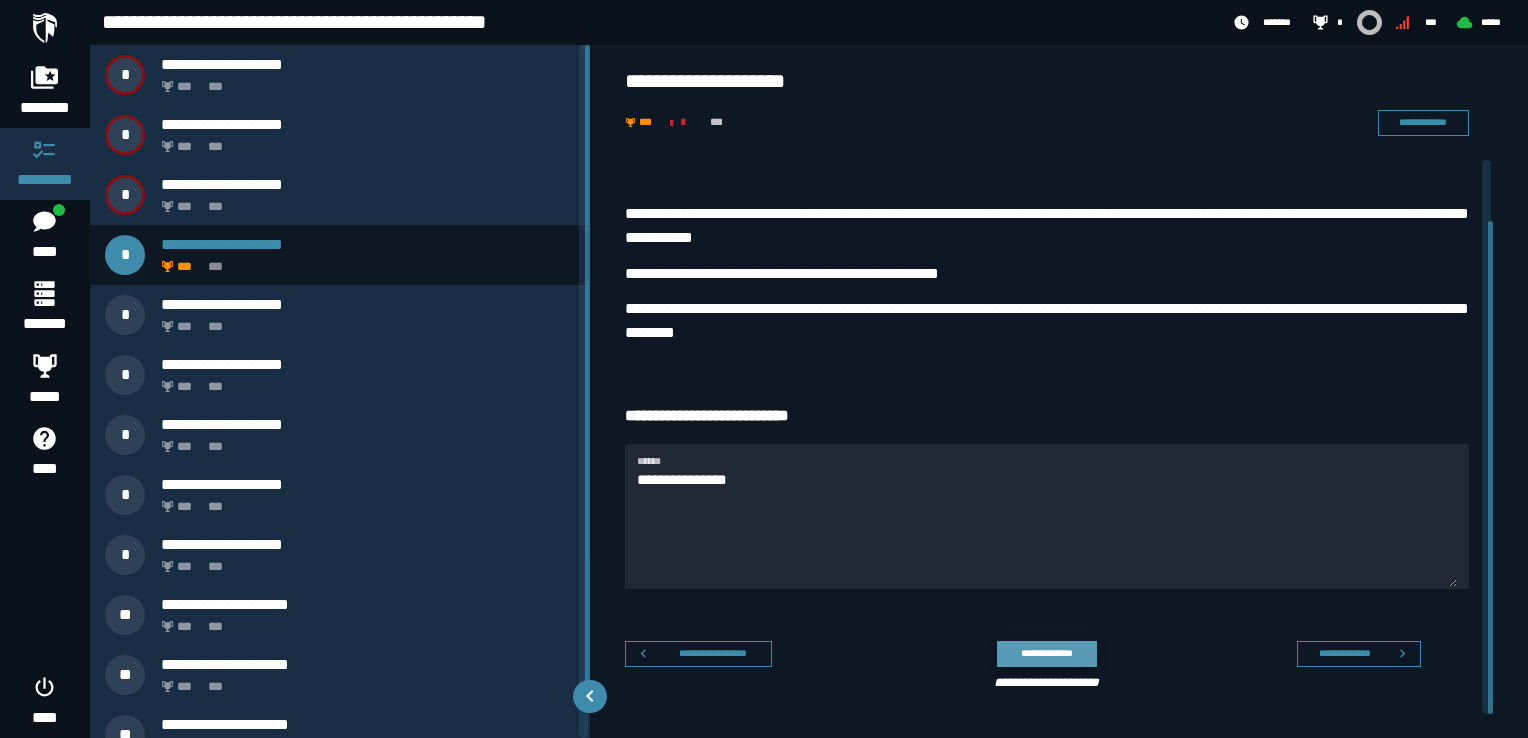 click on "**********" at bounding box center (1046, 653) 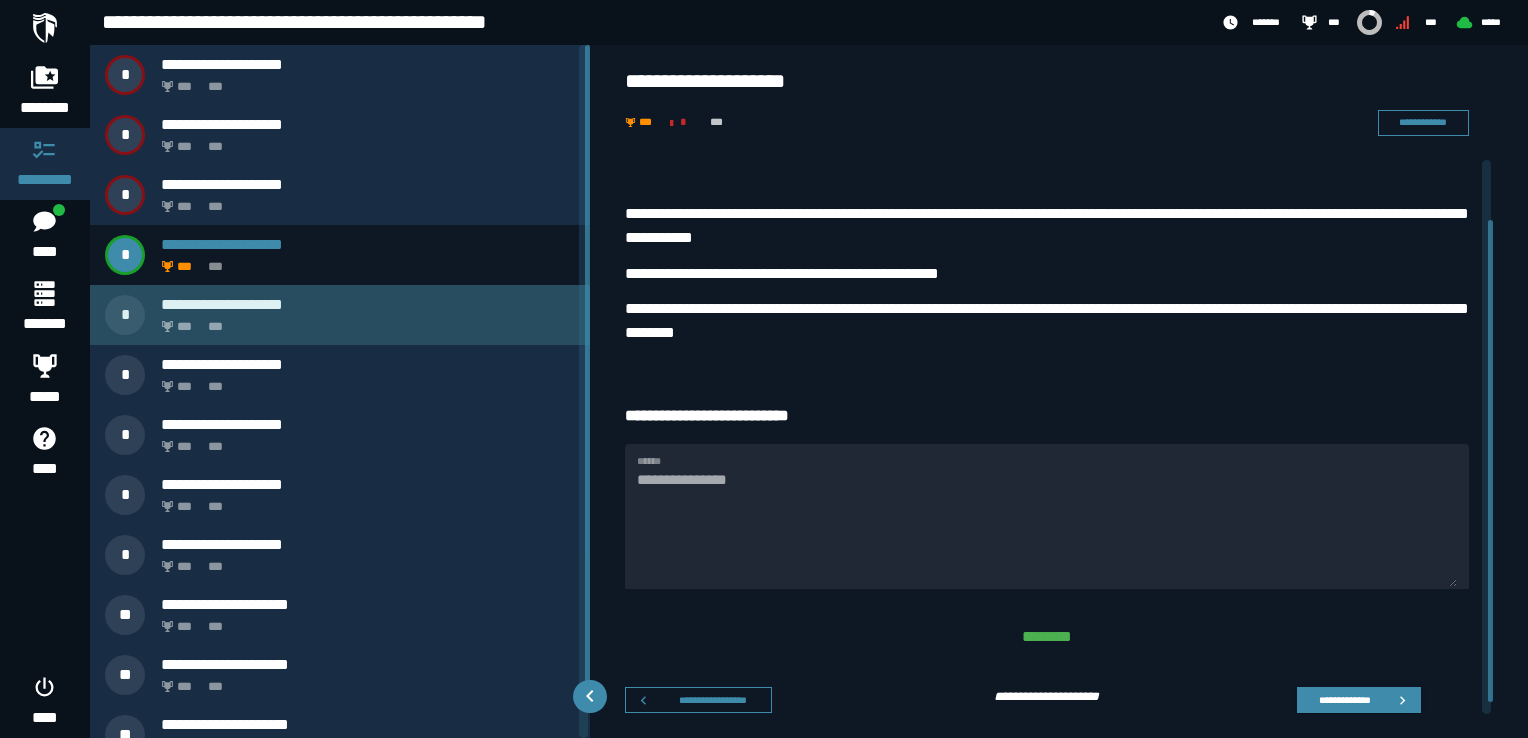 click on "**********" at bounding box center [368, 304] 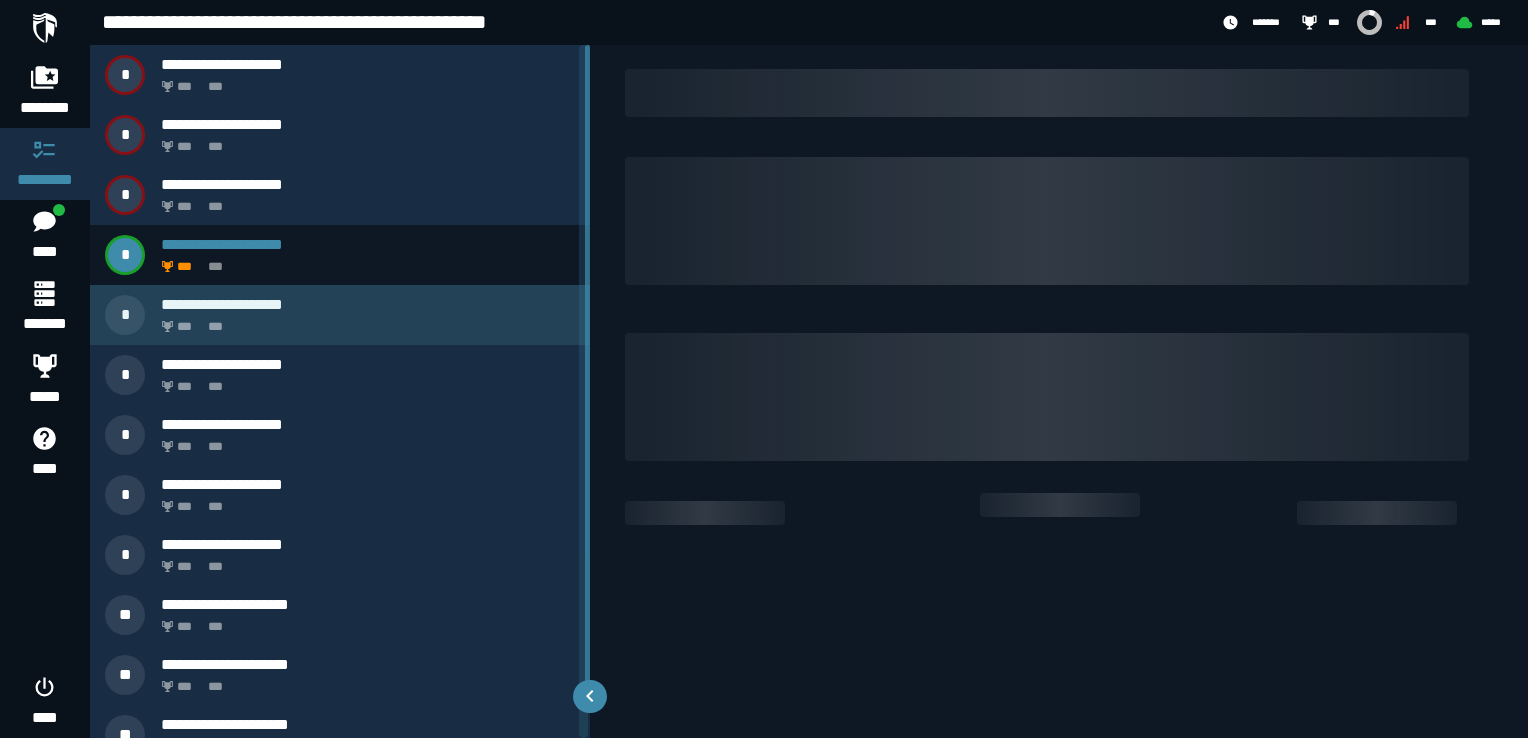 scroll, scrollTop: 0, scrollLeft: 0, axis: both 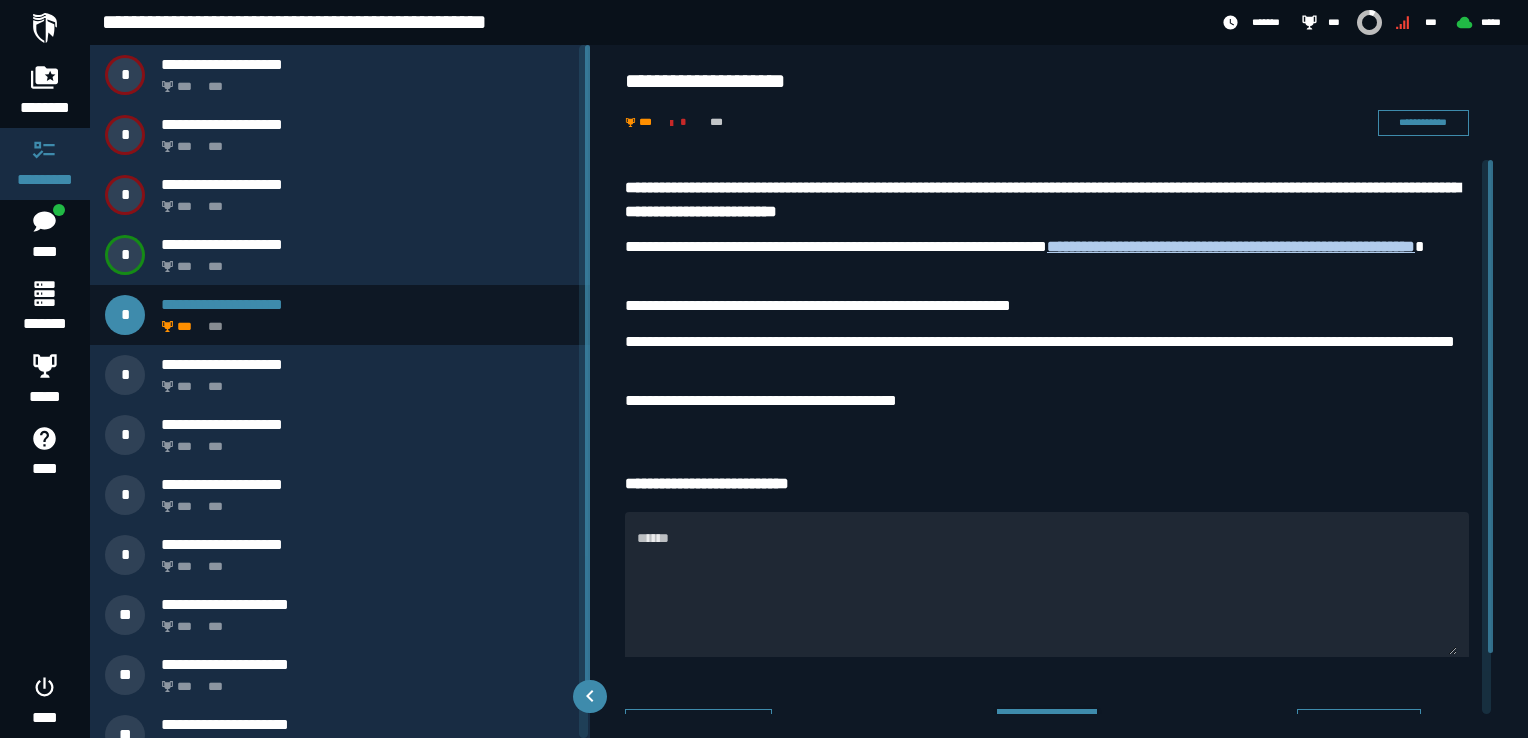 click on "**********" at bounding box center [1059, 391] 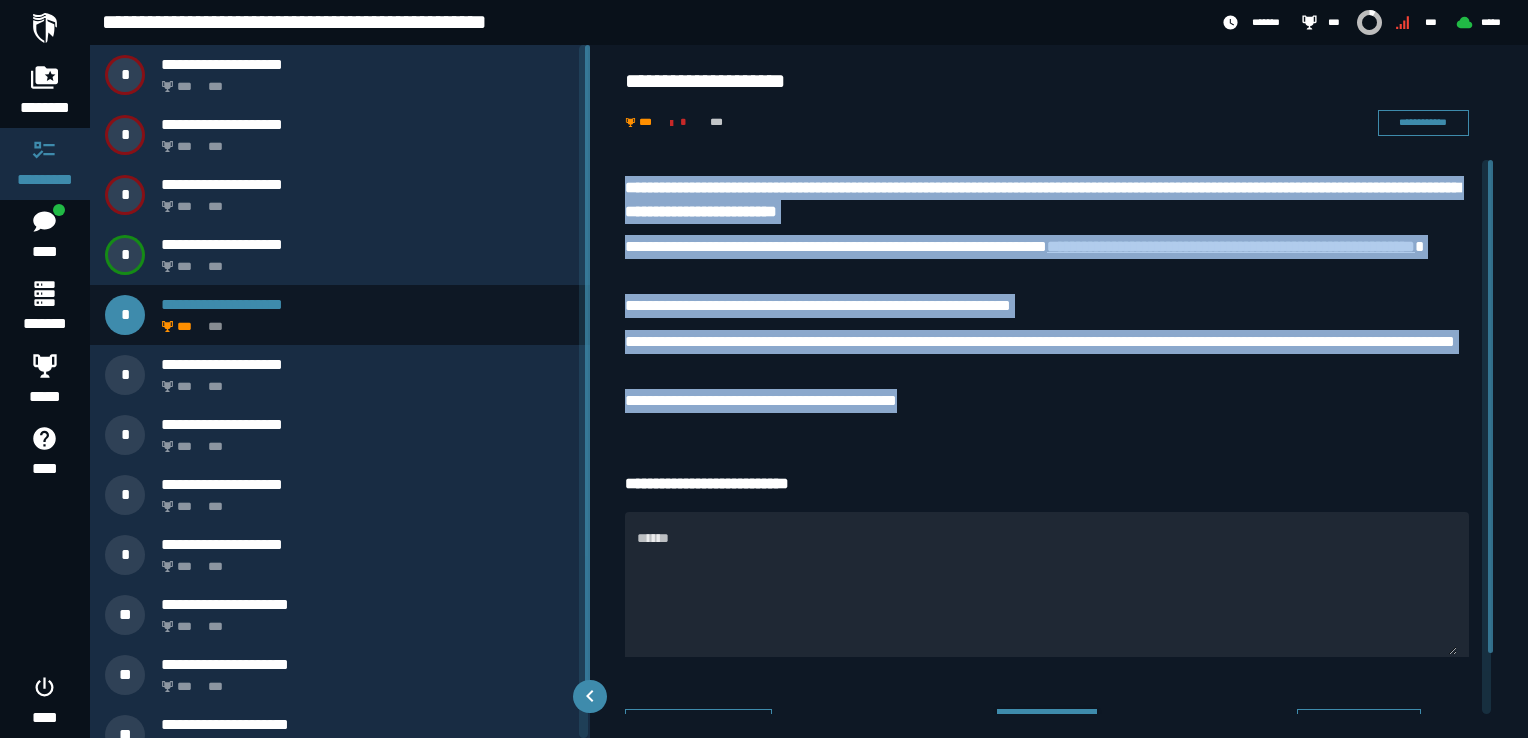 drag, startPoint x: 628, startPoint y: 174, endPoint x: 990, endPoint y: 401, distance: 427.2856 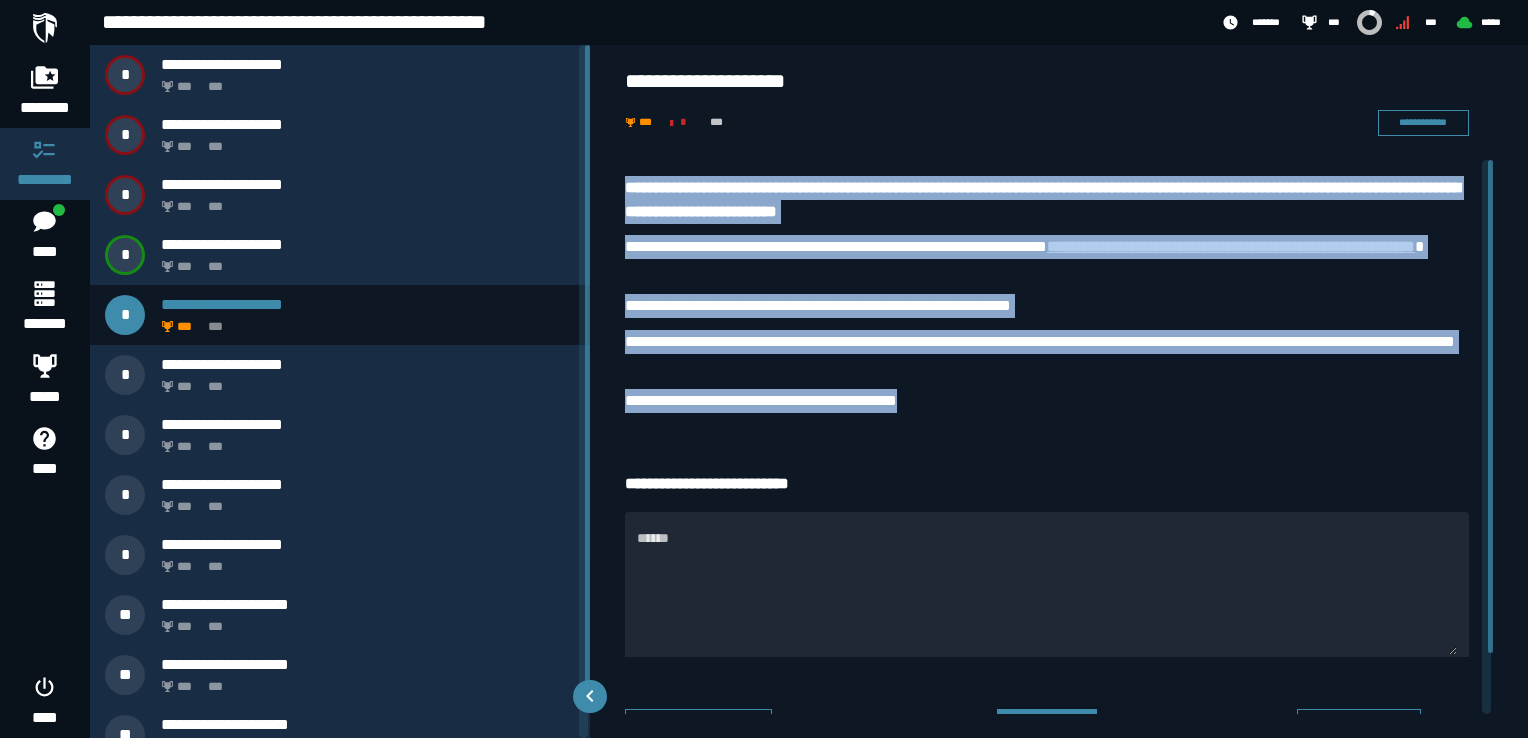 copy on "**********" 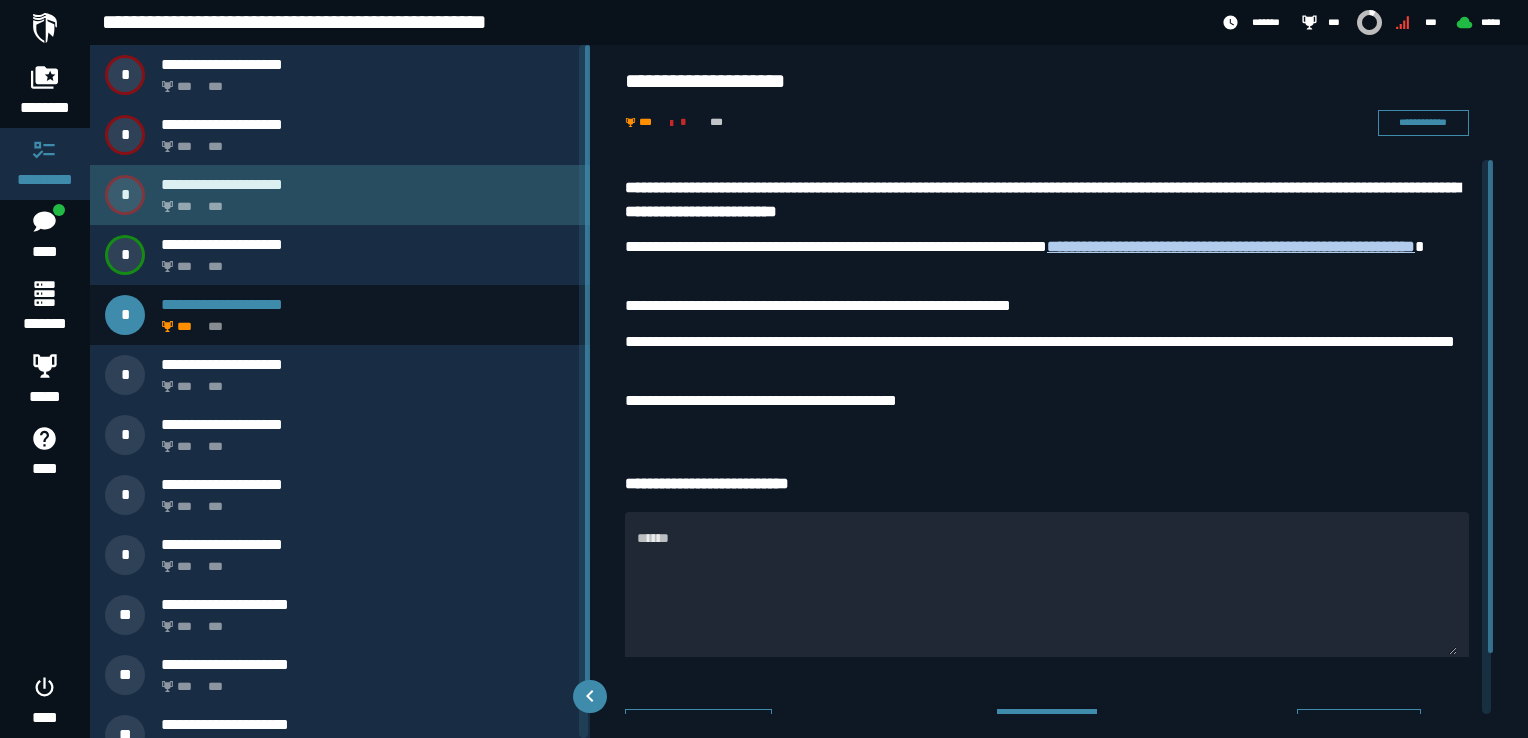 click on "*** ***" at bounding box center [364, 201] 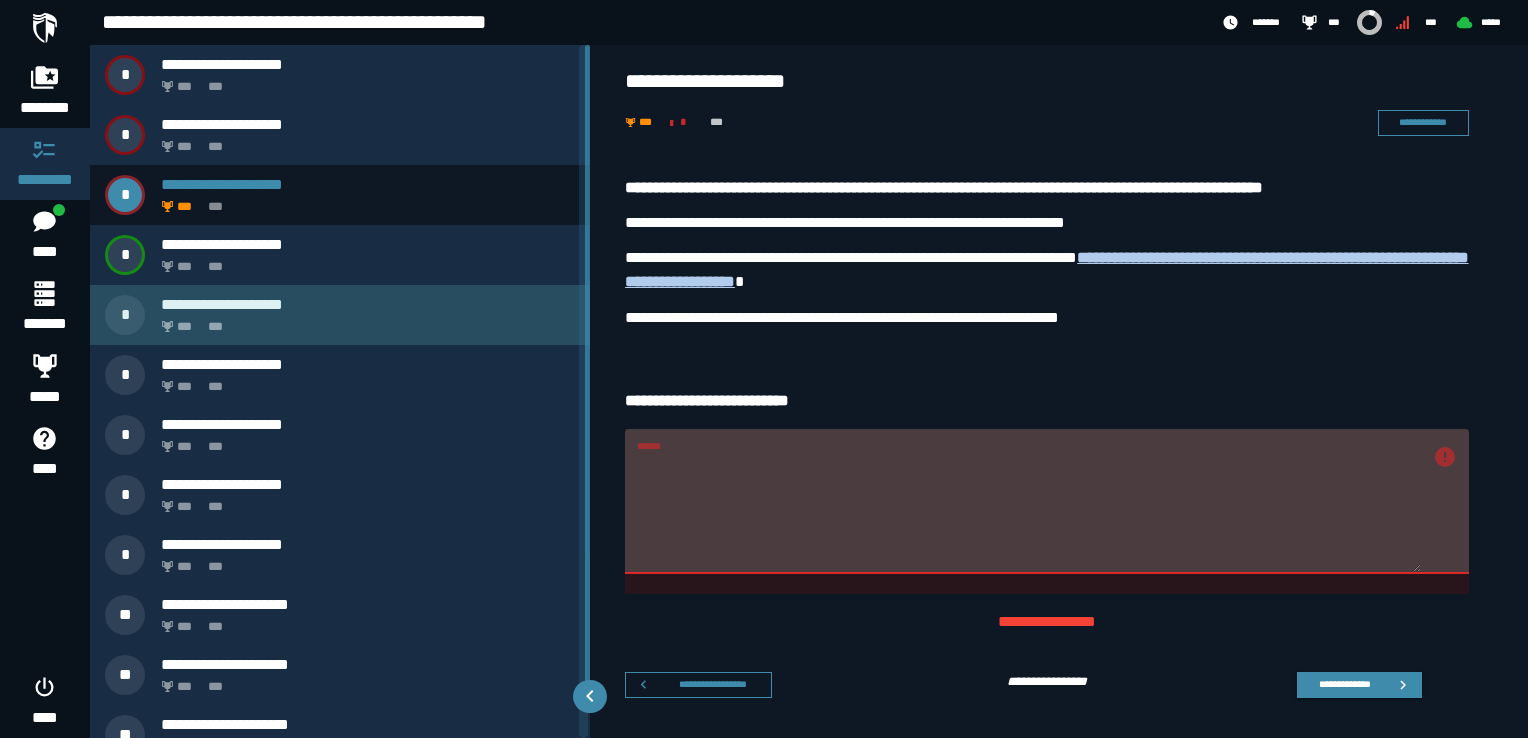 click on "*** ***" at bounding box center [364, 321] 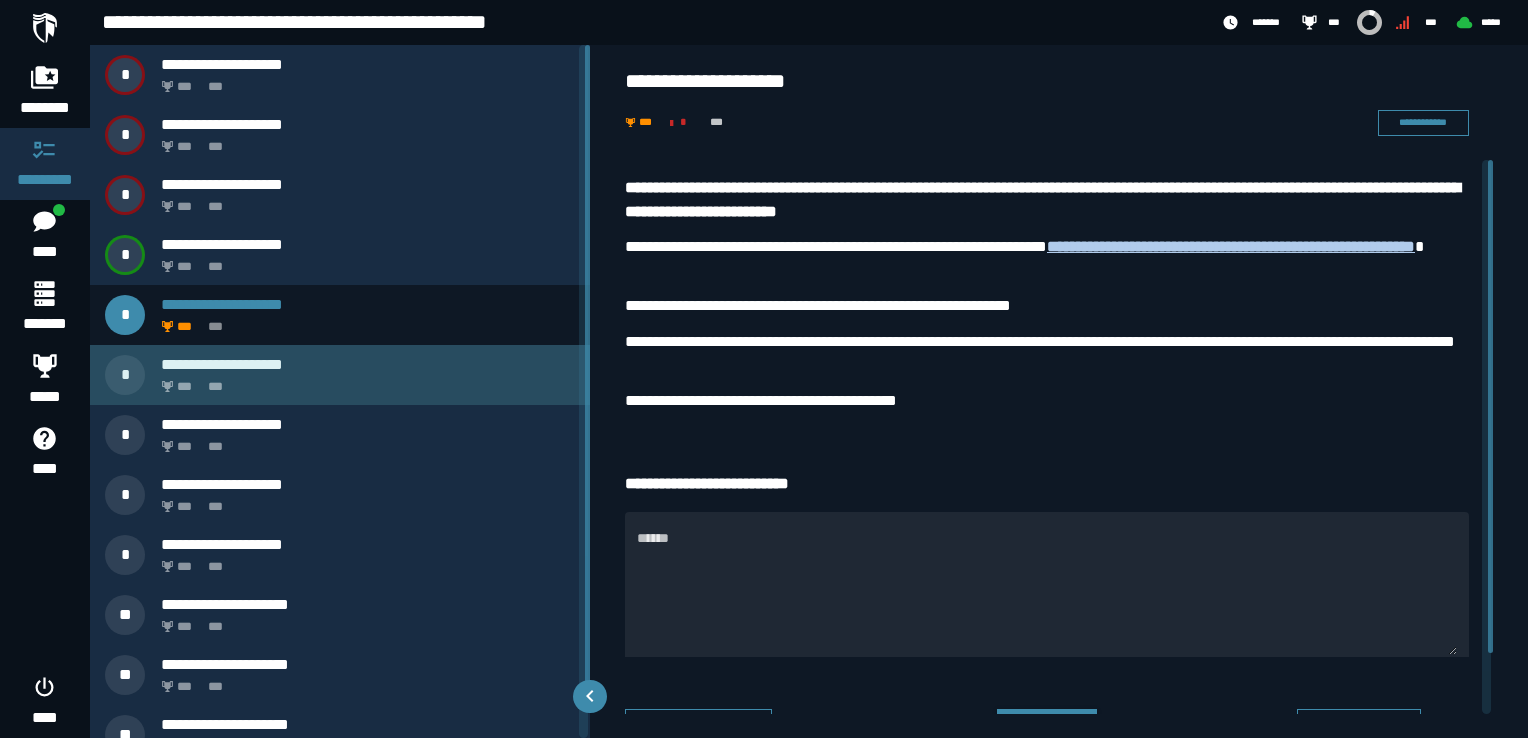 click on "**********" at bounding box center [340, 375] 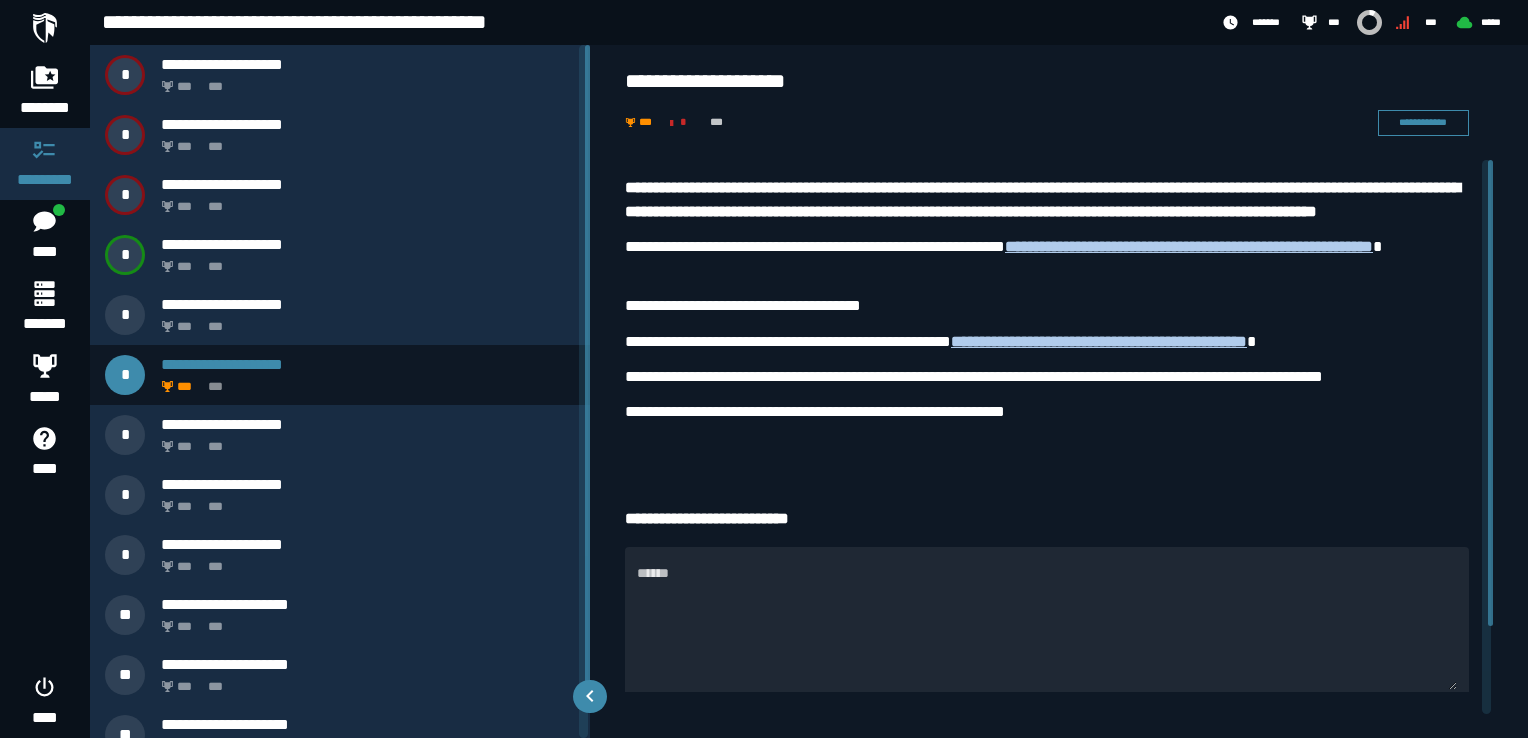click on "**********" at bounding box center [1059, 391] 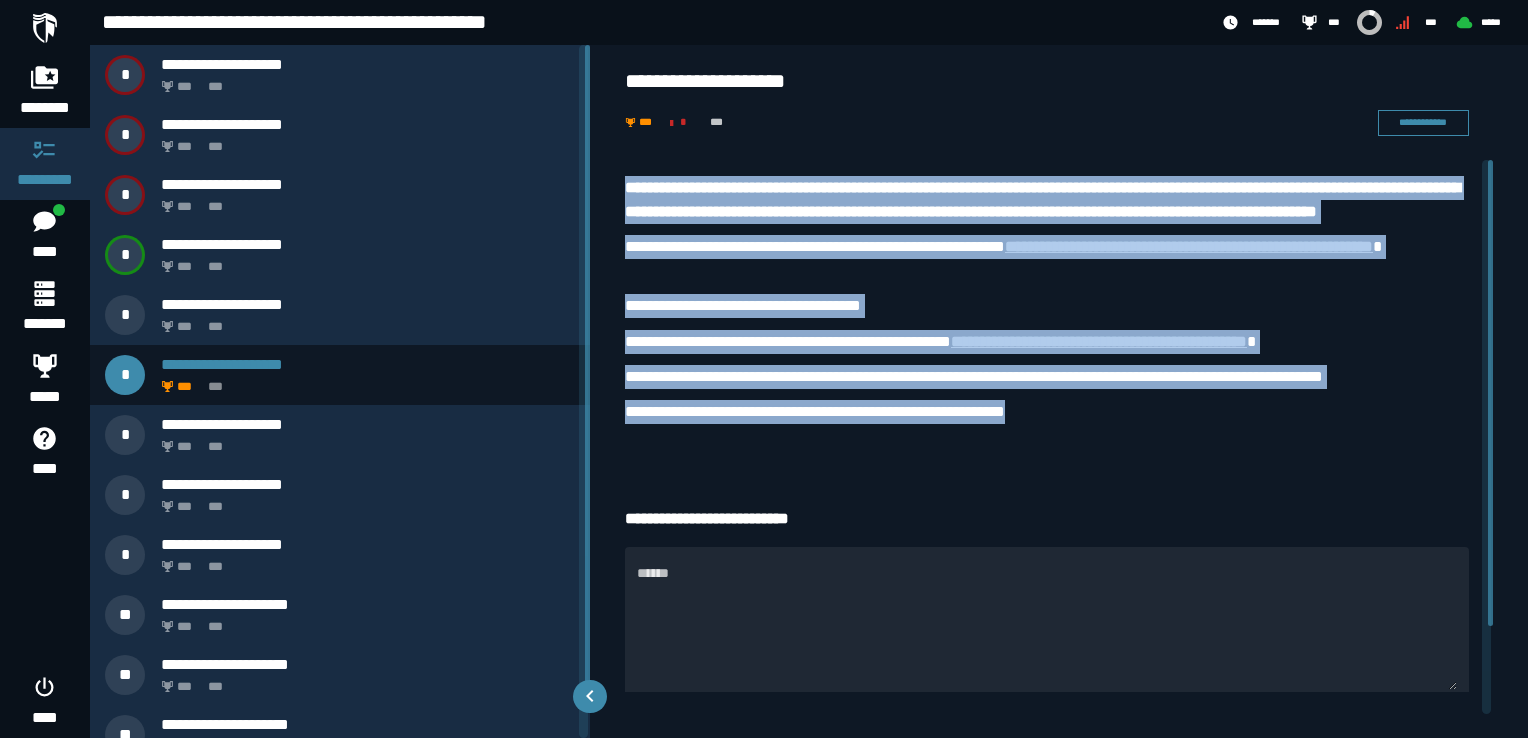 drag, startPoint x: 1079, startPoint y: 434, endPoint x: 607, endPoint y: 169, distance: 541.30304 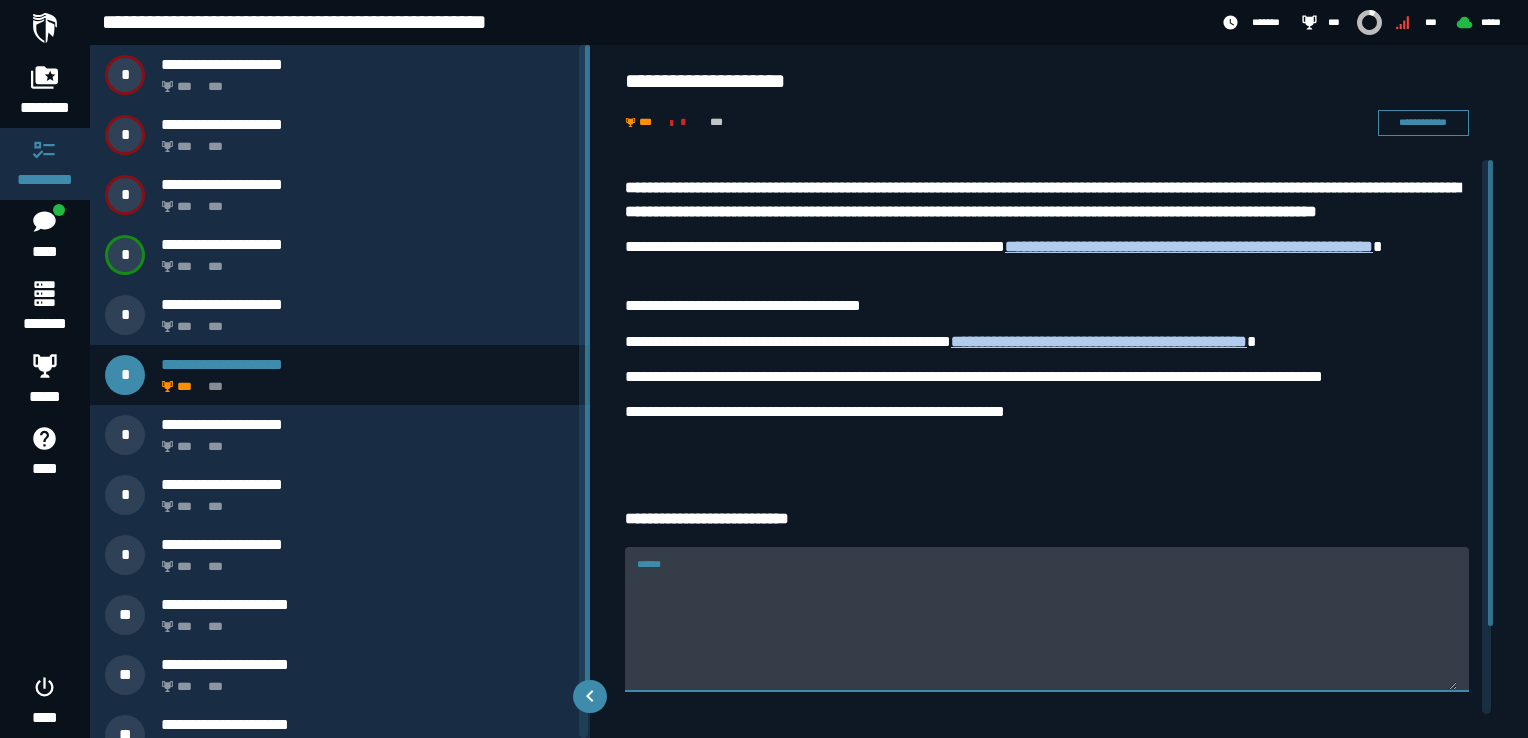 click on "******" at bounding box center (1047, 631) 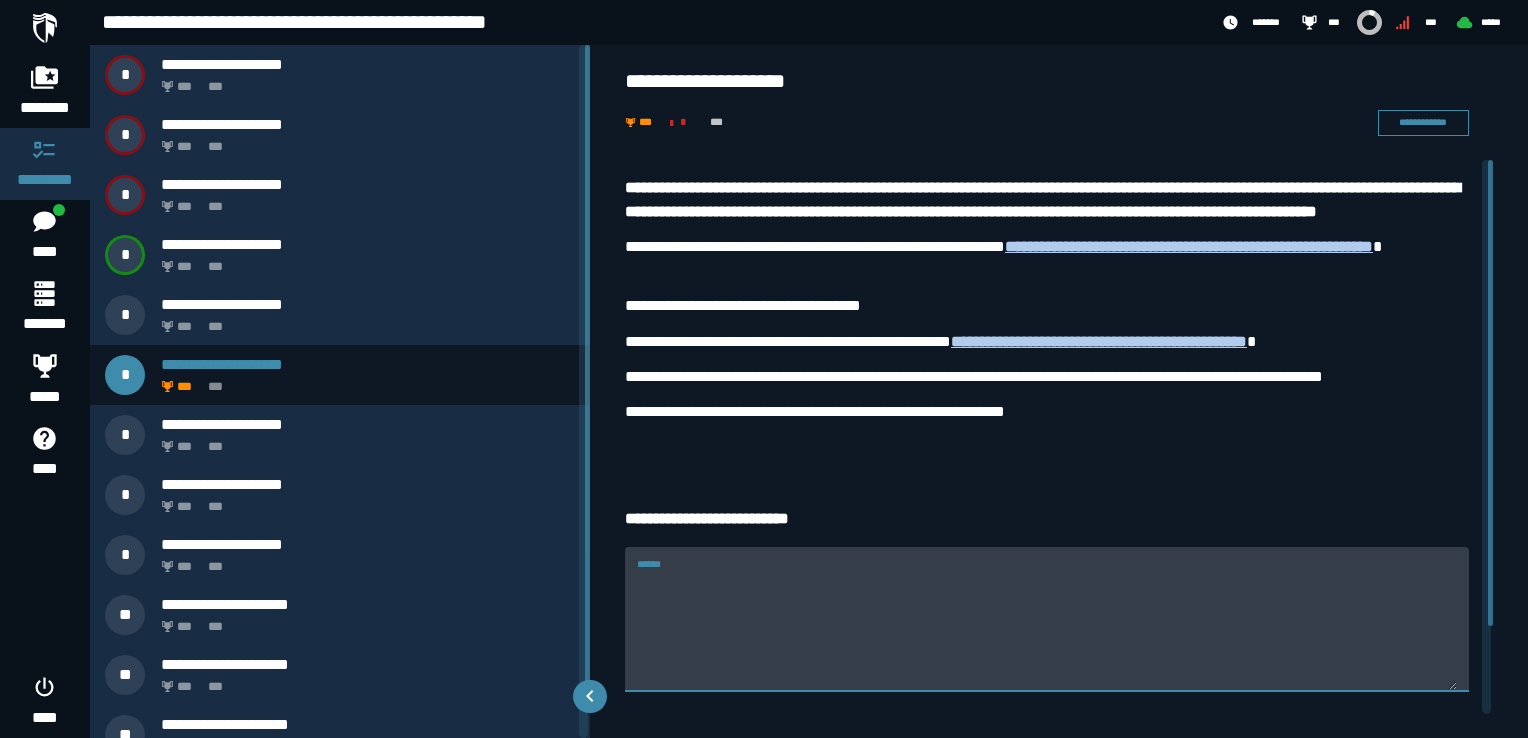 paste on "**********" 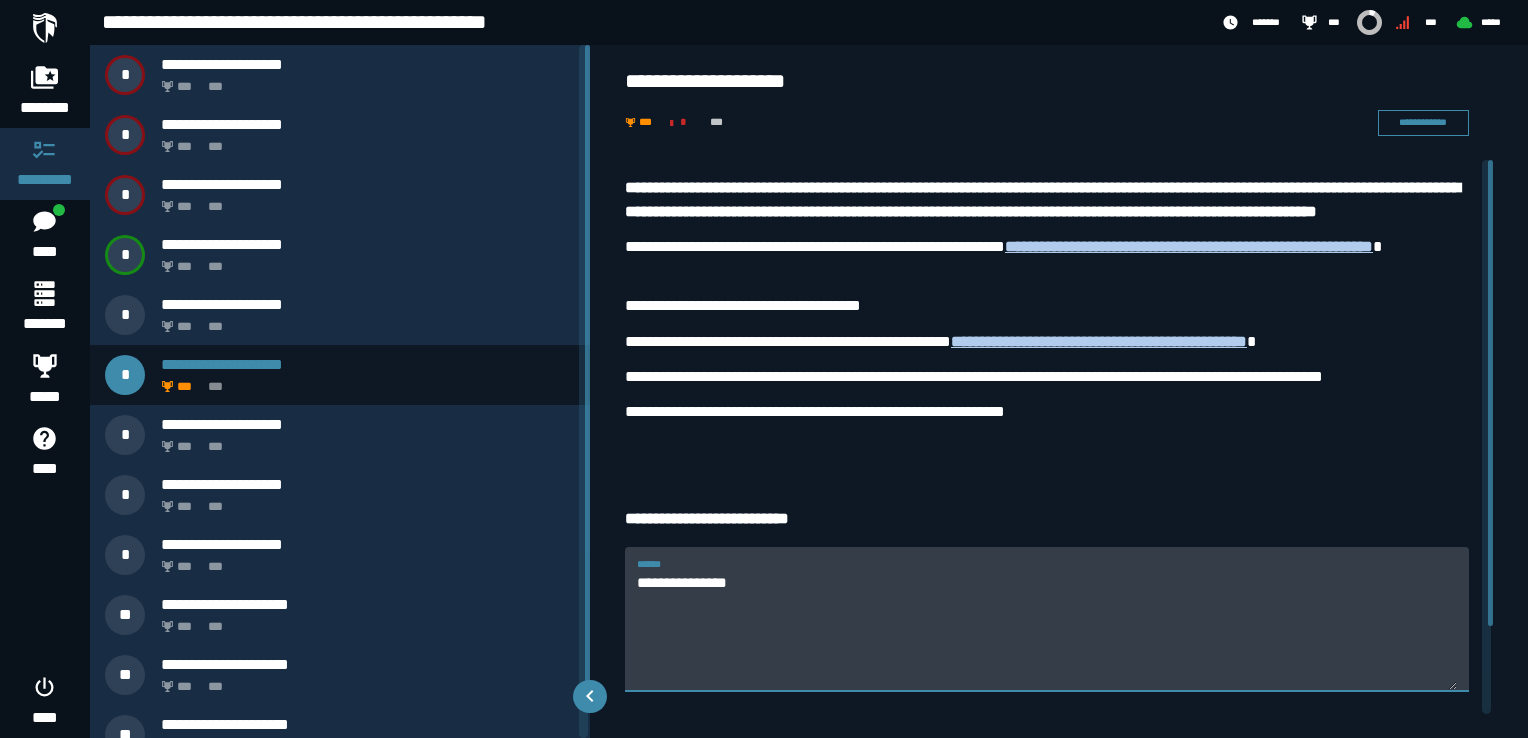 type on "**********" 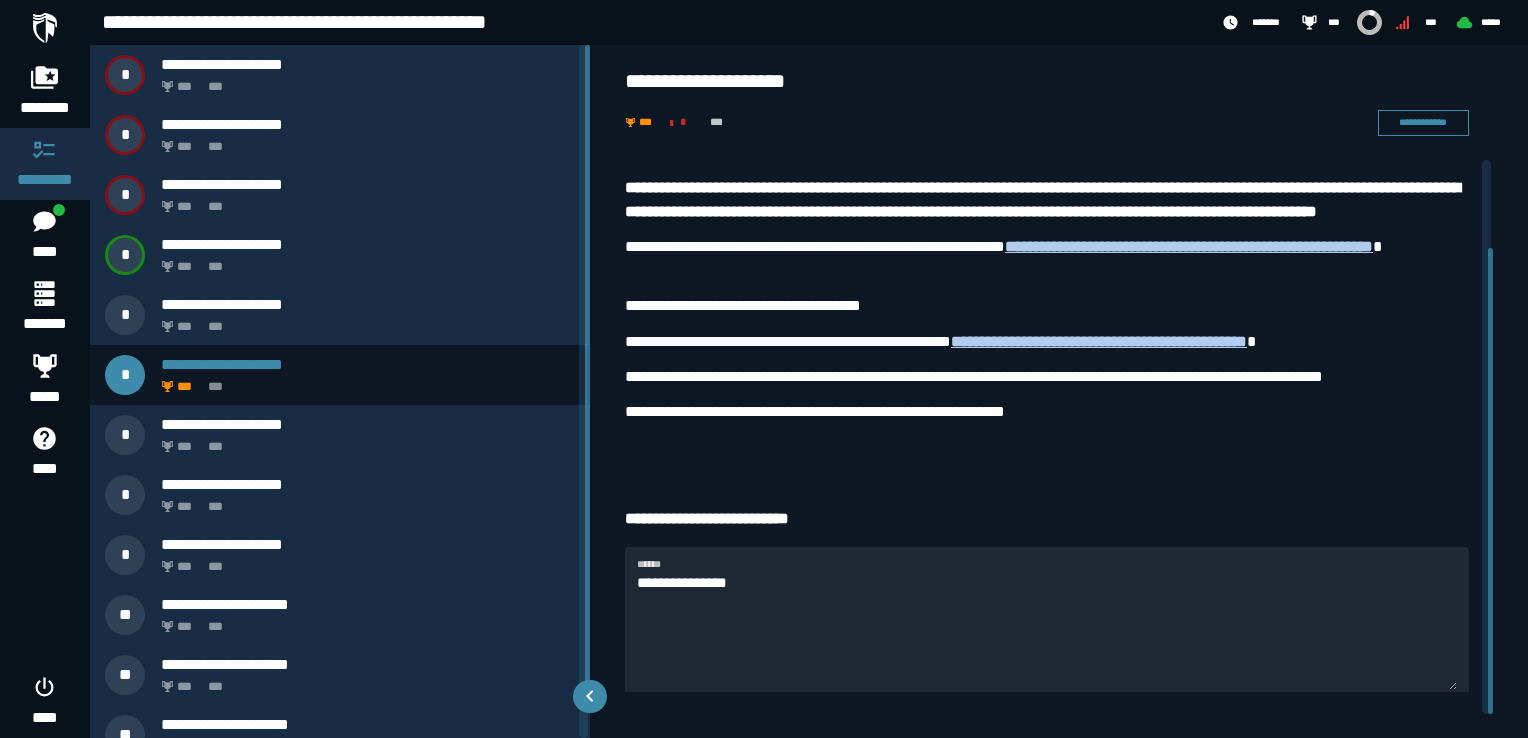 scroll, scrollTop: 104, scrollLeft: 0, axis: vertical 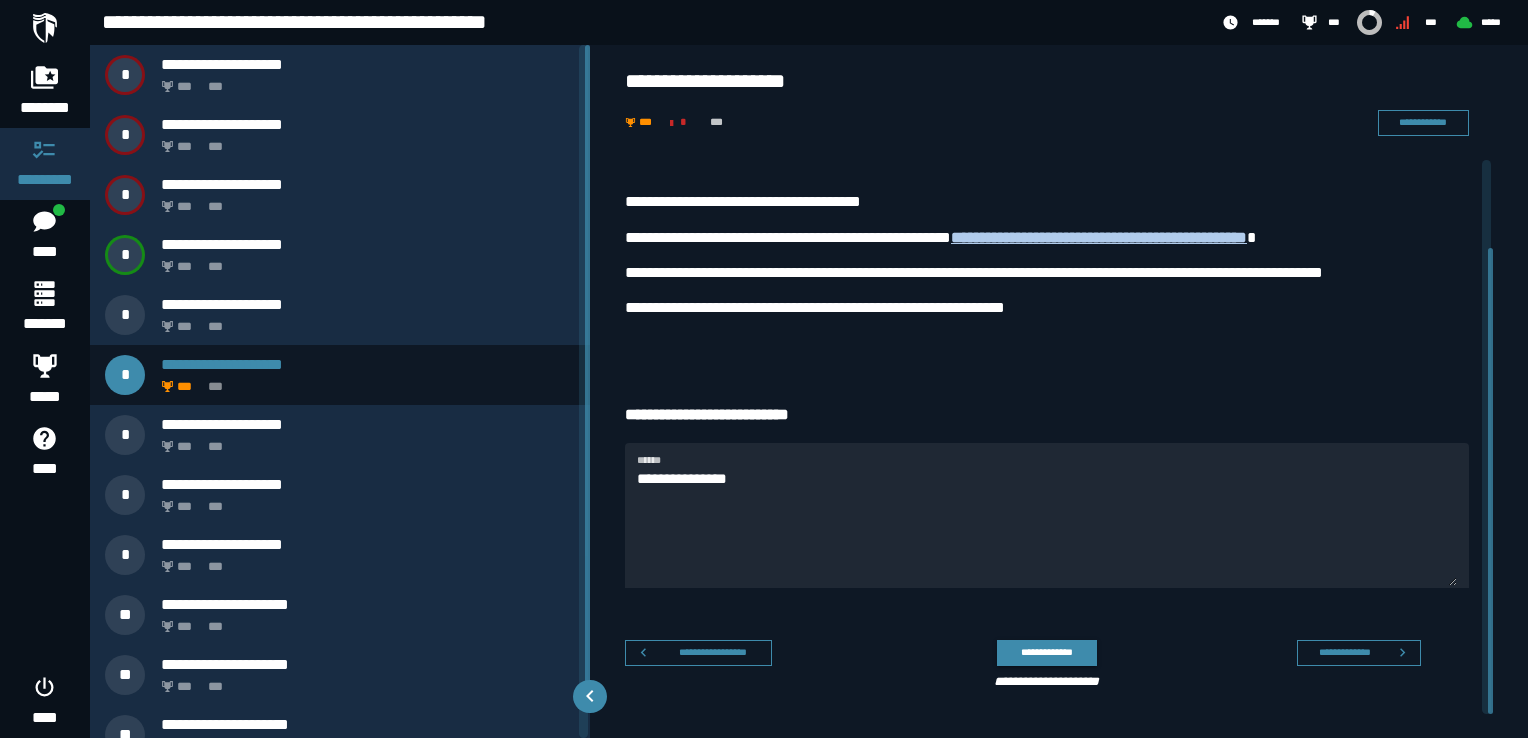 click 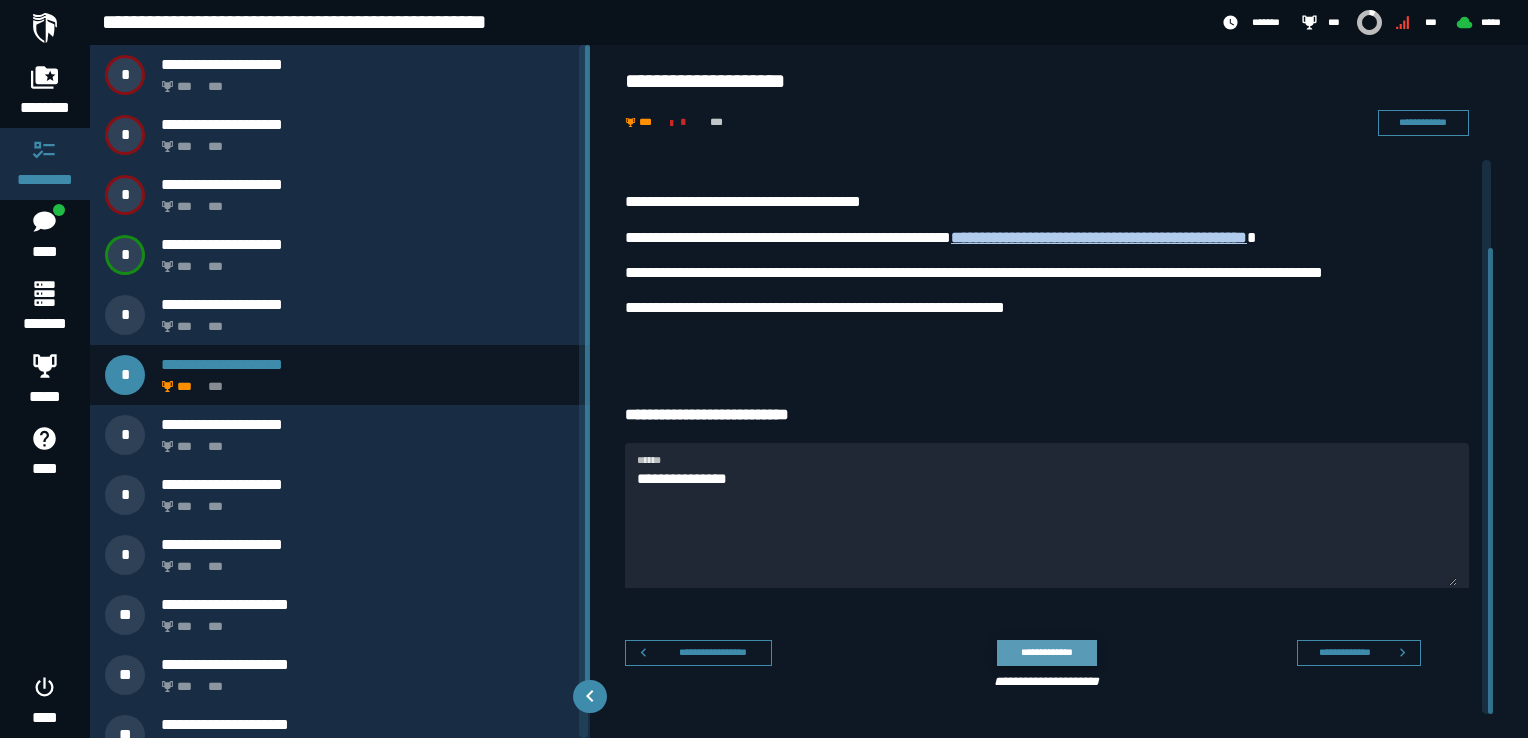 click on "**********" at bounding box center (1046, 652) 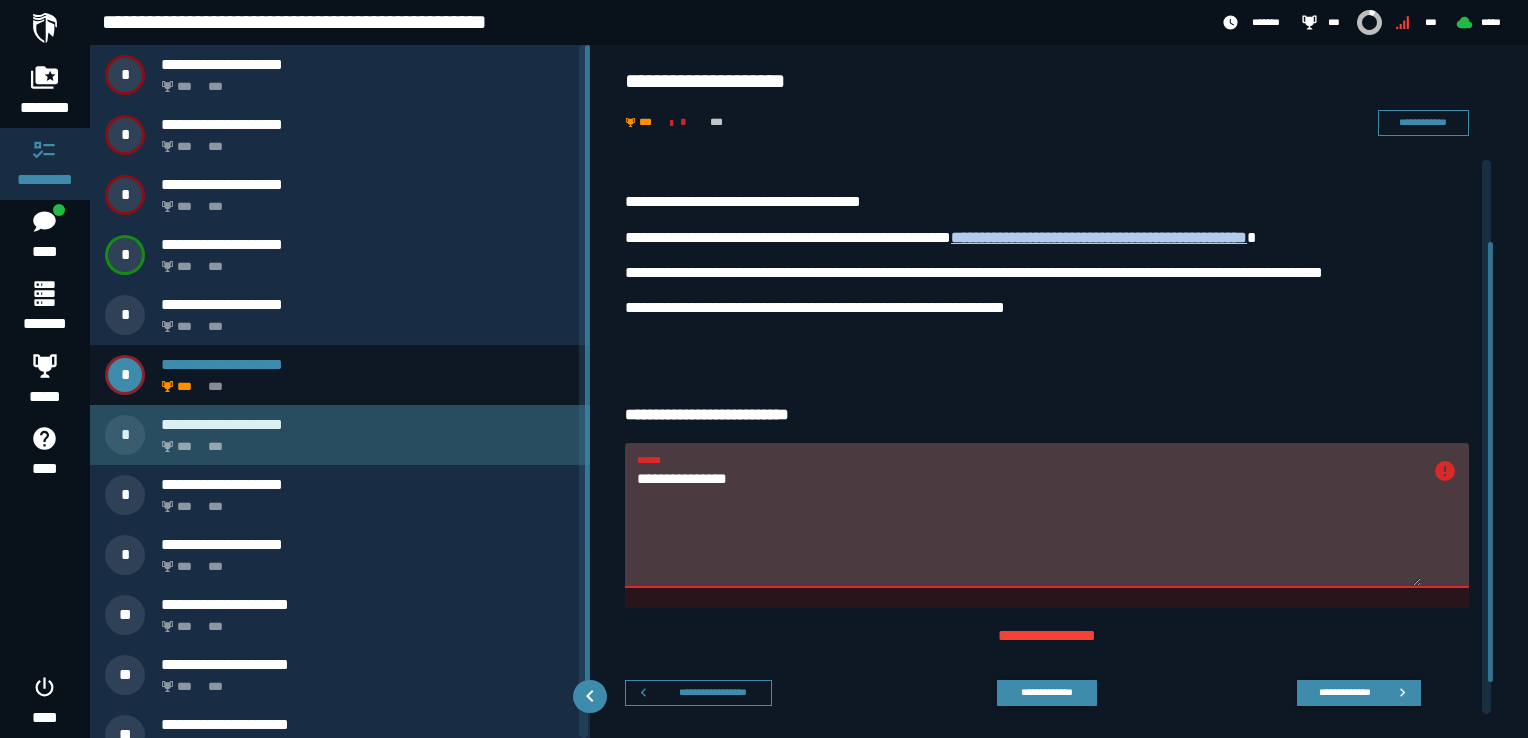 click on "**********" at bounding box center (340, 435) 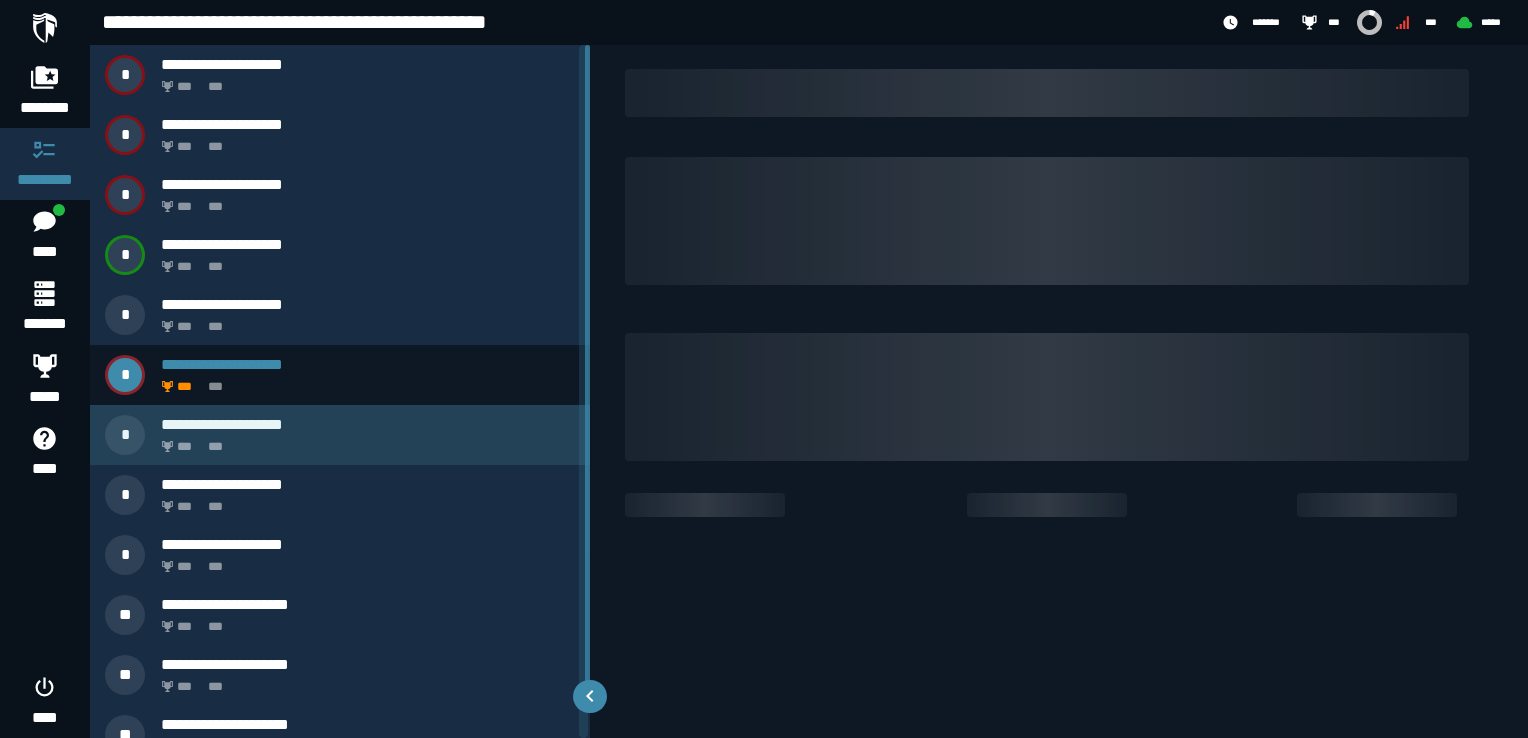 scroll, scrollTop: 0, scrollLeft: 0, axis: both 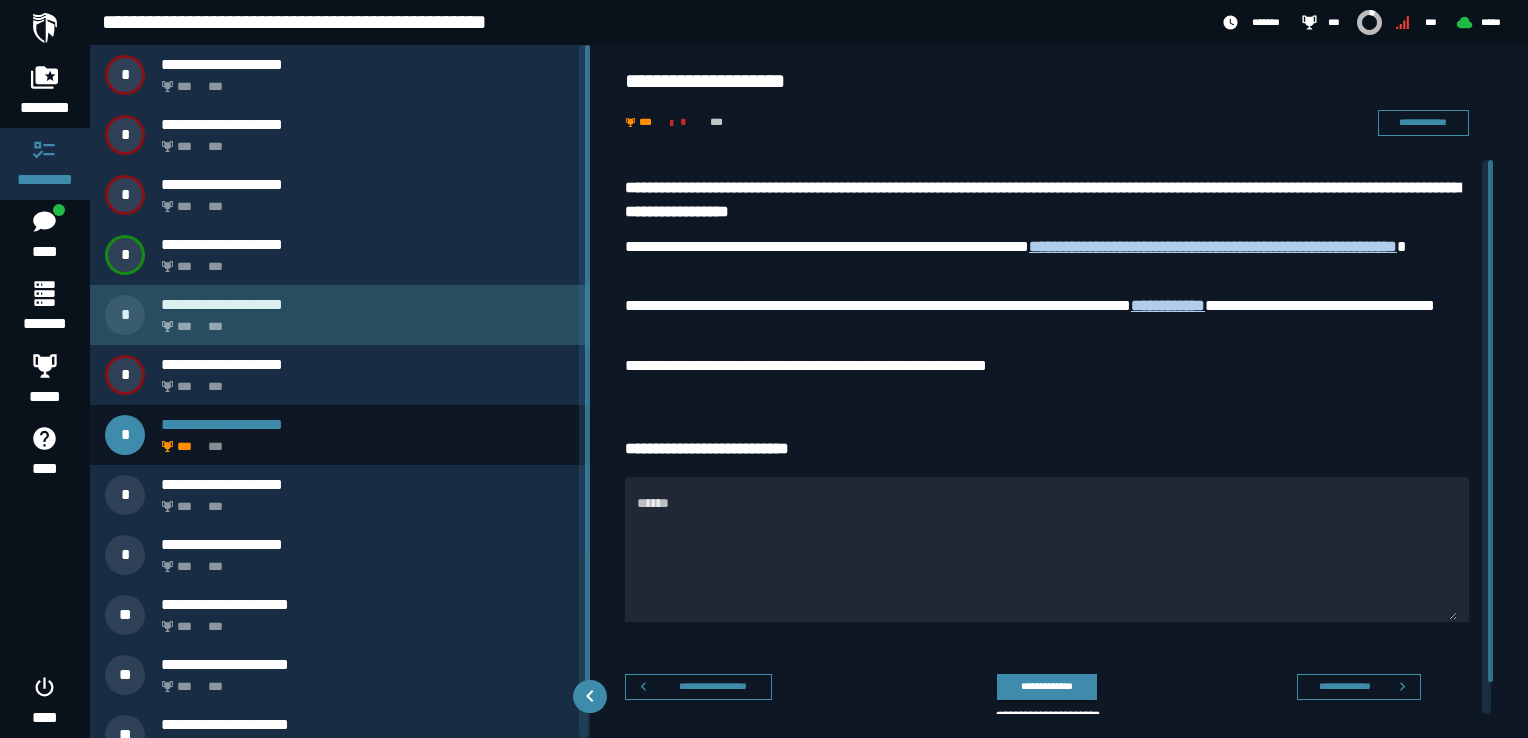 click on "*** ***" at bounding box center (364, 321) 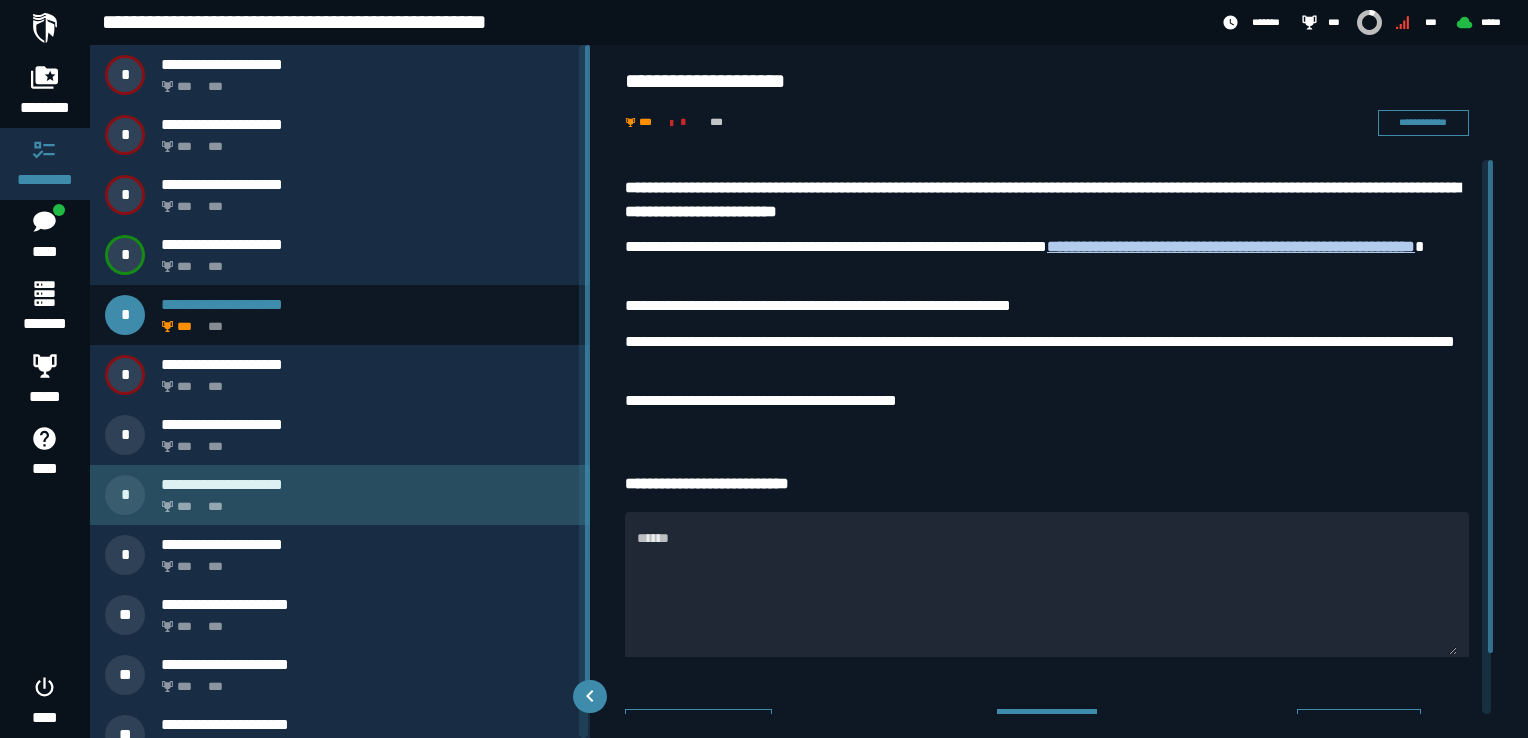 click on "*** ***" at bounding box center [364, 501] 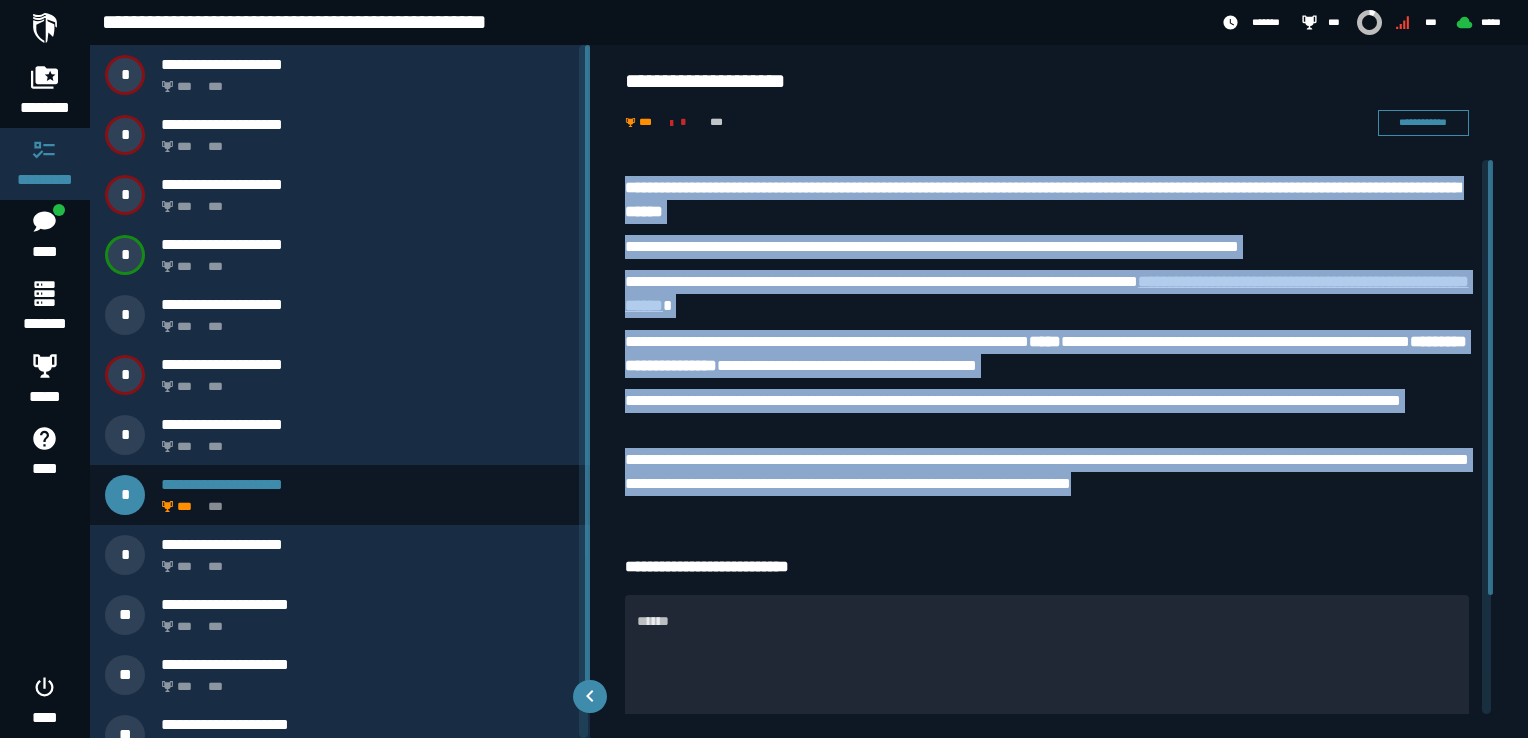 drag, startPoint x: 623, startPoint y: 181, endPoint x: 1228, endPoint y: 478, distance: 673.9689 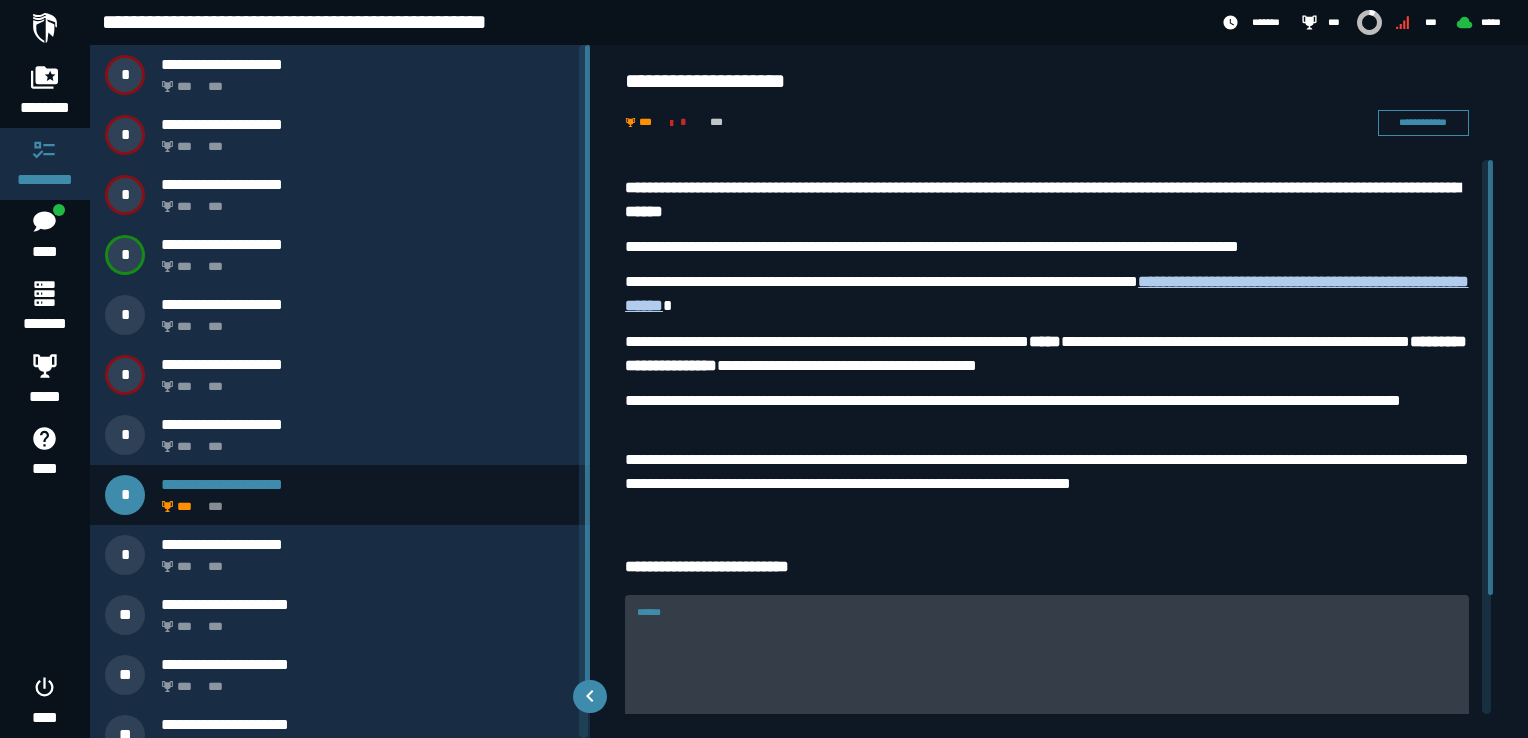 click on "******" at bounding box center (1047, 679) 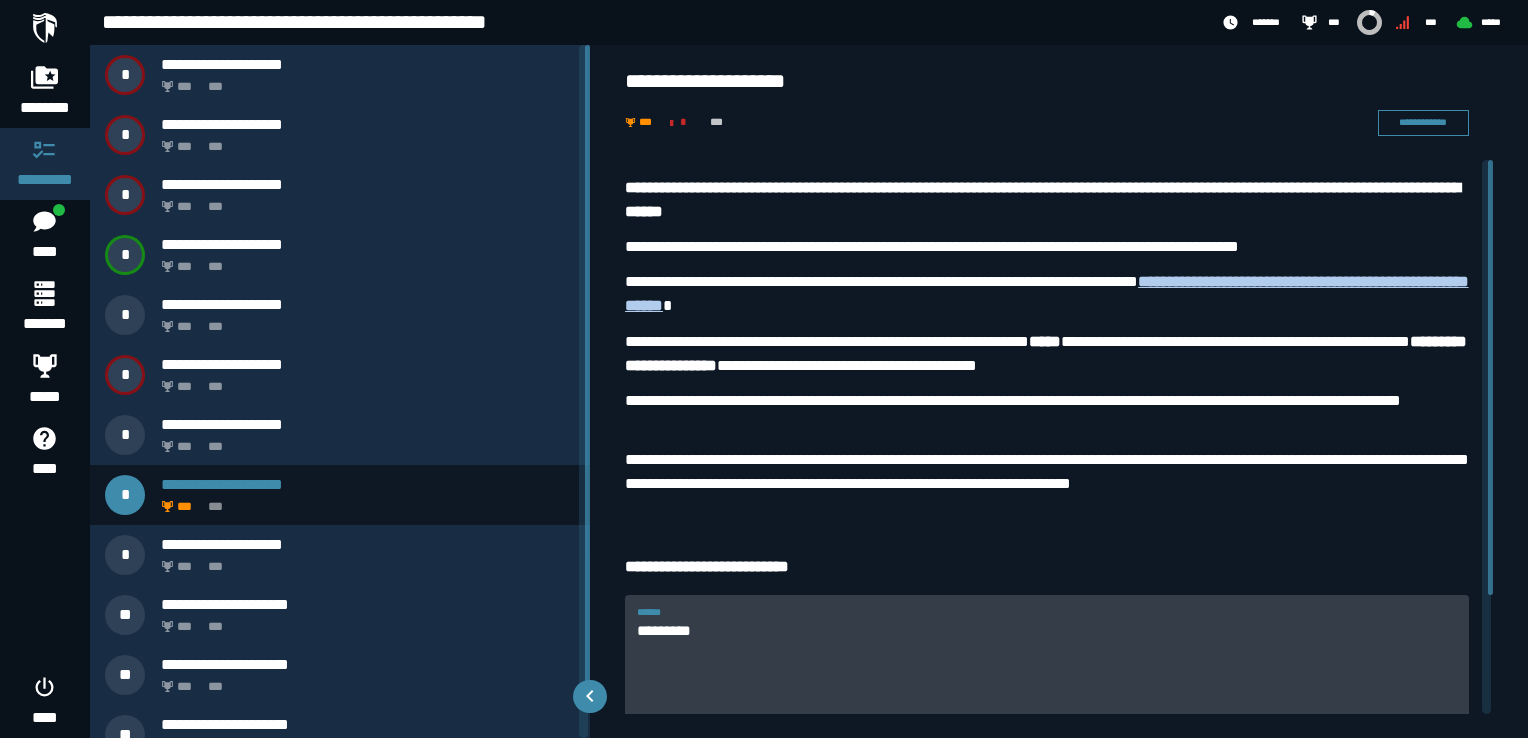 type on "*********" 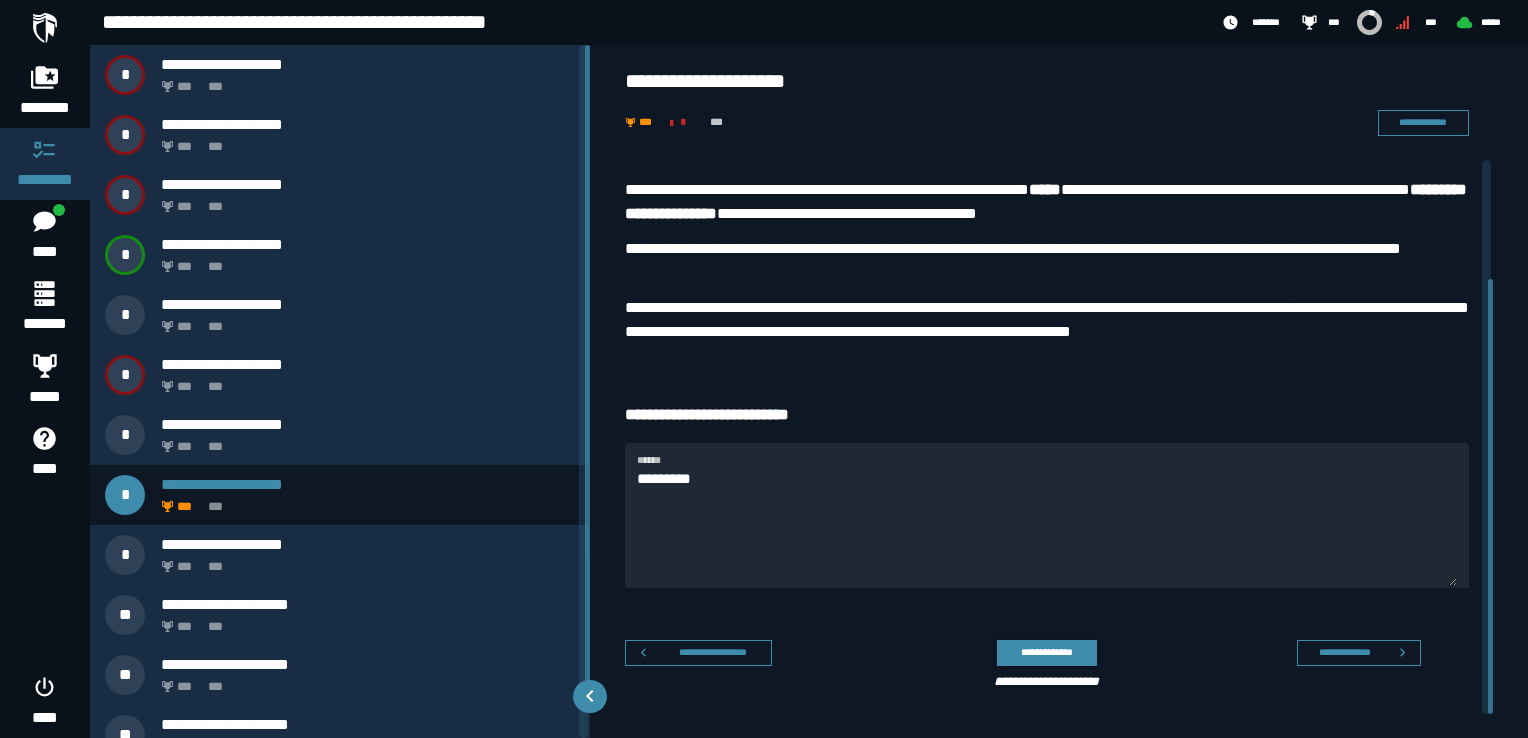 click 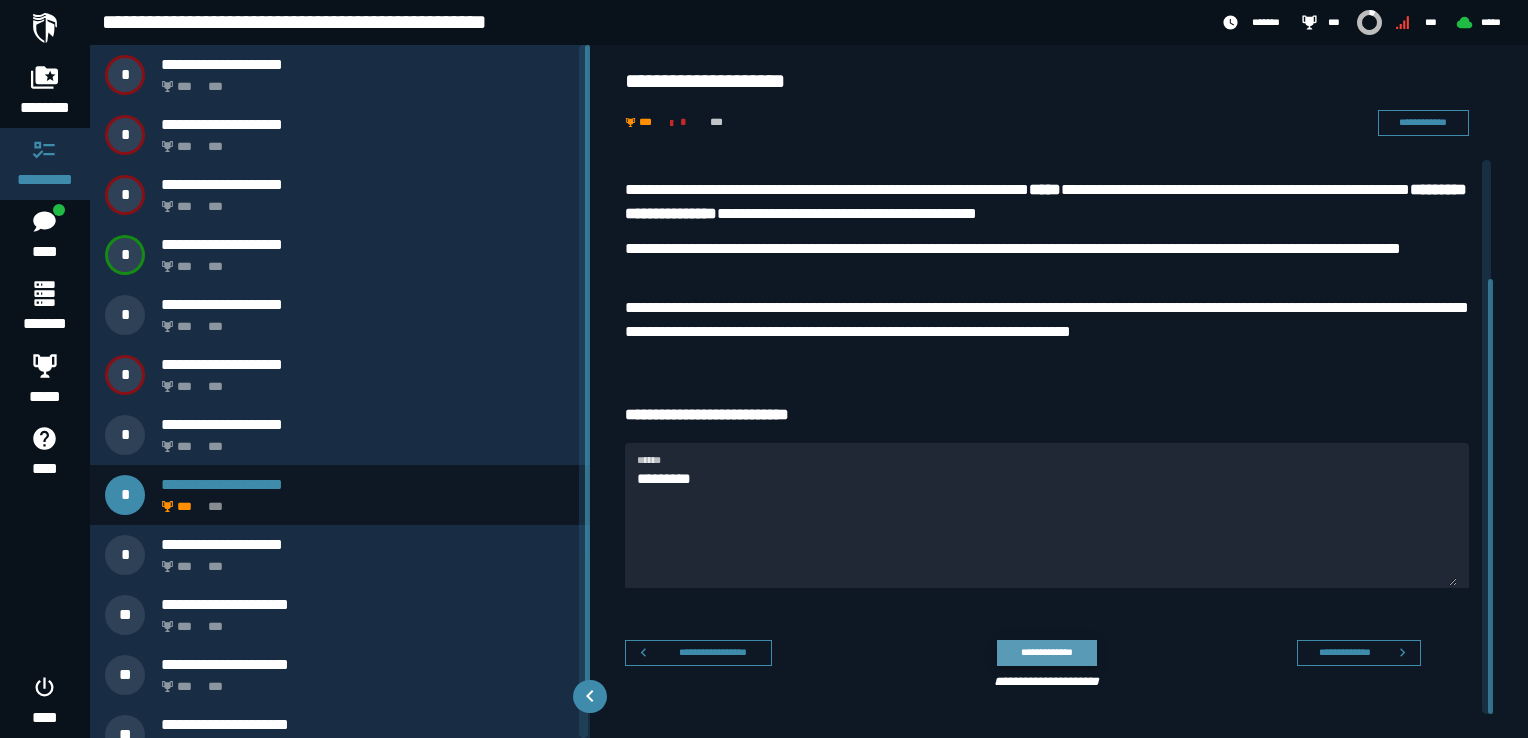 click on "**********" 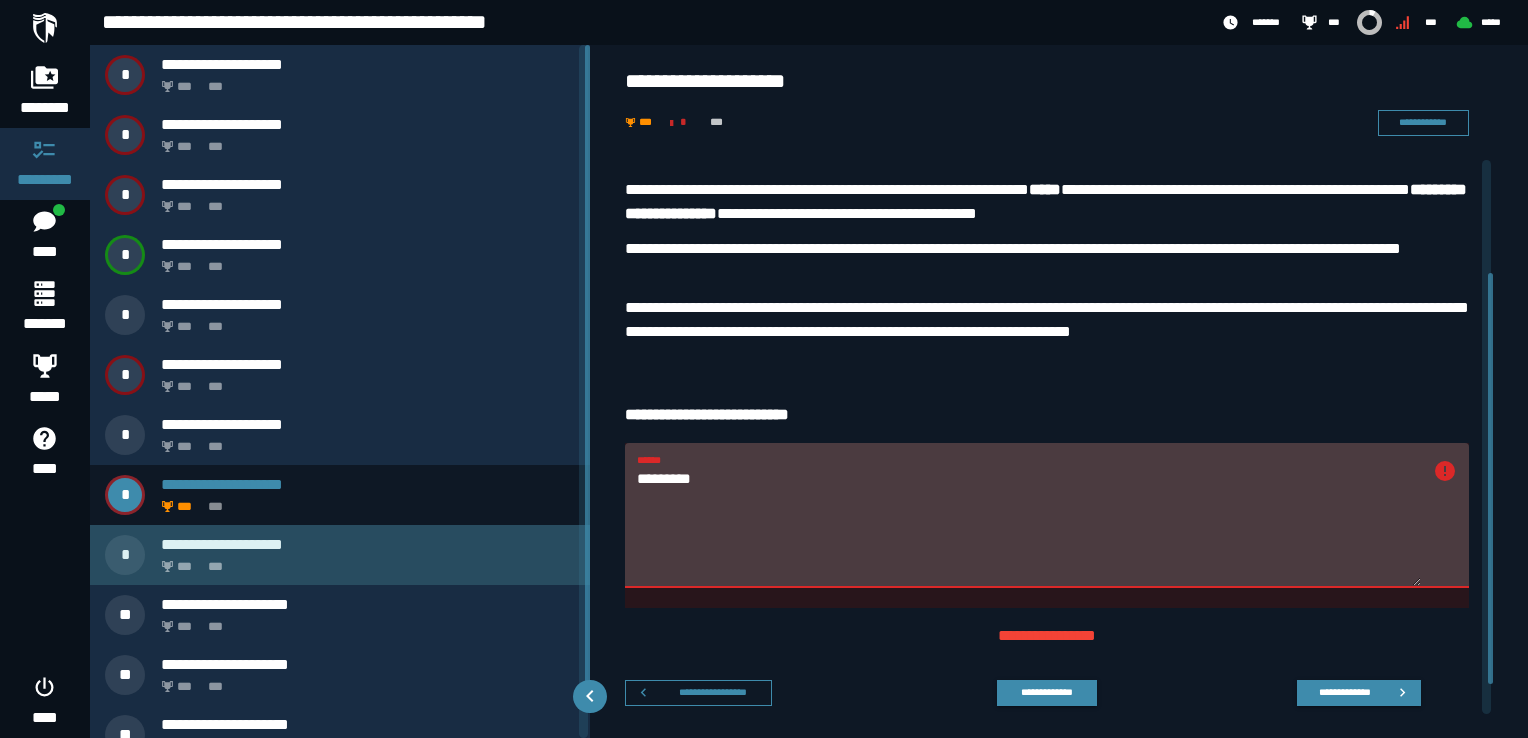 click on "*** ***" at bounding box center (364, 561) 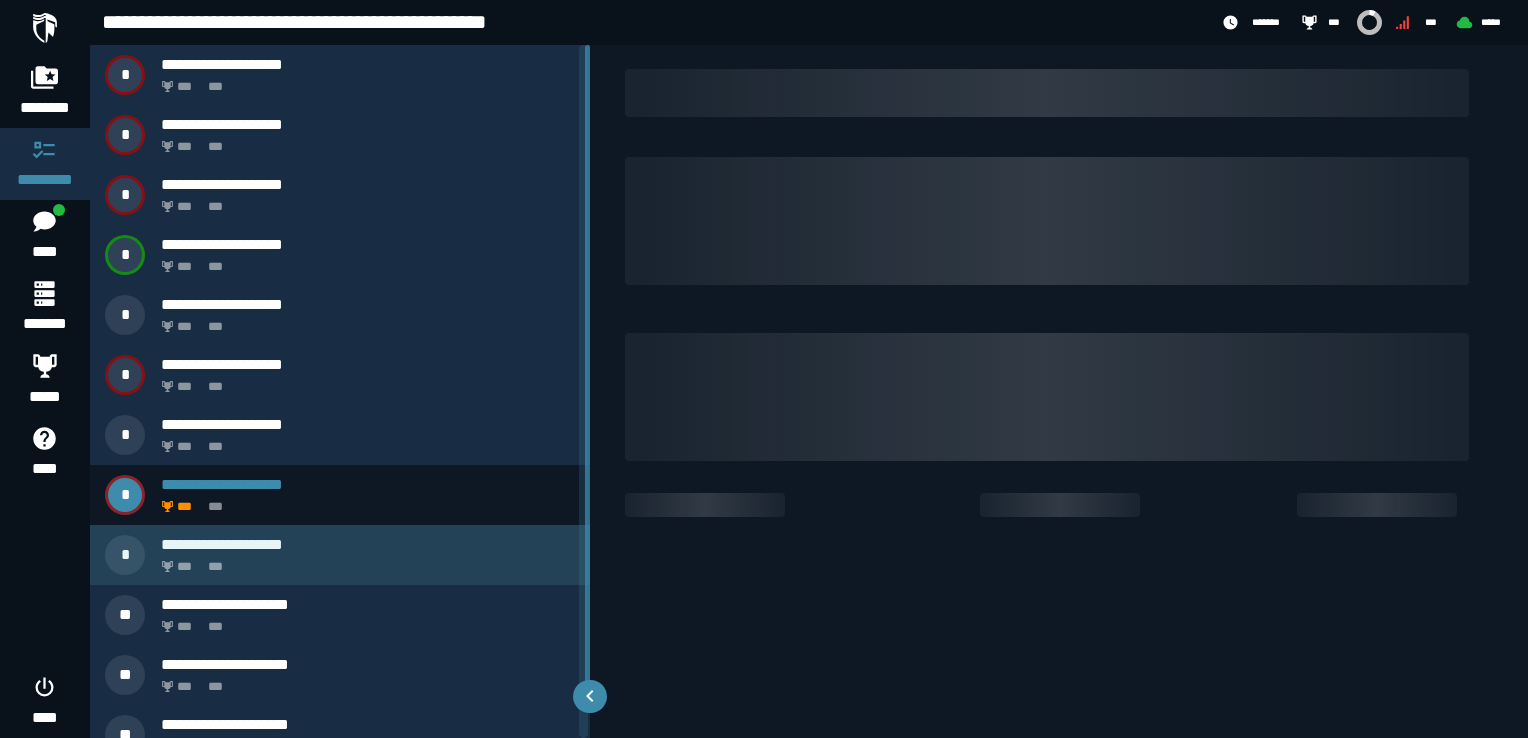scroll, scrollTop: 0, scrollLeft: 0, axis: both 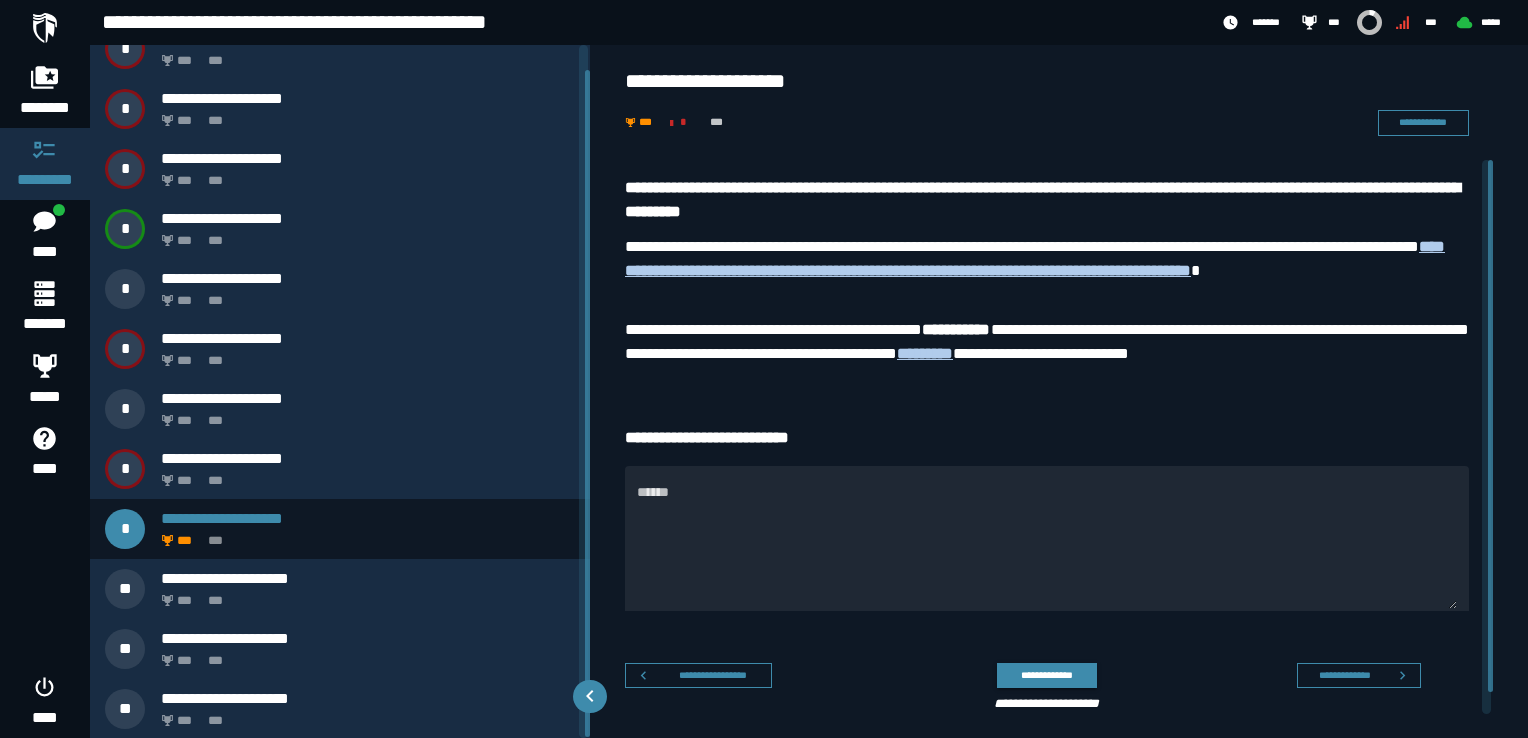 drag, startPoint x: 581, startPoint y: 408, endPoint x: 570, endPoint y: 555, distance: 147.411 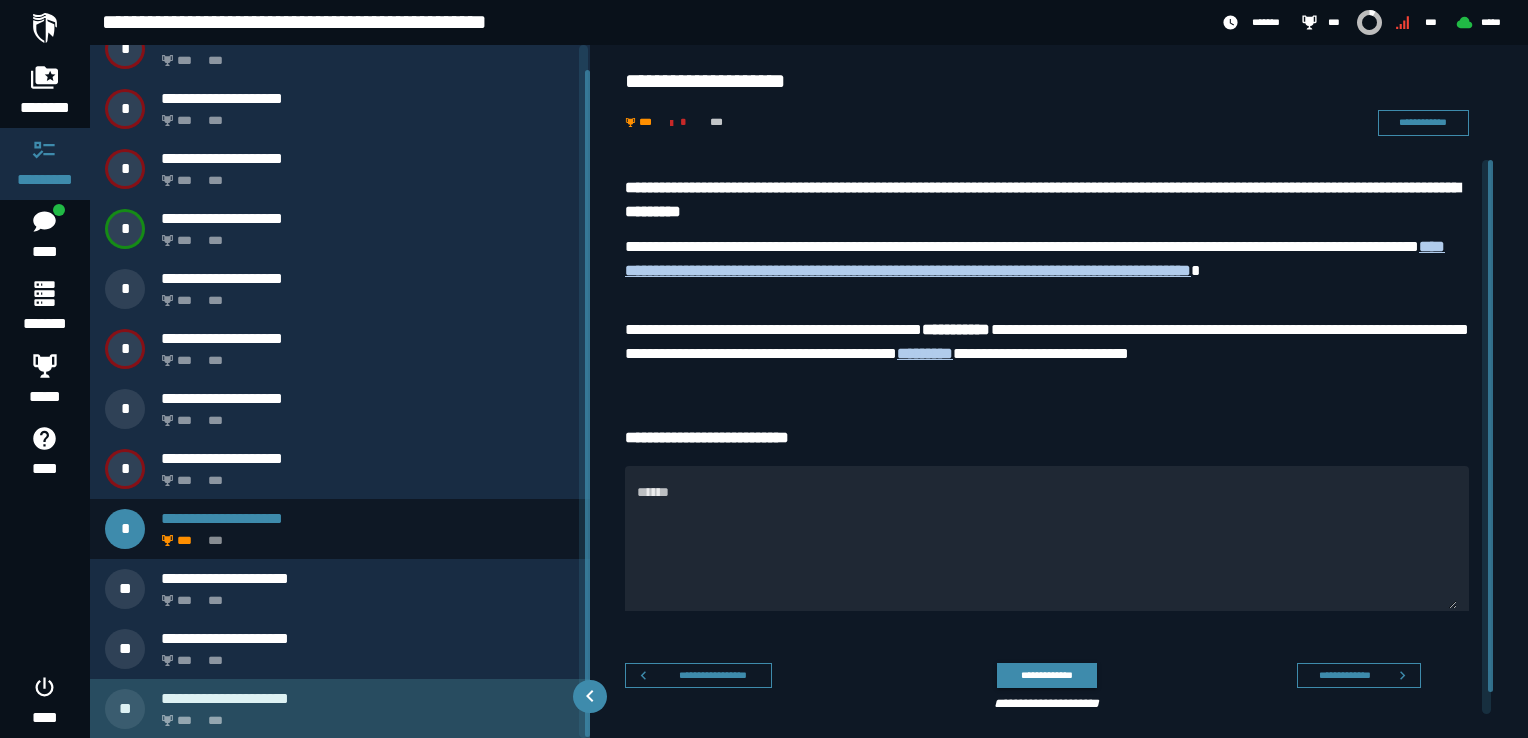 click on "**********" at bounding box center [368, 698] 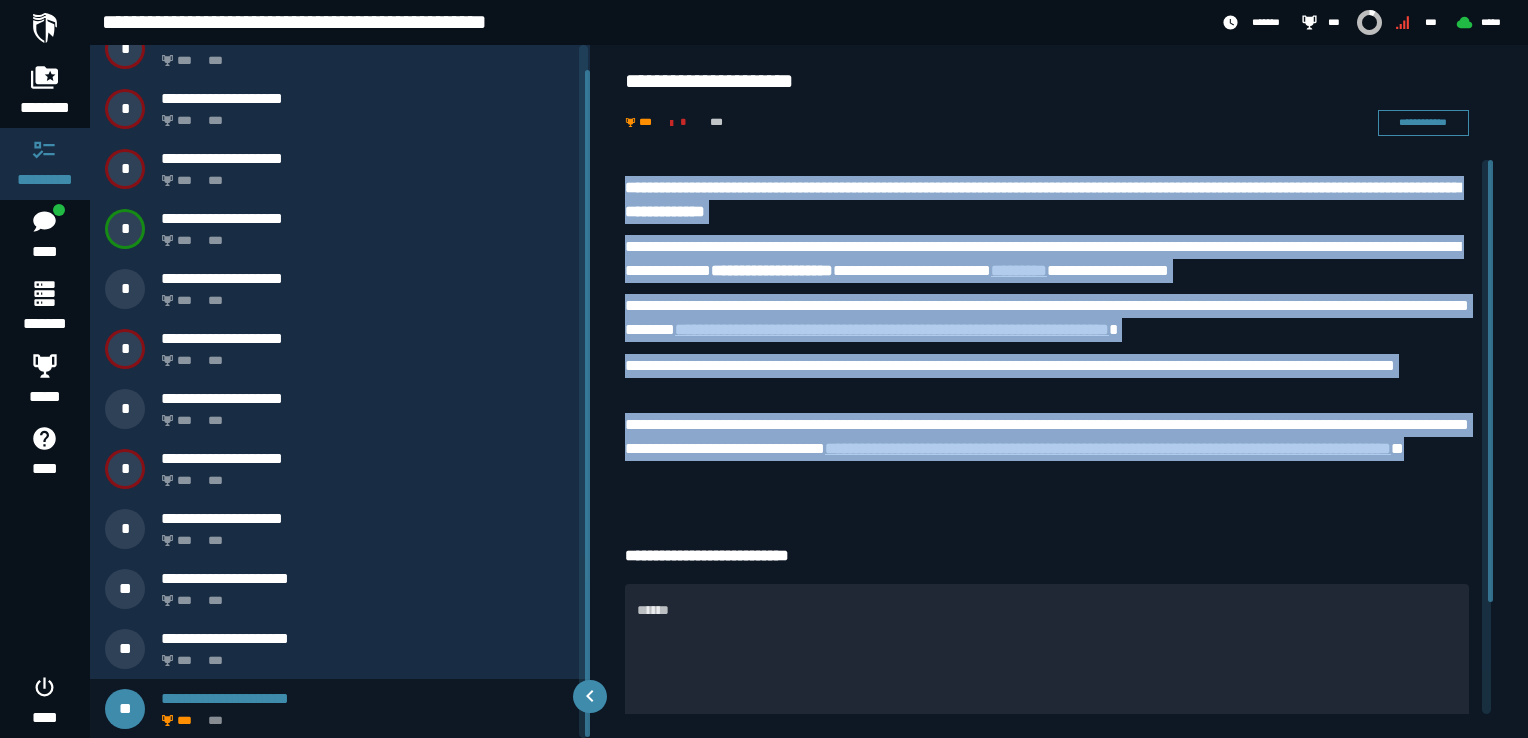 drag, startPoint x: 614, startPoint y: 178, endPoint x: 980, endPoint y: 489, distance: 480.28845 